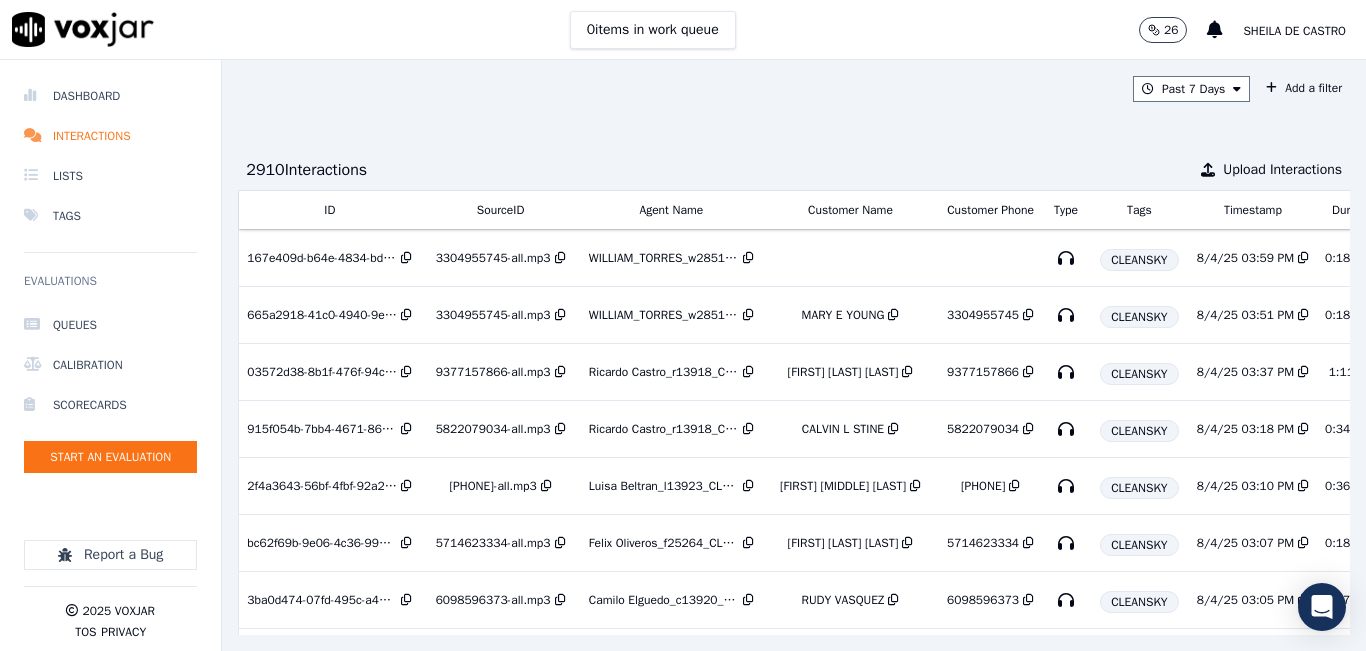 scroll, scrollTop: 0, scrollLeft: 0, axis: both 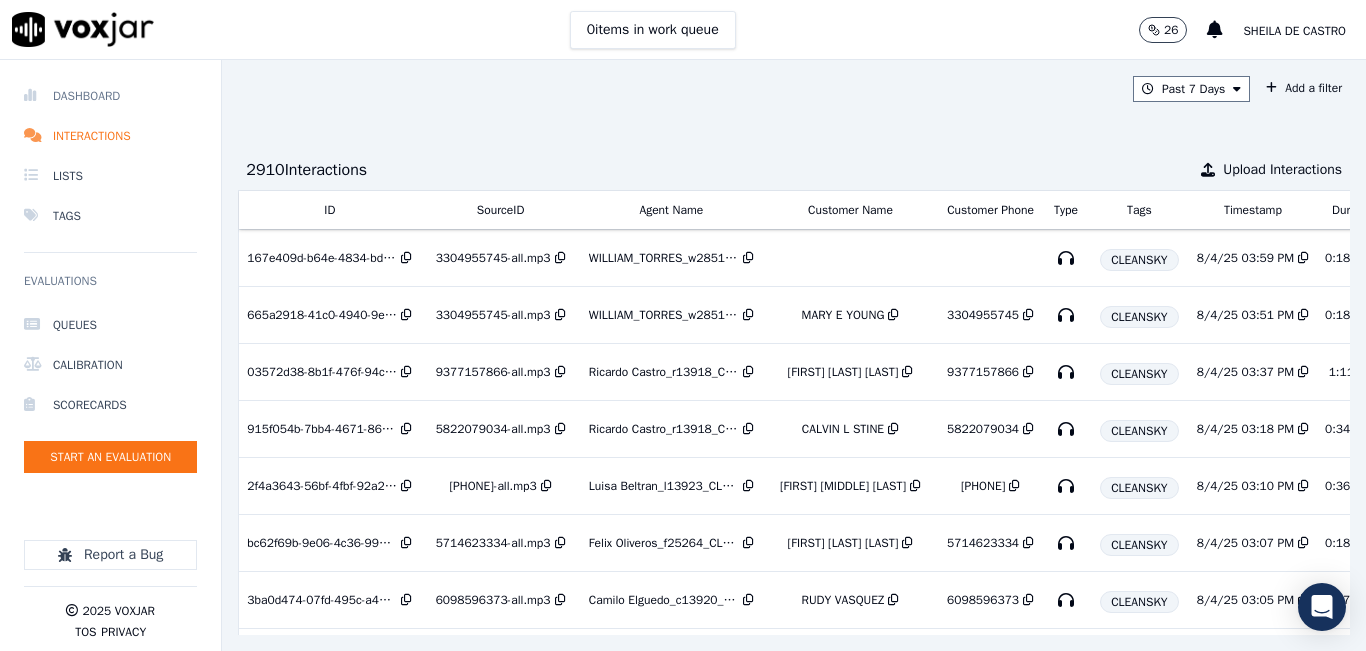 click on "Dashboard" at bounding box center (110, 96) 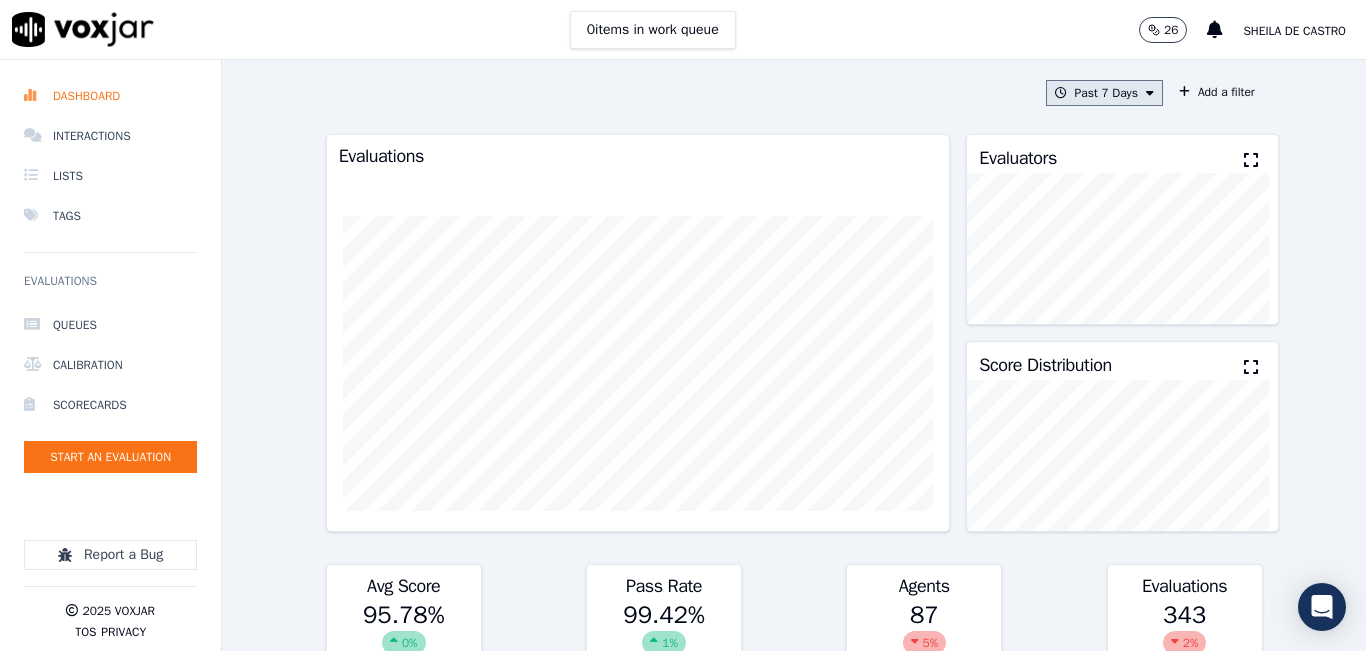 click on "Past 7 Days" at bounding box center (1104, 93) 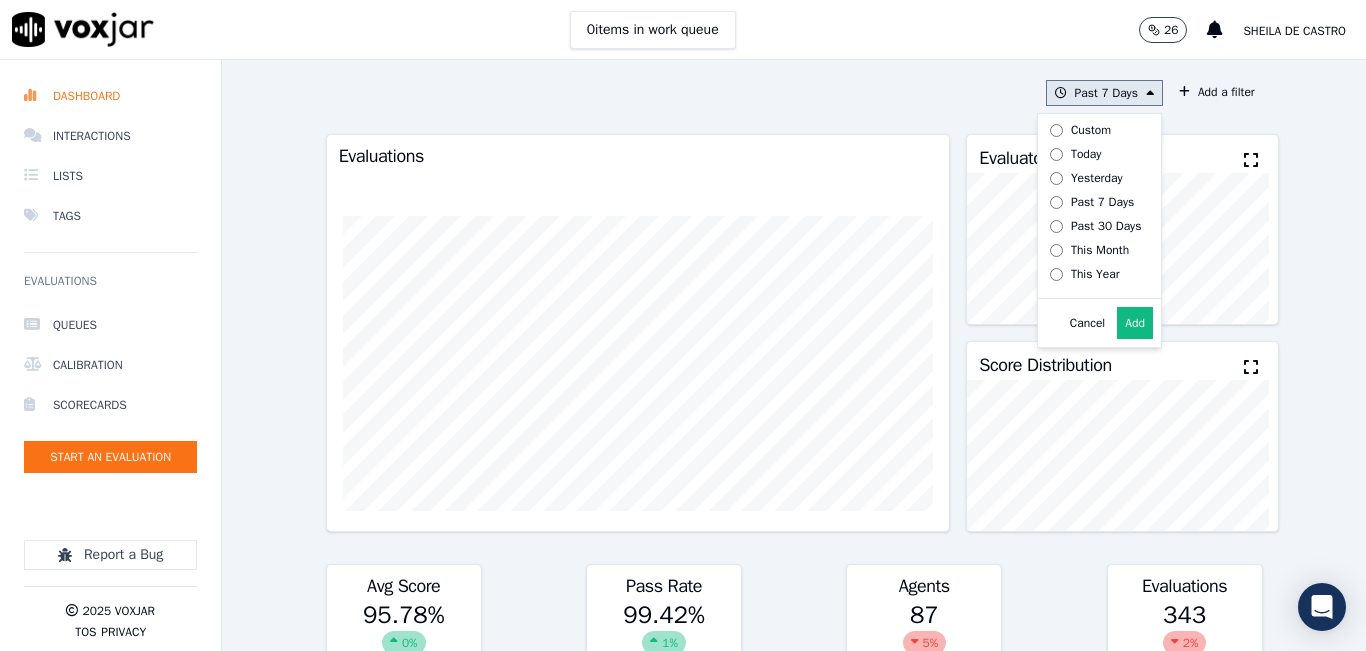 click on "Today" at bounding box center [1086, 154] 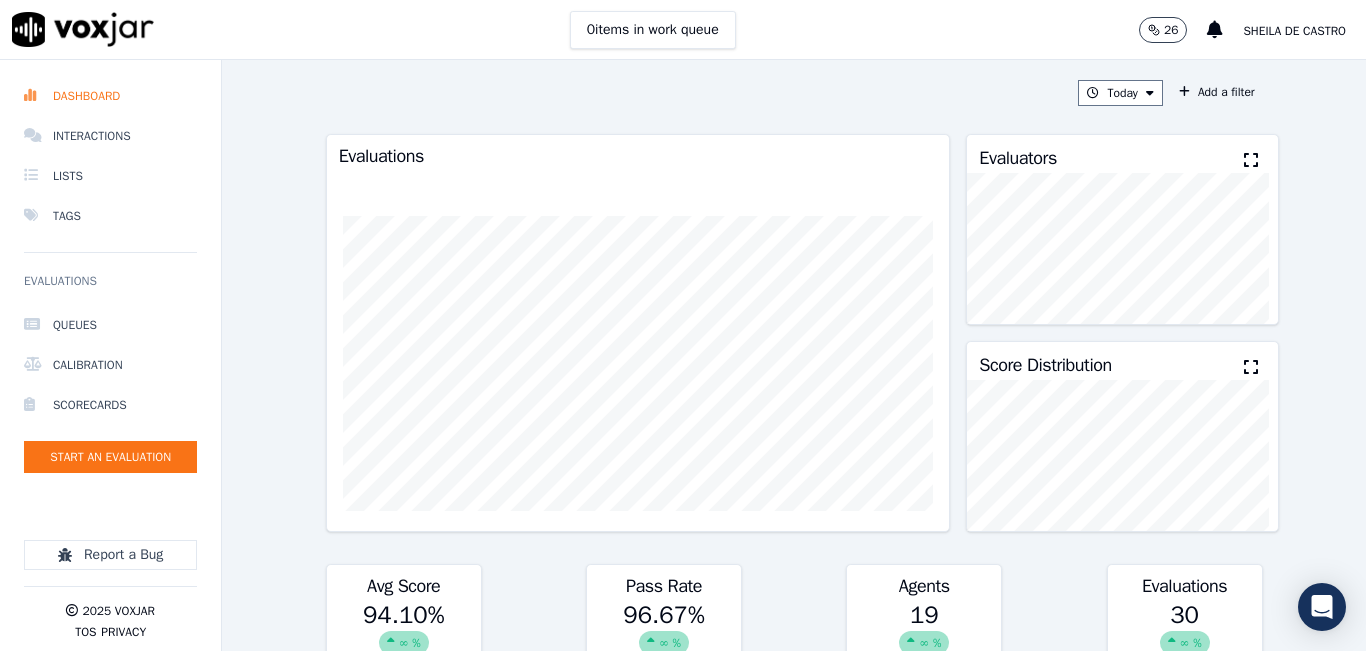 click 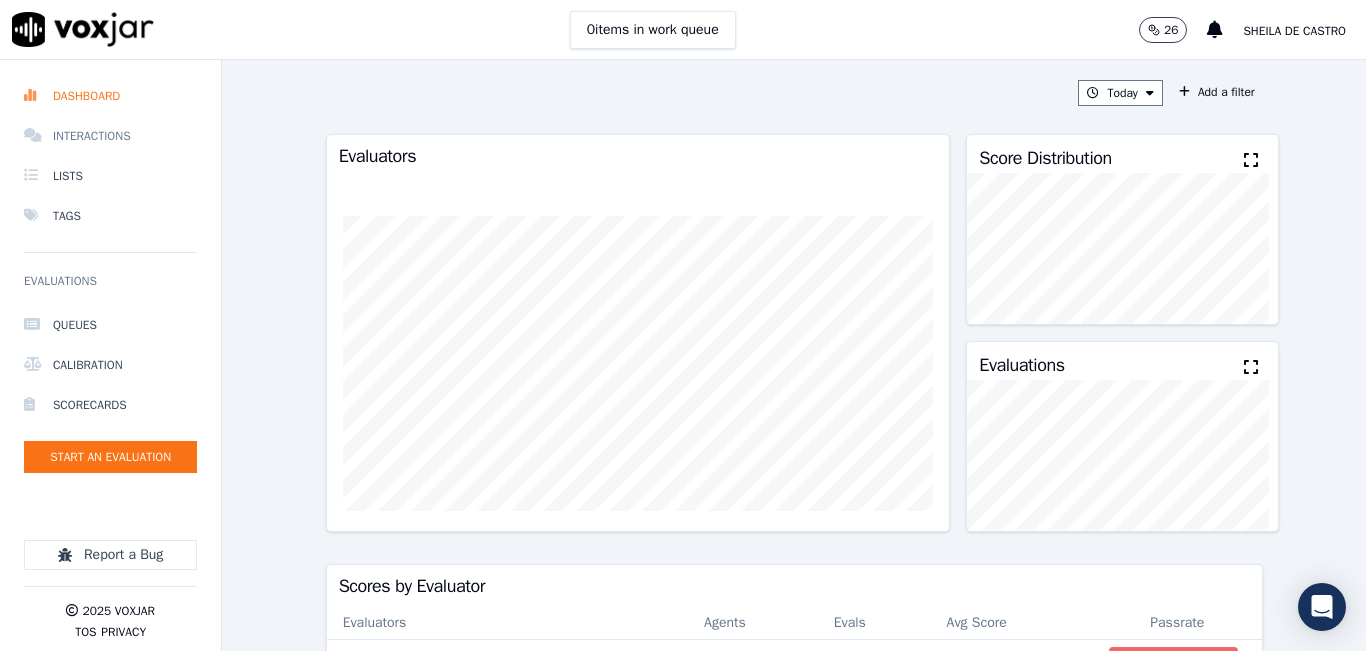 click on "Interactions" at bounding box center (110, 136) 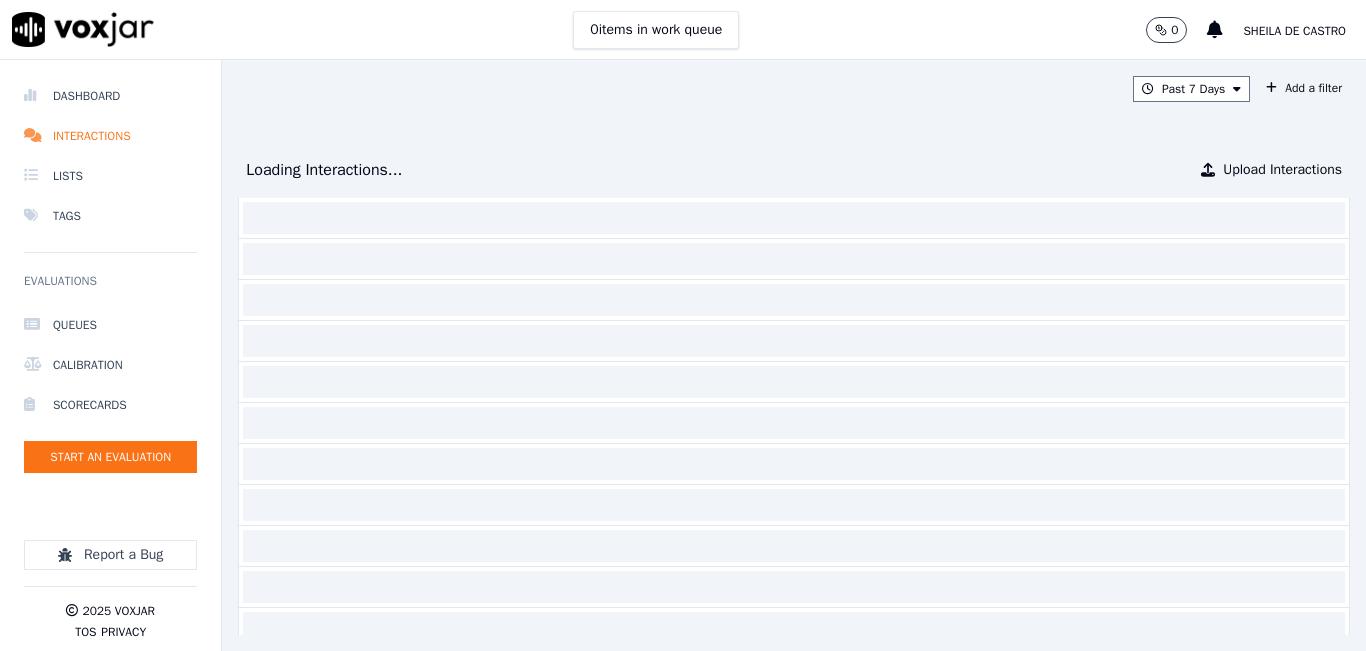 scroll, scrollTop: 0, scrollLeft: 0, axis: both 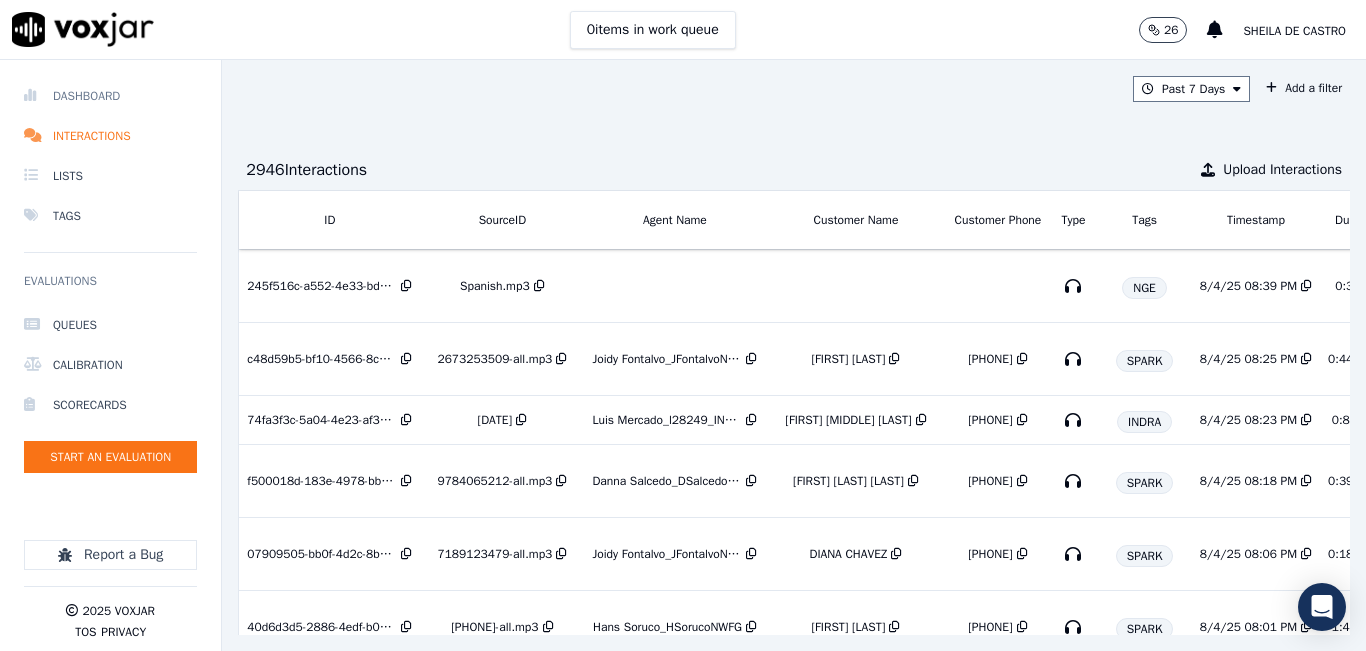 click on "Dashboard" at bounding box center [110, 96] 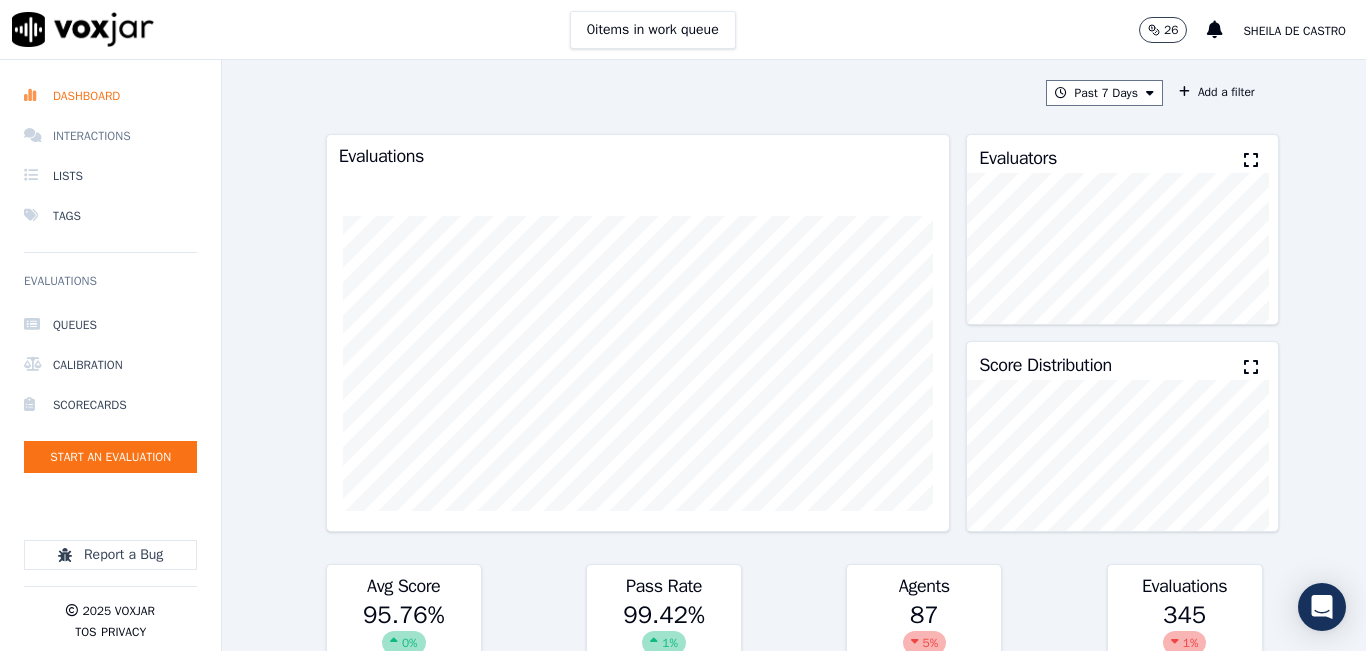 click on "Interactions" at bounding box center [110, 136] 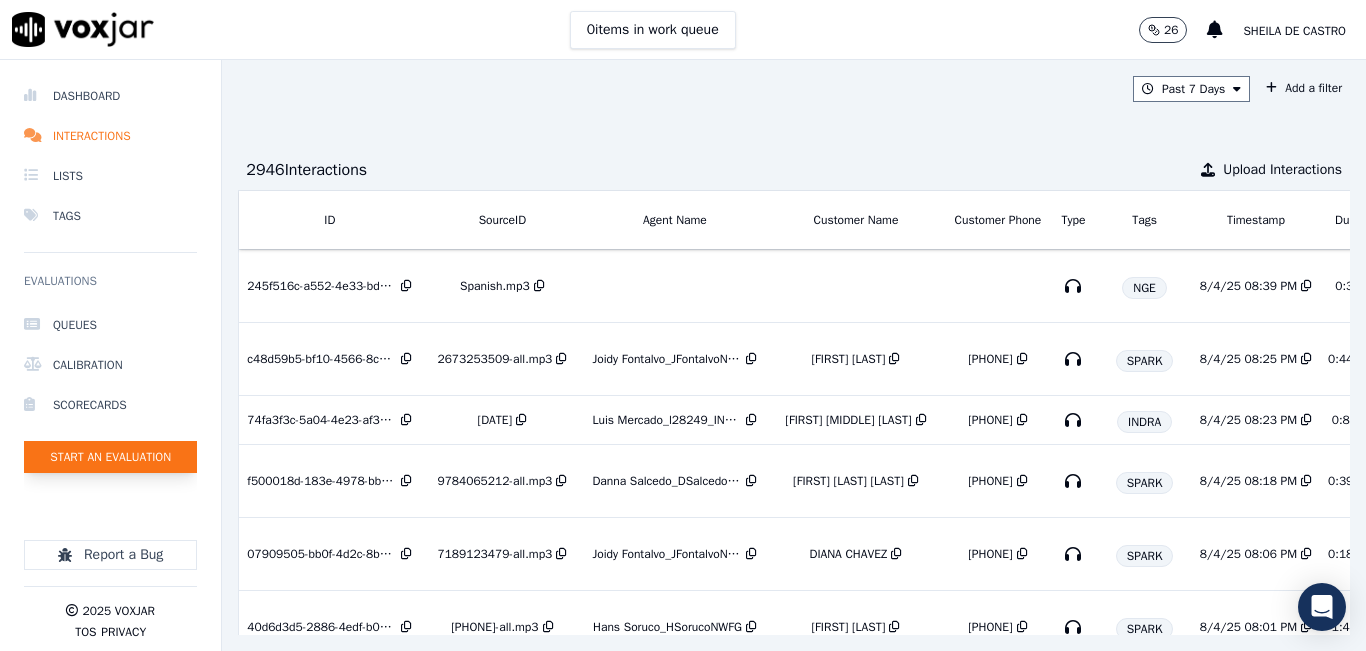 click on "Start an Evaluation" 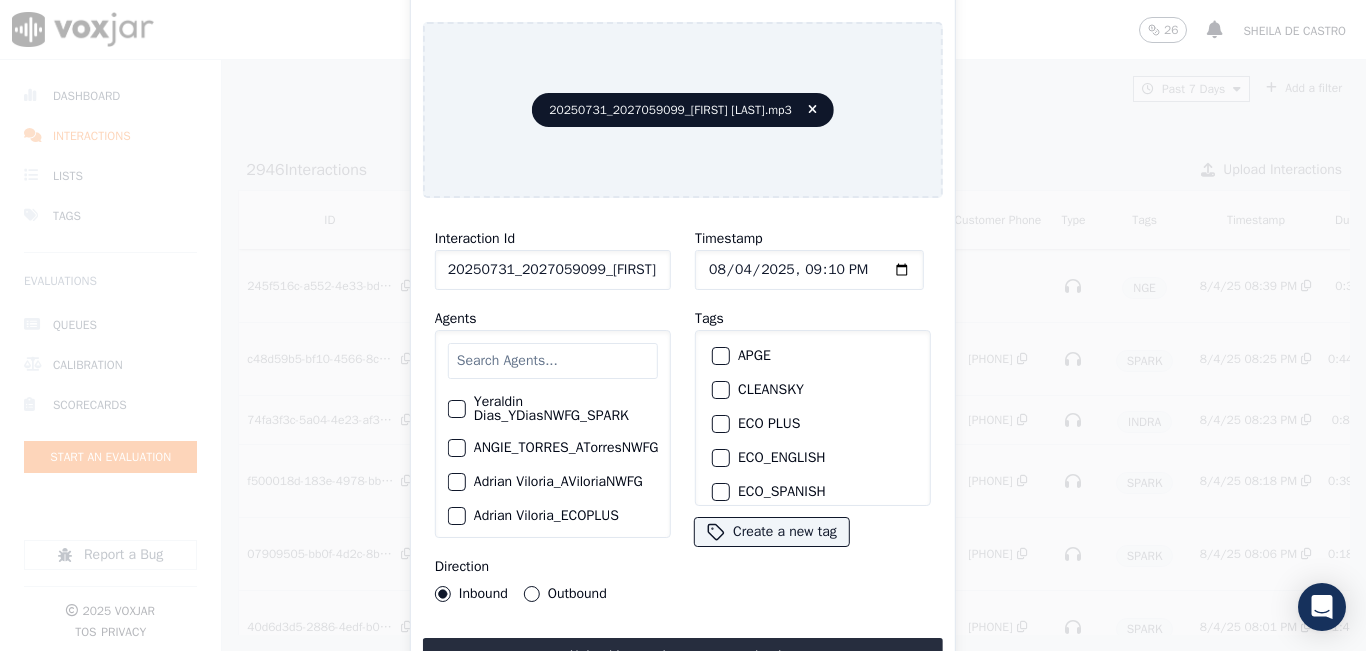 click on "Interaction Id   20250731_2027059099_[FIRST][LAST].mp3" at bounding box center (553, 258) 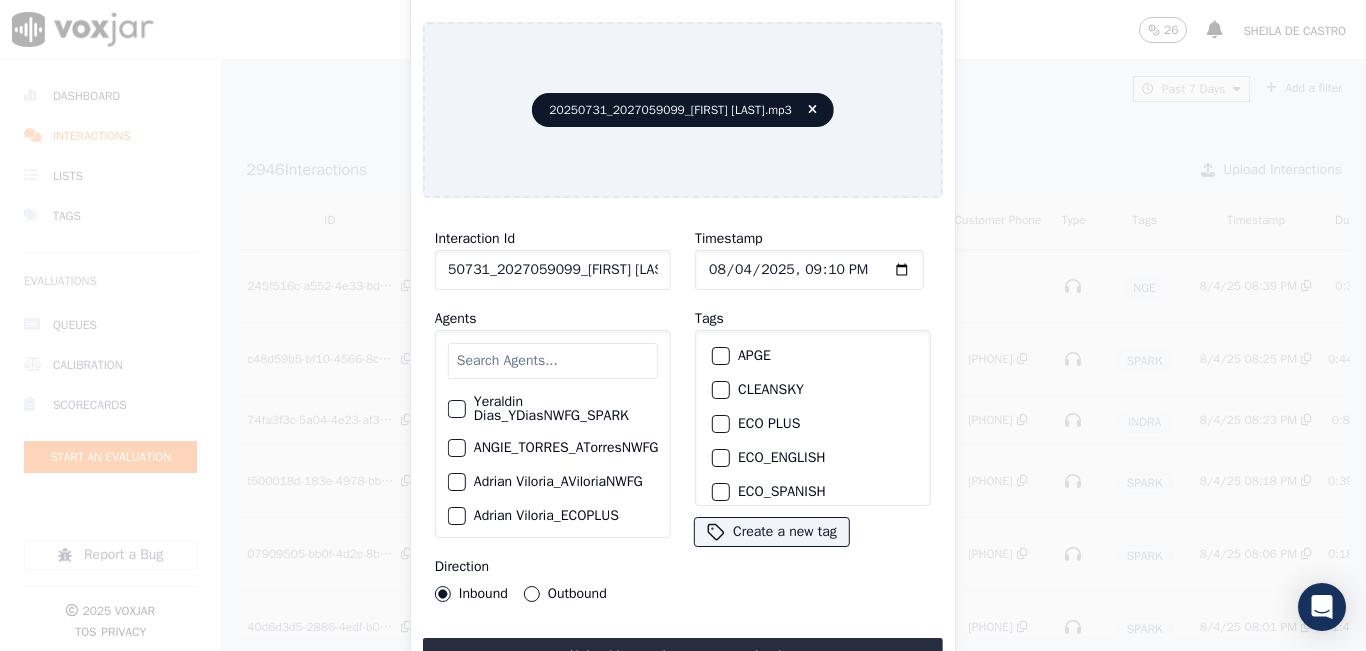 scroll, scrollTop: 0, scrollLeft: 22, axis: horizontal 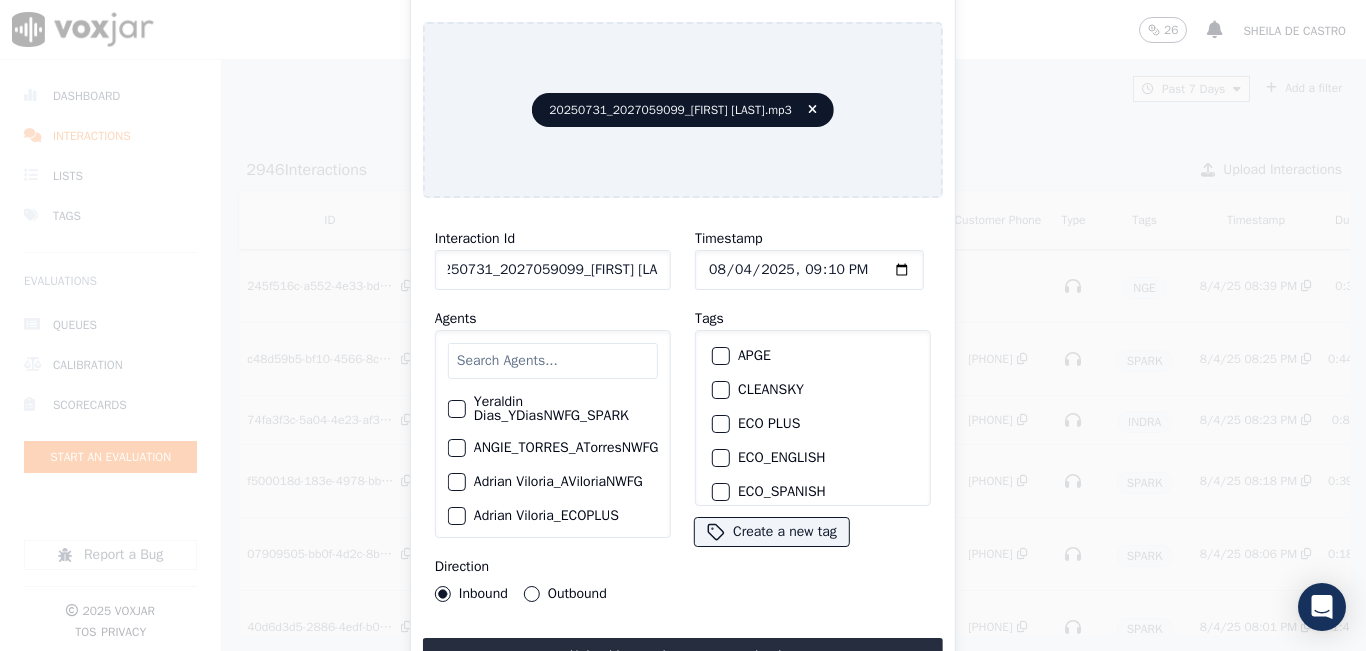 type on "20250731_2027059099_[FIRST] [LAST]" 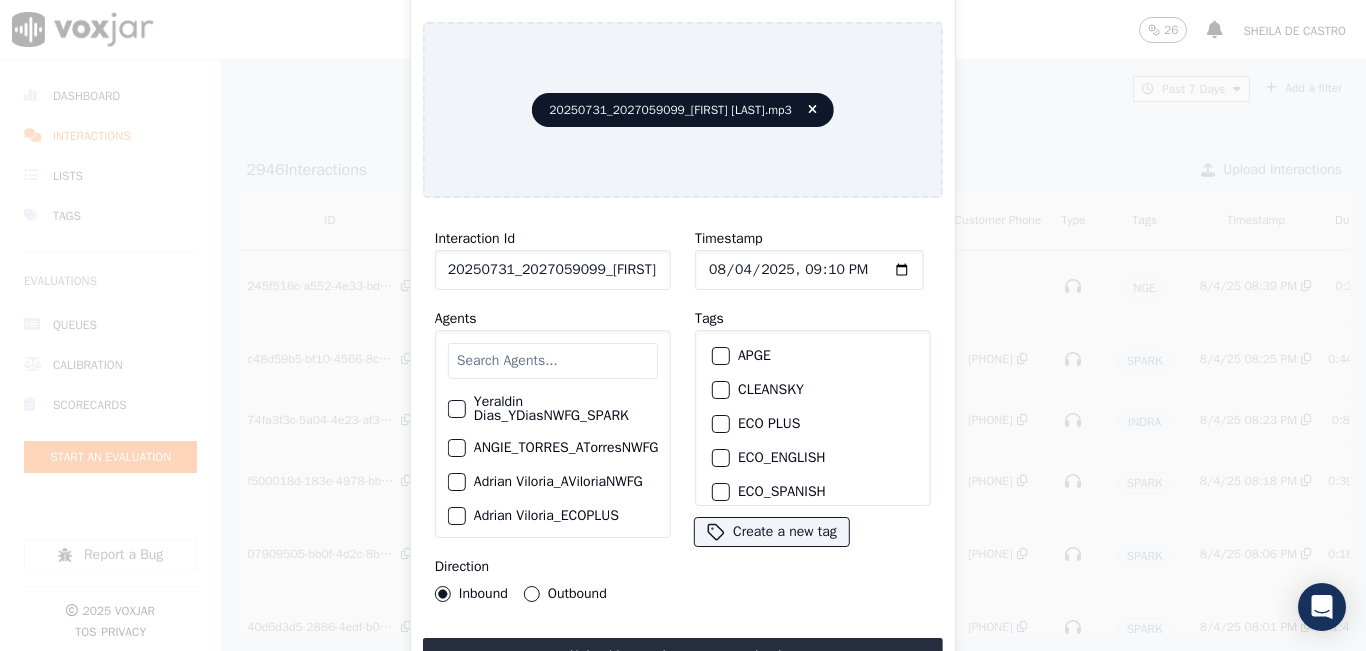 click on "CLEANSKY" at bounding box center [721, 390] 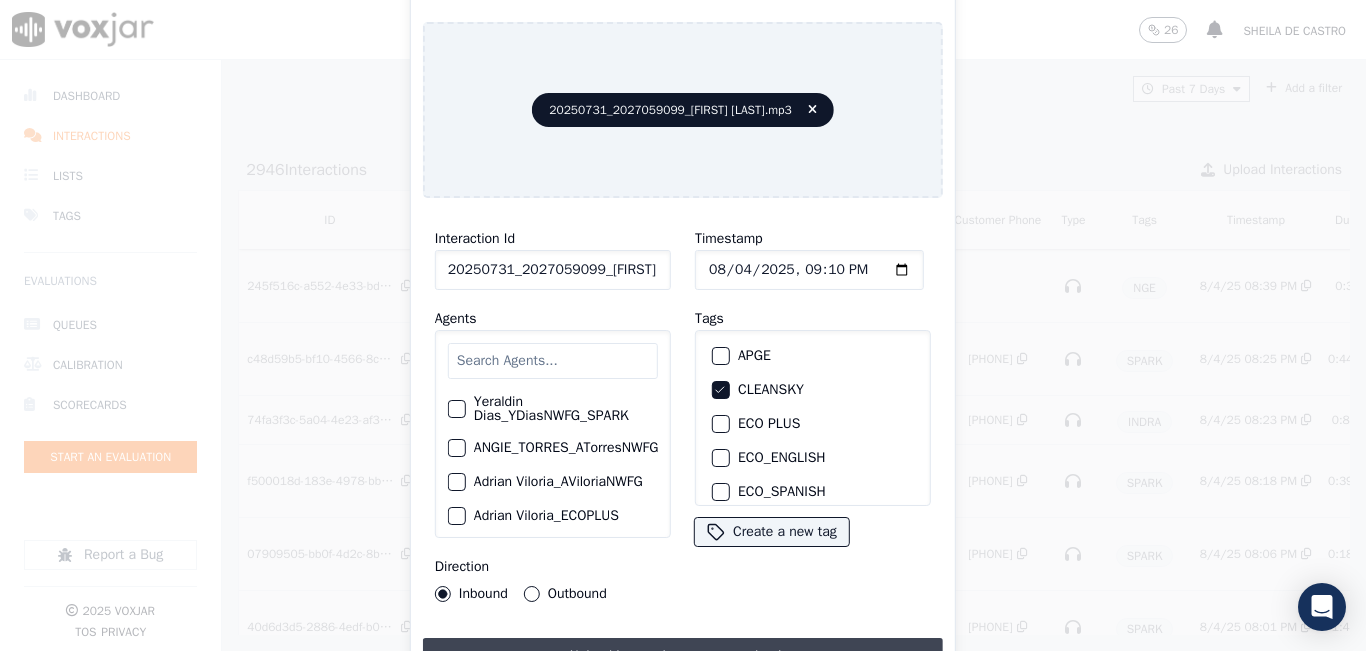 click on "Upload interaction to start evaluation" at bounding box center [683, 656] 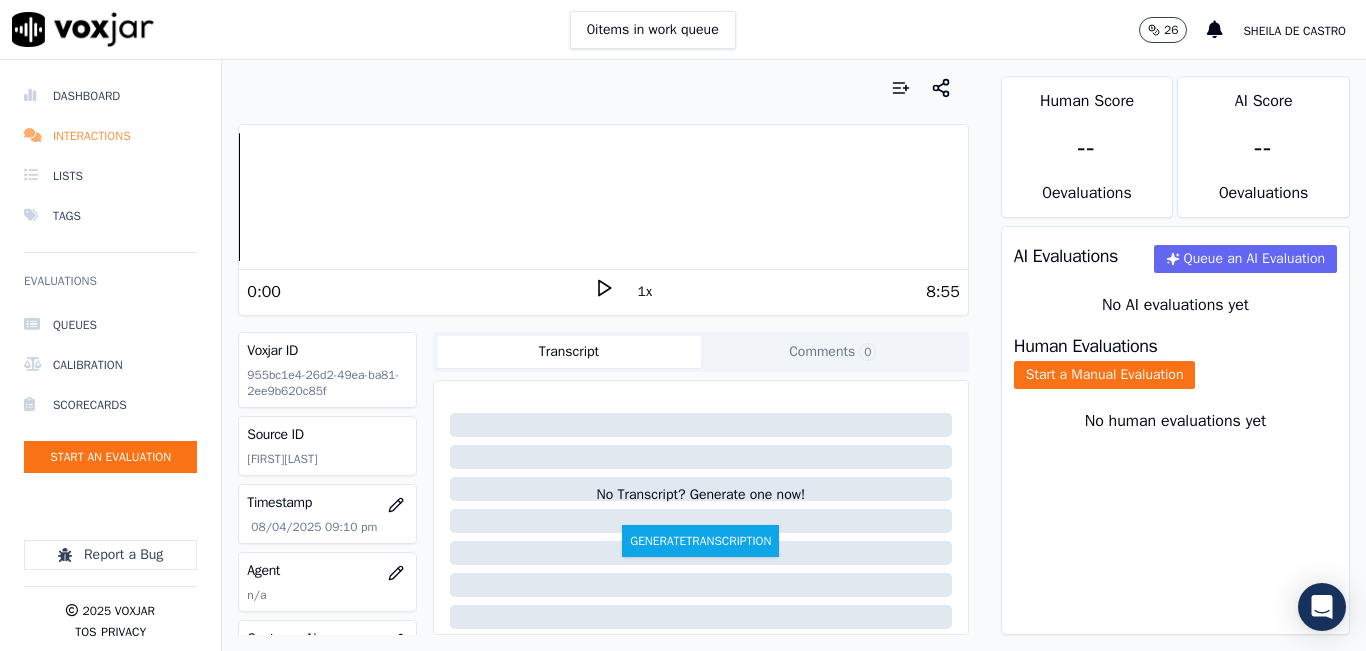 click on "Interactions" at bounding box center (110, 136) 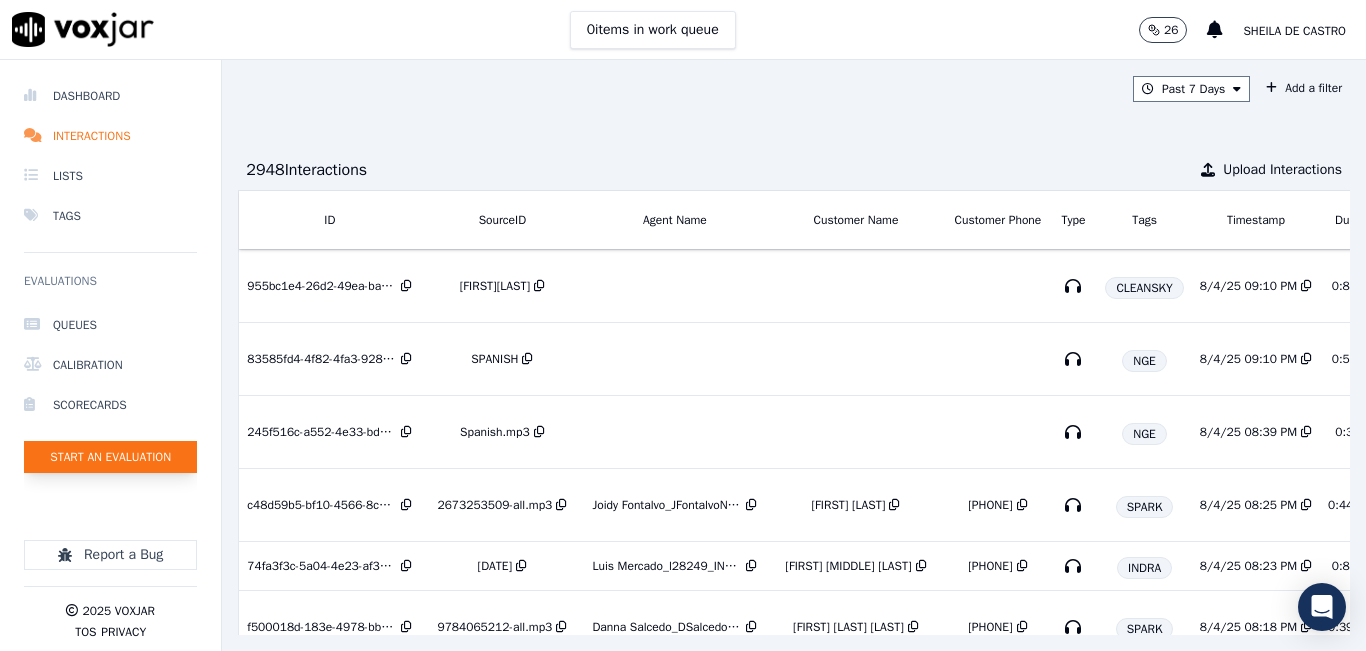 click on "Start an Evaluation" 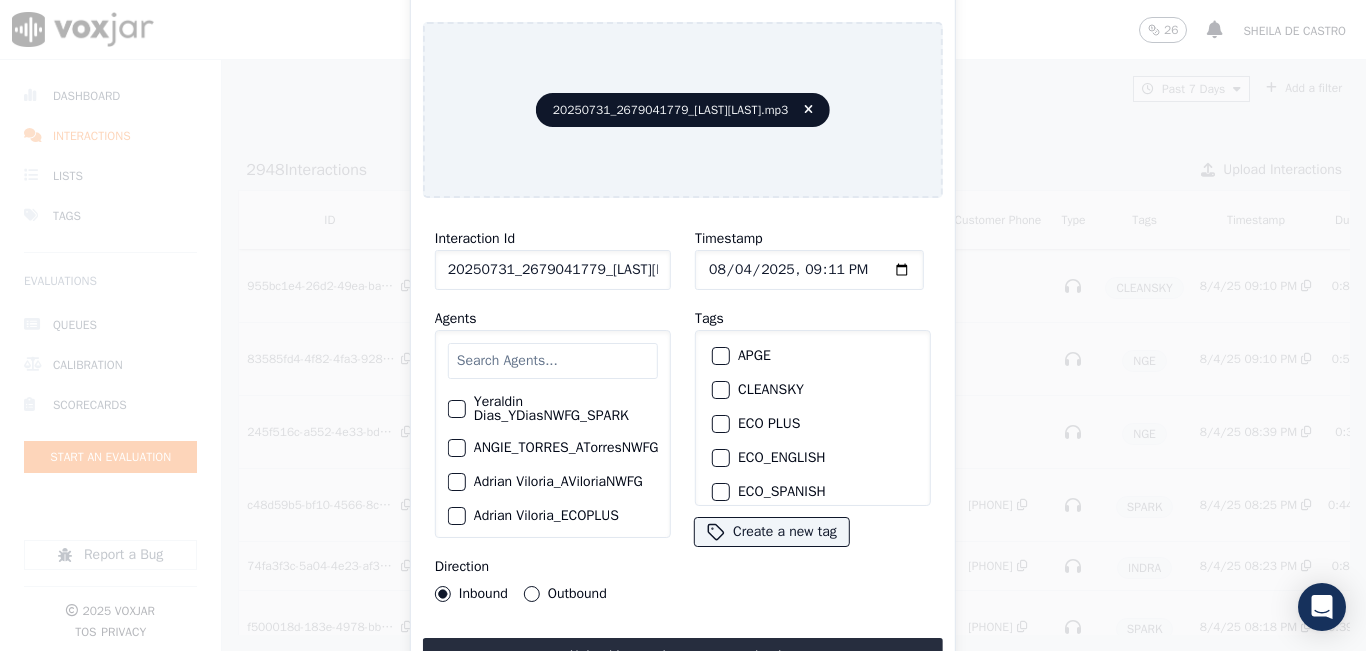 click on "20250731_2679041779_[LAST][LAST].mp3" 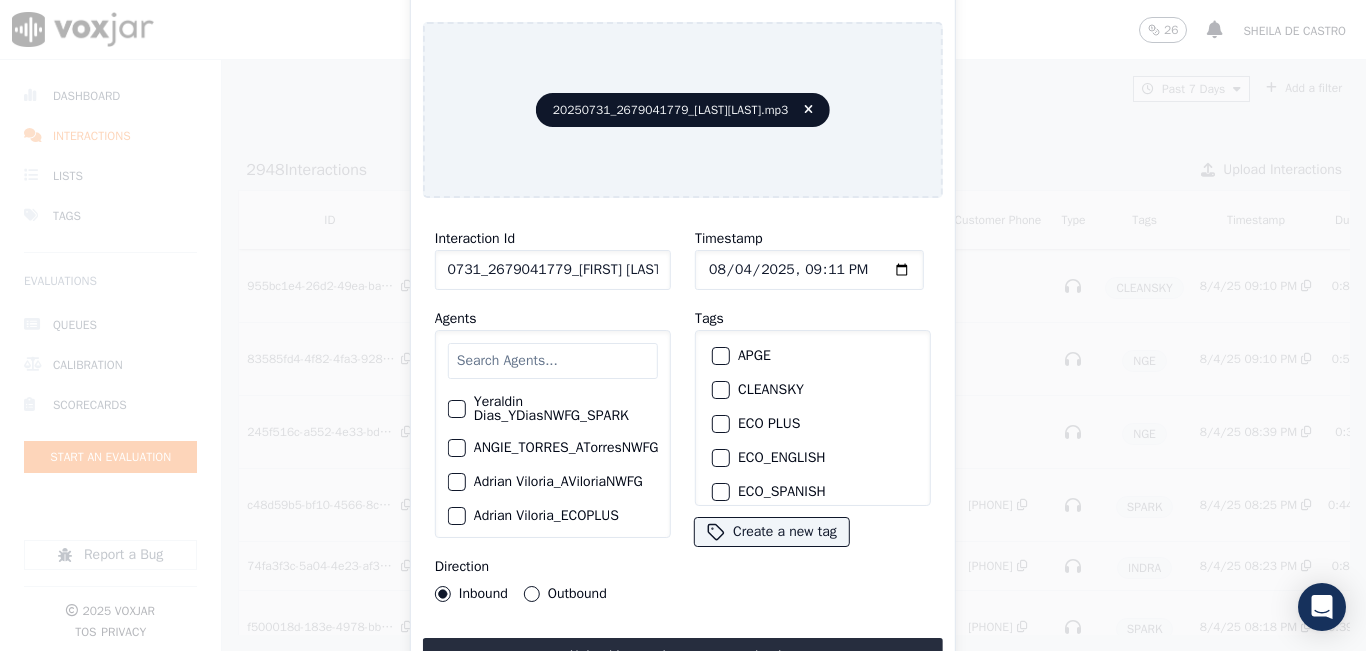 scroll, scrollTop: 0, scrollLeft: 31, axis: horizontal 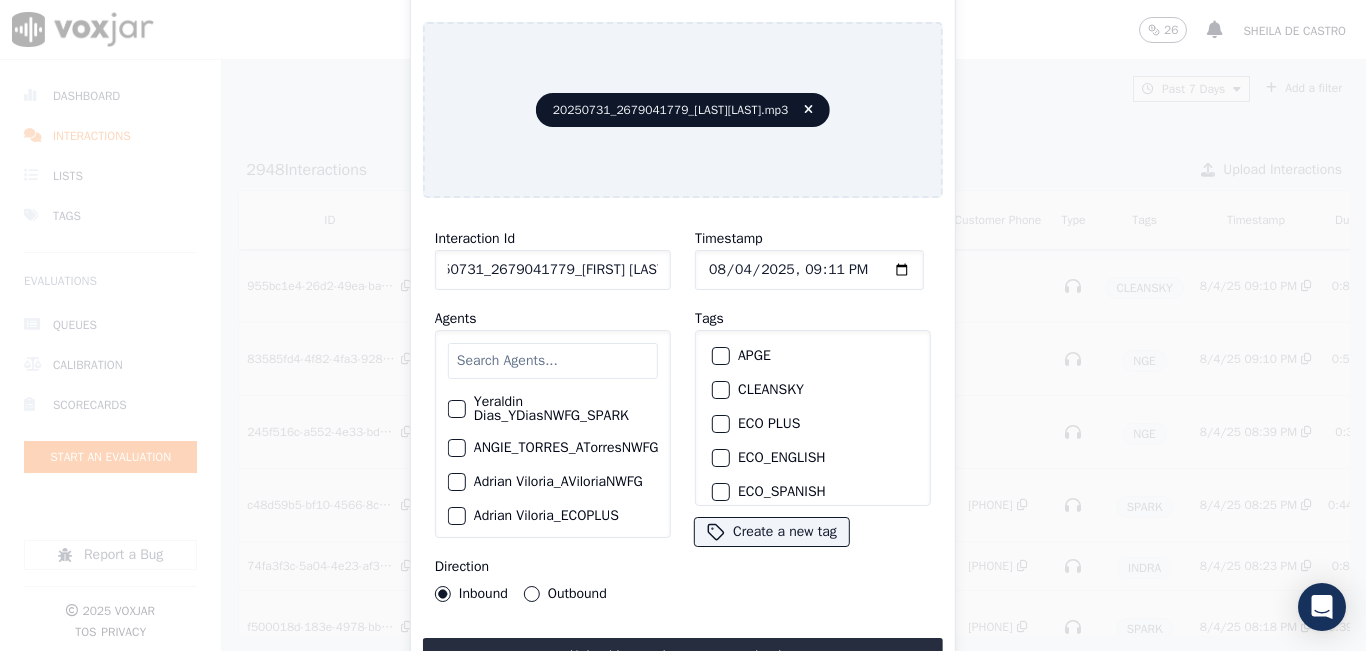 type on "20250731_2679041779_[FIRST] [LAST]" 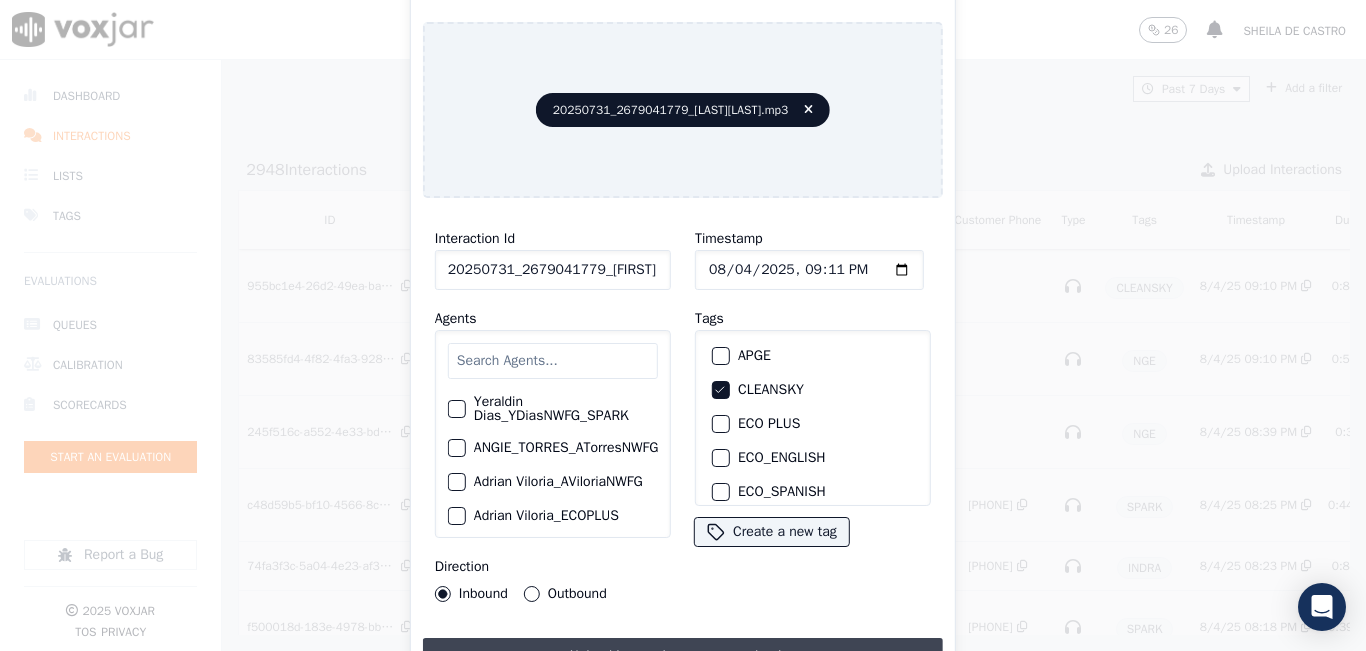 click on "Upload interaction to start evaluation" at bounding box center [683, 656] 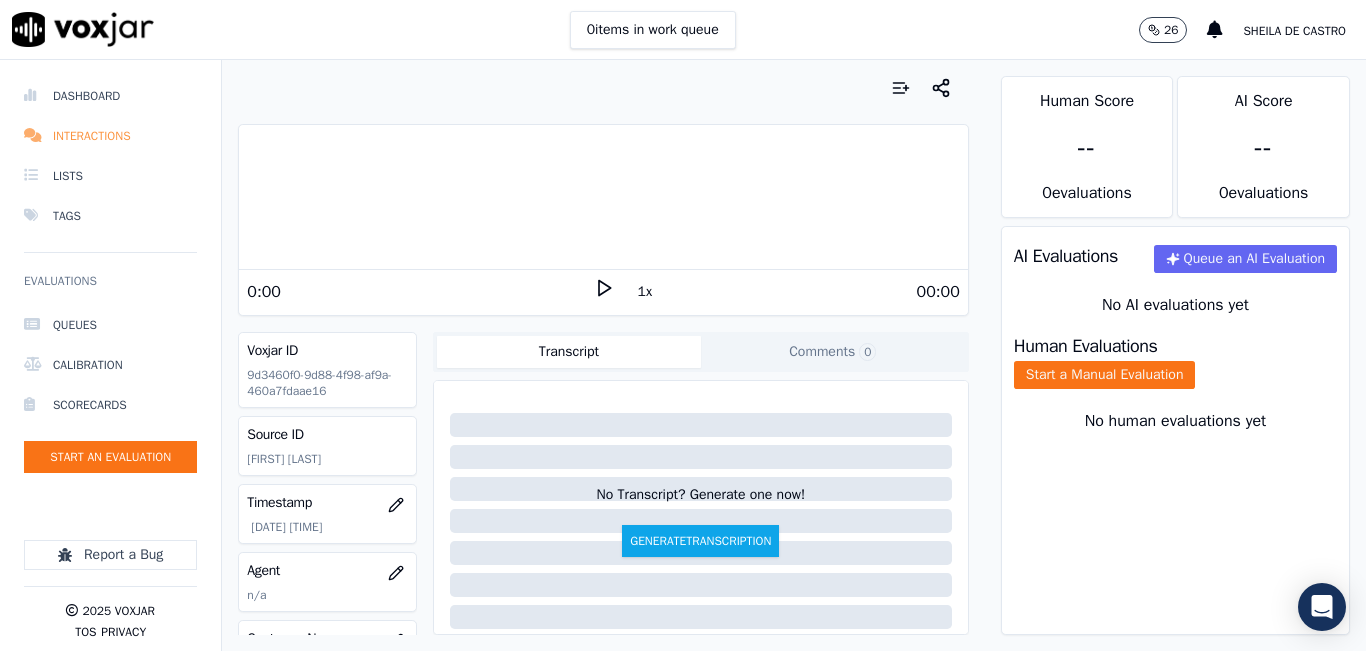 click on "Interactions" at bounding box center [110, 136] 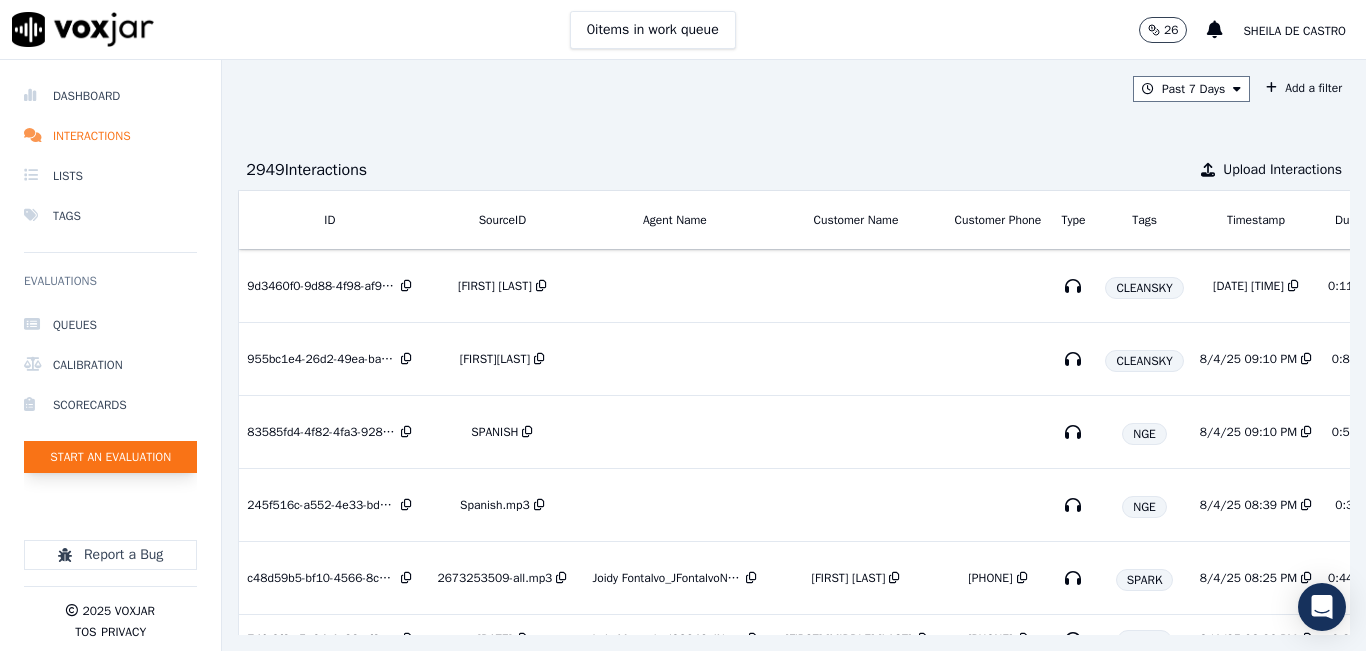 click on "Start an Evaluation" 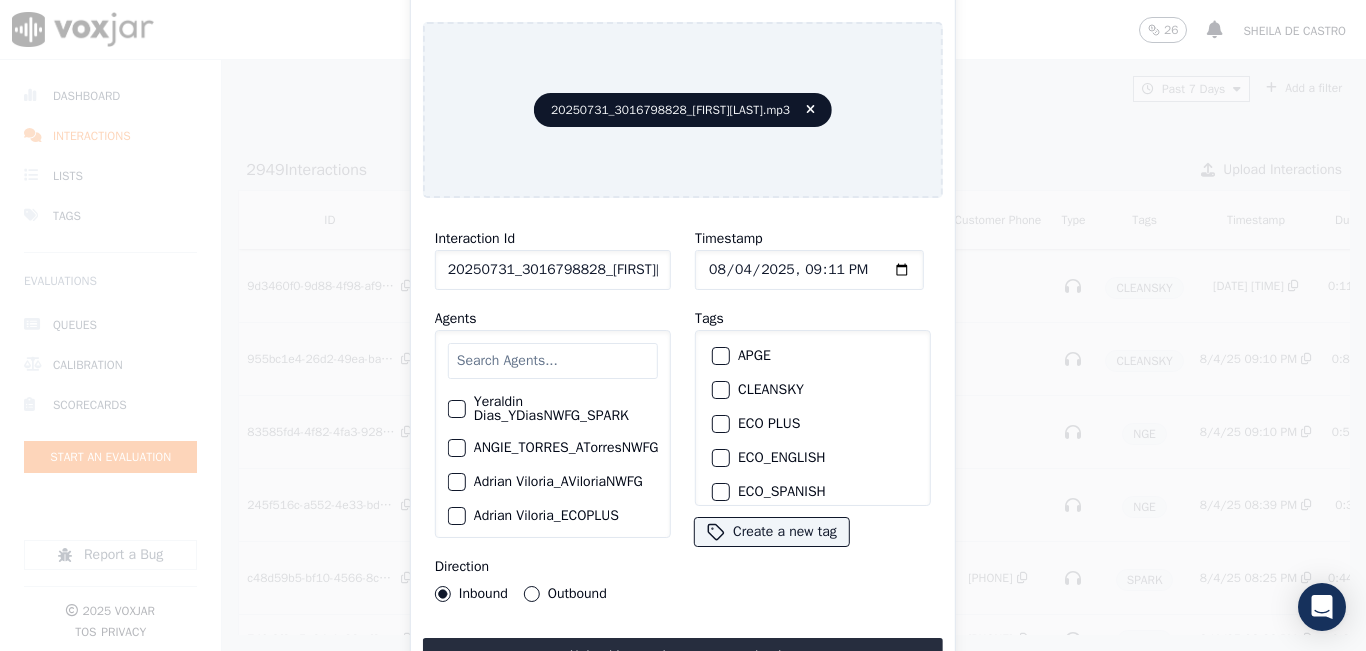 click on "Agents        [FIRST] [LAST]_YDiasNWFG_SPARK     ANGIE_TORRES_ATorresNWFG_SPARK     [FIRST] [LAST]_AViloriaNWFG     [FIRST] [LAST]_ECOPLUS     [FIRST] [LAST]_a25003_CLEANSKY     [FIRST] [LAST]_a25016_WGL     [FIRST] [LAST]_a25046_INDRA     [FIRST] [LAST]_fuse1164_NGE     [FIRST] [LAST]_a26181_WGL     [FIRST] [LAST]_SYMMETRY     [FIRST] [LAST]_a26184_WGL     [FIRST] [LAST]_a13916_CLEANSKY     [FIRST] [LAST]­_NW2906_CLEANSKY     [FIRST] [LAST]_AHiguitaNWFG_SPARK     [FIRST] [LAST]_Fuse3185_NGE     [FIRST] [LAST]_No Sales      [FIRST] [LAST]_a27435_CLEANSKY     [FIRST] [LAST]_a27490_INDRA     [FIRST] [LAST]_APriasNWFG     [FIRST] [LAST]_SYMMETRY     [FIRST] [LAST]_a27400_CLEANSKY     [FIRST] [LAST]_a27447_INDRA     [FIRST] [LAST]_fuse1184_NGE     [FIRST] [LAST]_ATorresNWFG     [FIRST] [LAST]_SYMMETRY     [FIRST] [LAST]_WANN1185_NGE     [FIRST] [LAST]_a27399_CLEANSKY     [FIRST] [LAST]_a27445_INDRA     BRYAN_LHEINEKER_WANN1211_NGE     [FIRST] [LAST]_BAQ2083_INDRA     [FIRST] [LAST]_BCamachoNWFG" at bounding box center (553, 422) 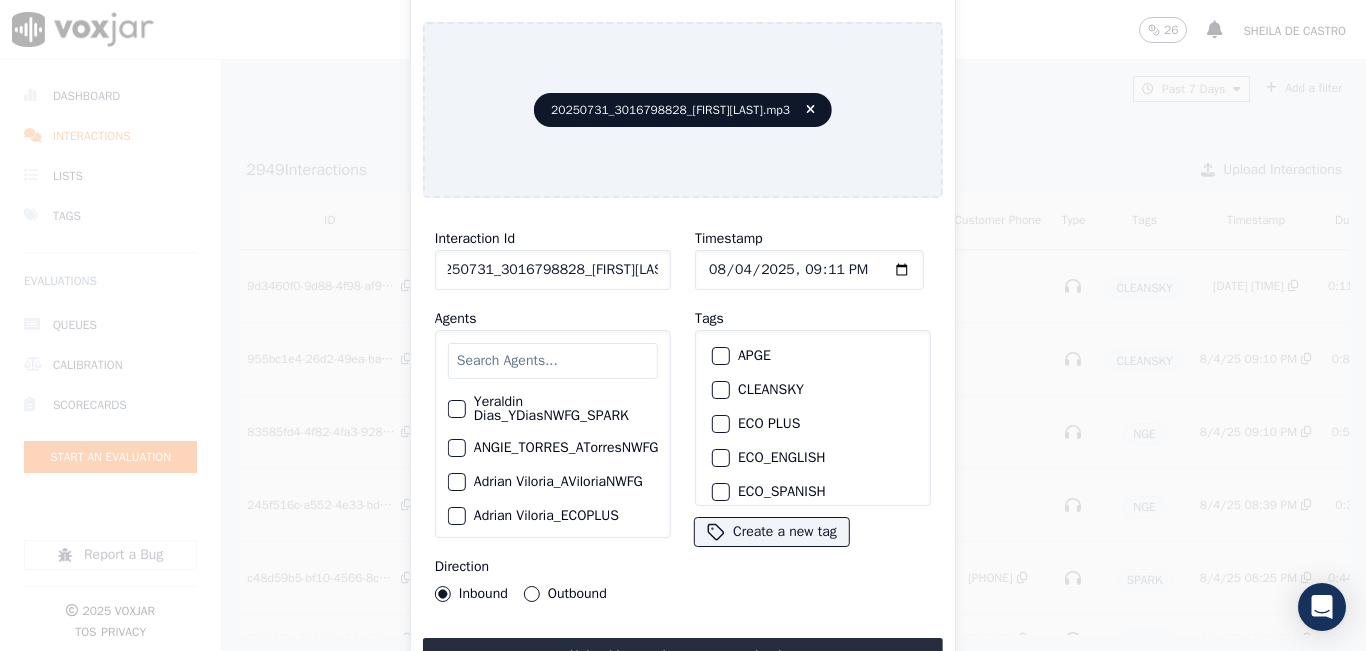 scroll, scrollTop: 0, scrollLeft: 18, axis: horizontal 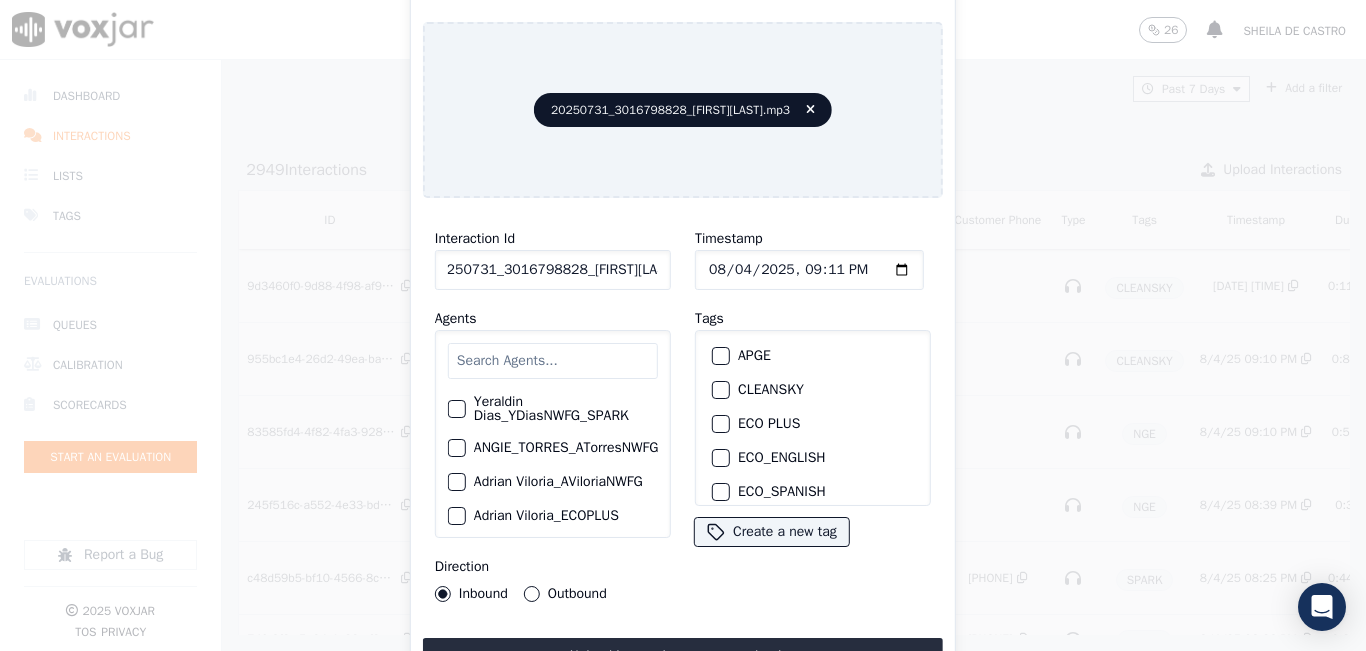 type on "20250731_3016798828_[FIRST][LAST]" 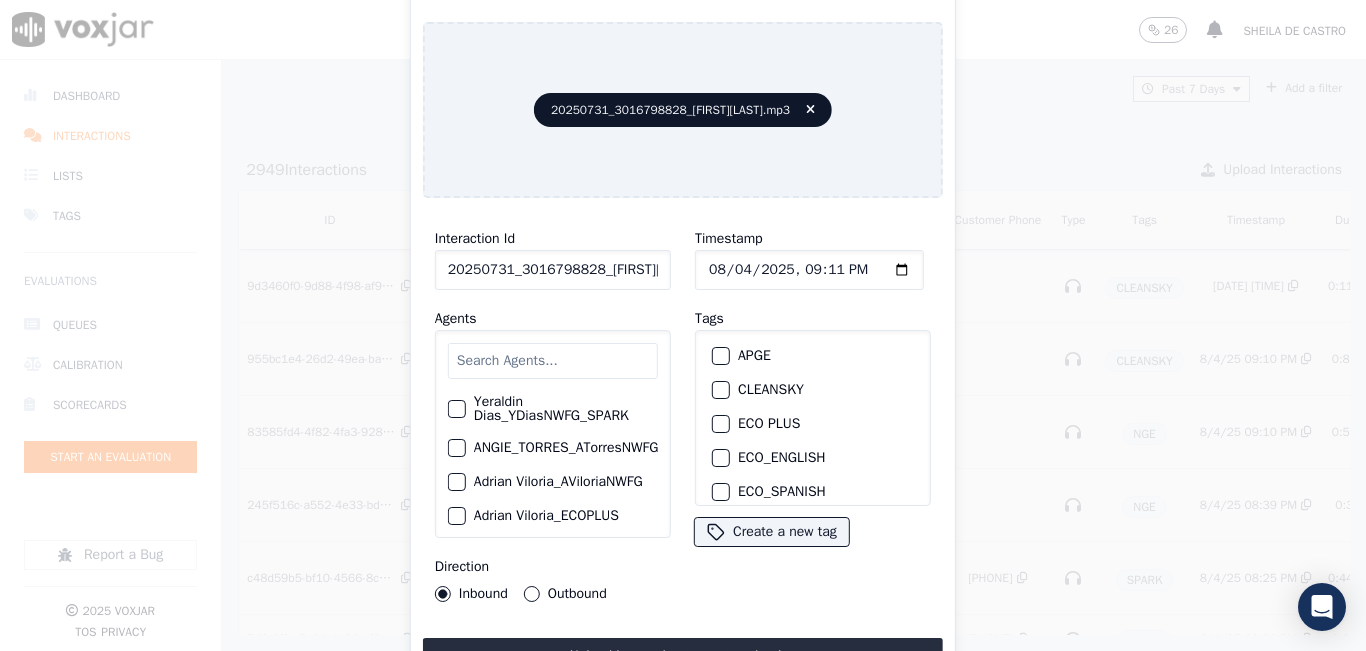click at bounding box center (720, 390) 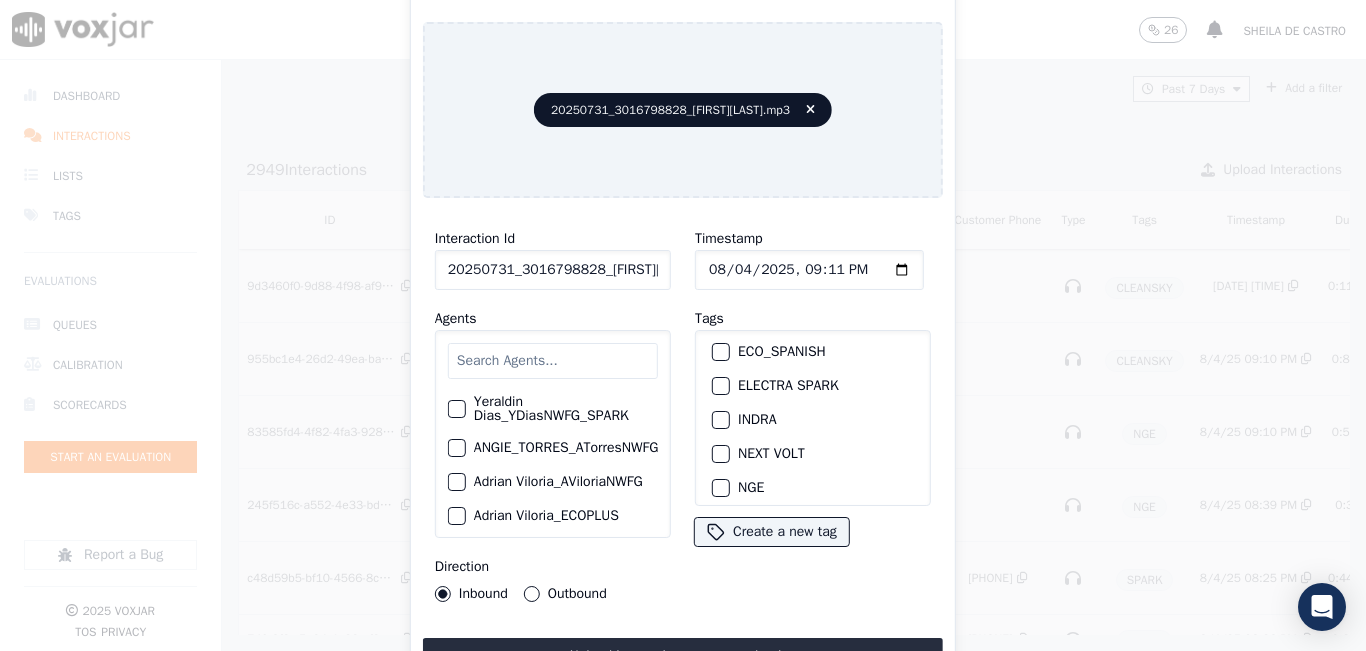 scroll, scrollTop: 200, scrollLeft: 0, axis: vertical 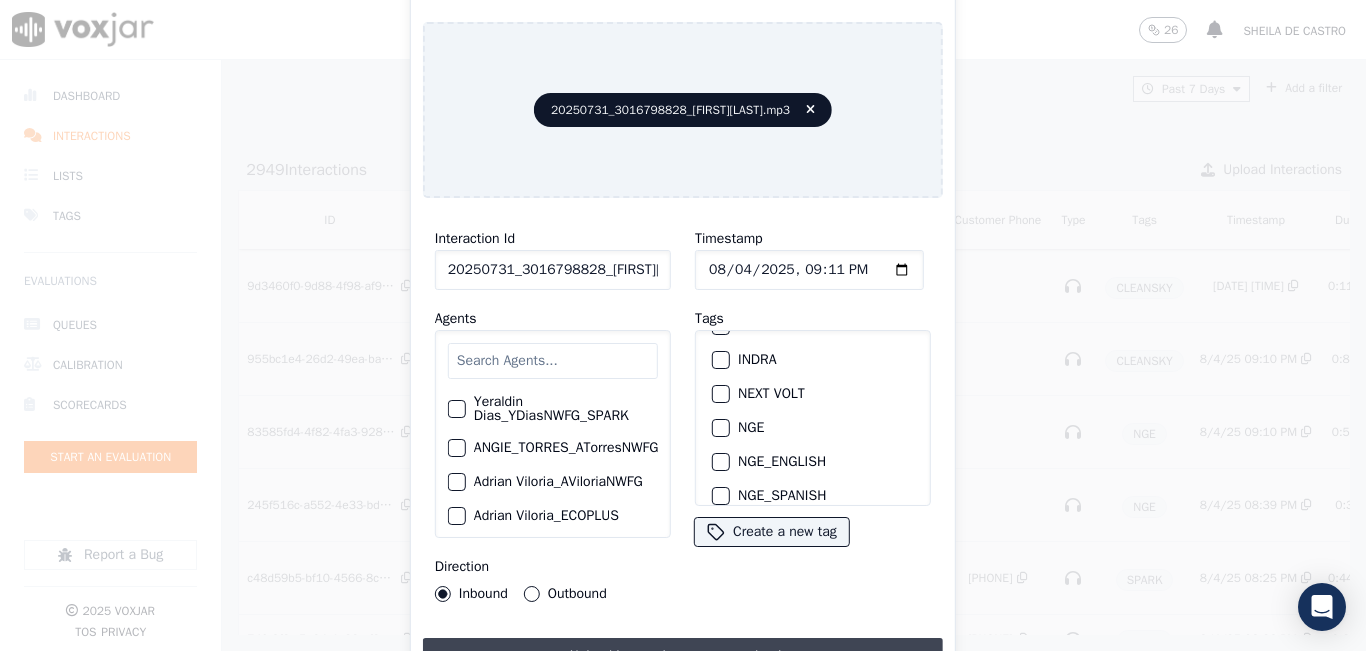 click on "Upload interaction to start evaluation" at bounding box center [683, 656] 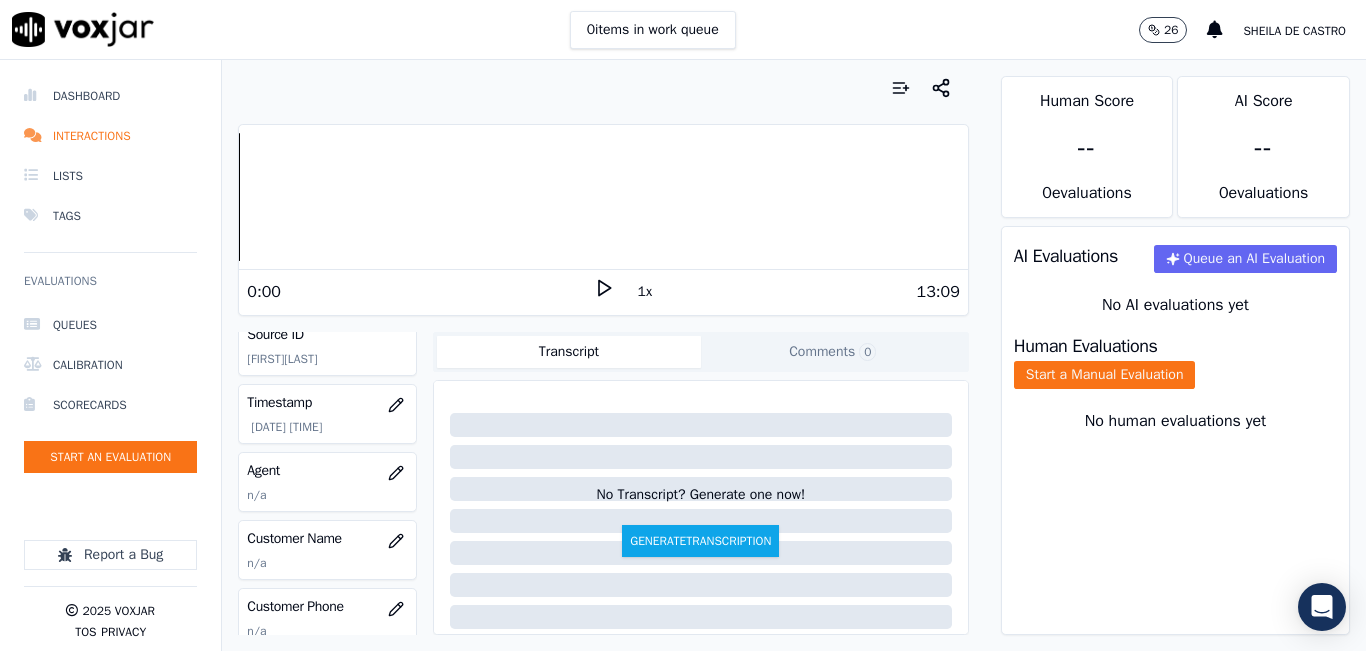 scroll, scrollTop: 0, scrollLeft: 0, axis: both 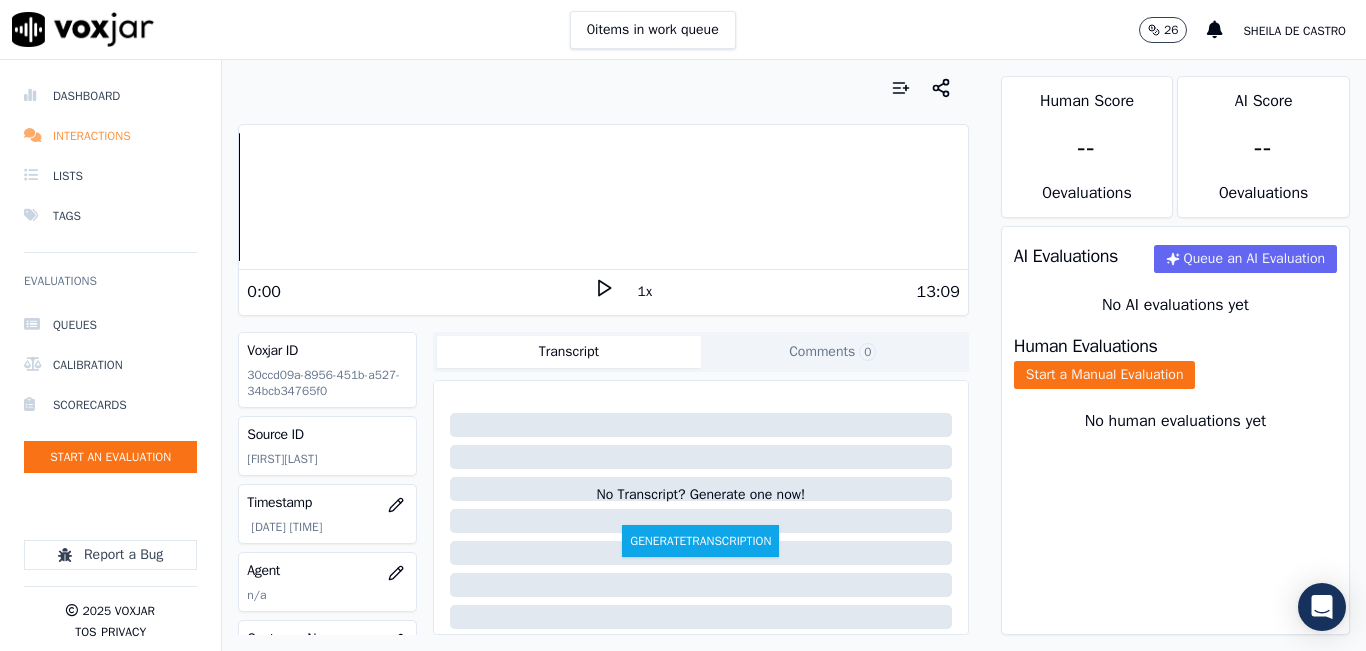 click on "Interactions" at bounding box center [110, 136] 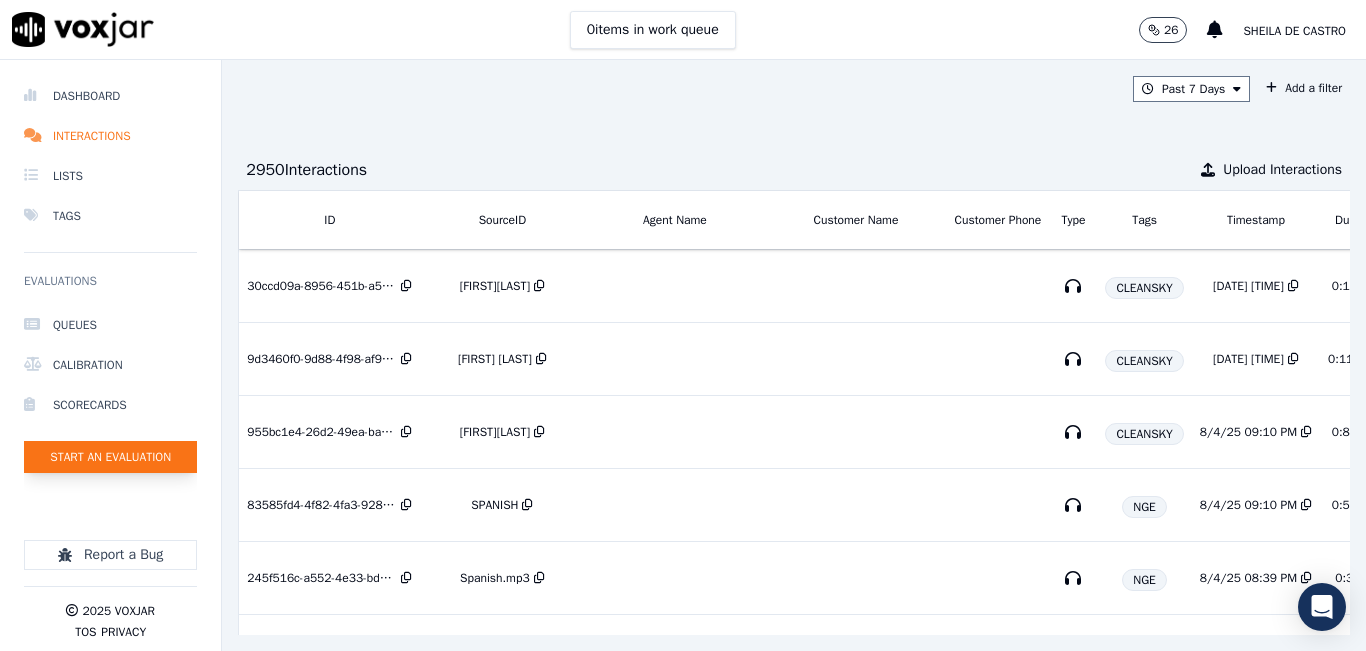 click on "Start an Evaluation" 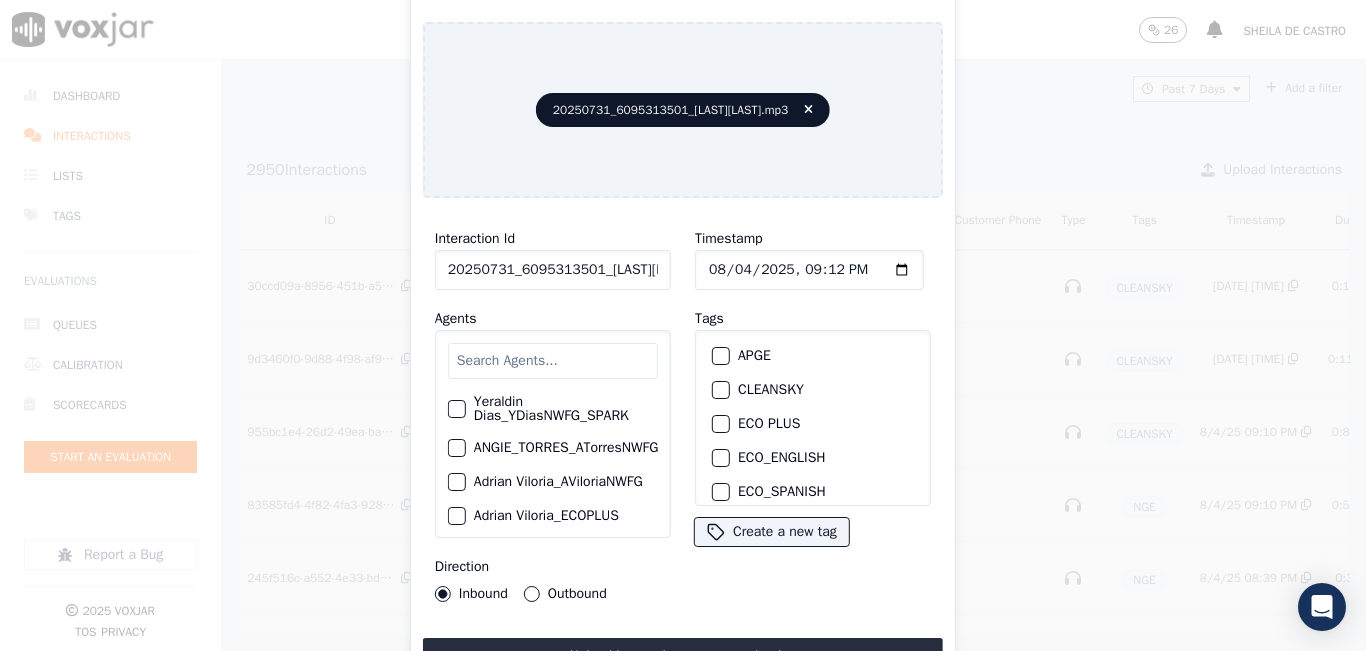 click on "Interaction Id   20250731_6095313501_[LAST][LAST].mp3     Agents        [FIRST] [LAST]_YDiasNWFG_SPARK     ANGIE_TORRES_ATorresNWFG_SPARK     [FIRST] [LAST]_AViloriaNWFG     [FIRST] [LAST]_ECOPLUS     [FIRST] [LAST]_a25003_CLEANSKY     [FIRST] [LAST]_a25016_WGL     [FIRST] [LAST]_a25046_INDRA     [FIRST] [LAST]_fuse1164_NGE     [FIRST] [LAST]_a26181_WGL     [FIRST] [LAST]_SYMMETRY     [FIRST] [LAST]_a26184_WGL     [FIRST] [LAST]_a13916_CLEANSKY     [FIRST] [LAST]­_NW2906_CLEANSKY     [FIRST] [LAST]_AHiguitaNWFG_SPARK     [FIRST] [LAST]_Fuse3185_NGE     [FIRST] [LAST]_No Sales      [FIRST] [LAST]_a27435_CLEANSKY     [FIRST] [LAST]_a27490_INDRA     [FIRST] [LAST]_APriasNWFG     [FIRST] [LAST]_SYMMETRY     [FIRST] [LAST]_a27400_CLEANSKY     [FIRST] [LAST]_a27447_INDRA     [FIRST] [LAST]_fuse1184_NGE     [FIRST] [LAST]_ATorresNWFG     [FIRST] [LAST]_SYMMETRY     [FIRST] [LAST]_WANN1185_NGE     [FIRST] [LAST]_a27399_CLEANSKY     [FIRST] [LAST]_a27445_INDRA     BRYAN_LHEINEKER_WANN1211_NGE" at bounding box center [553, 414] 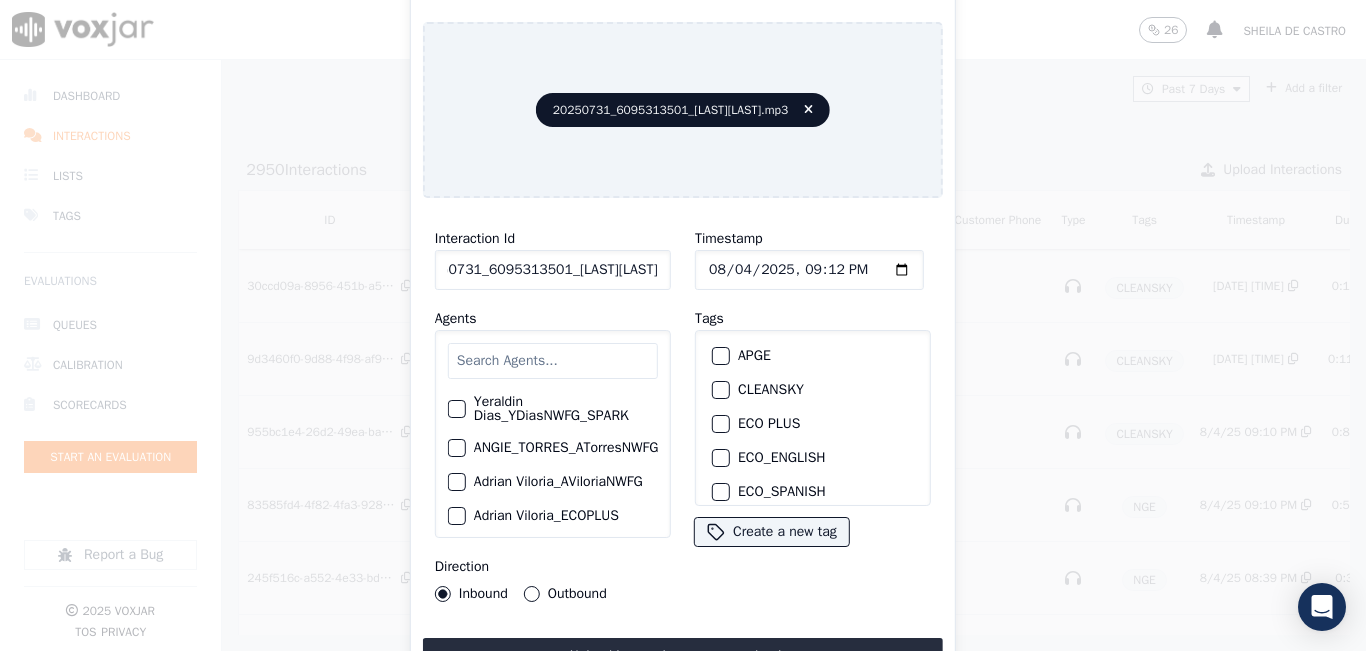 scroll, scrollTop: 0, scrollLeft: 31, axis: horizontal 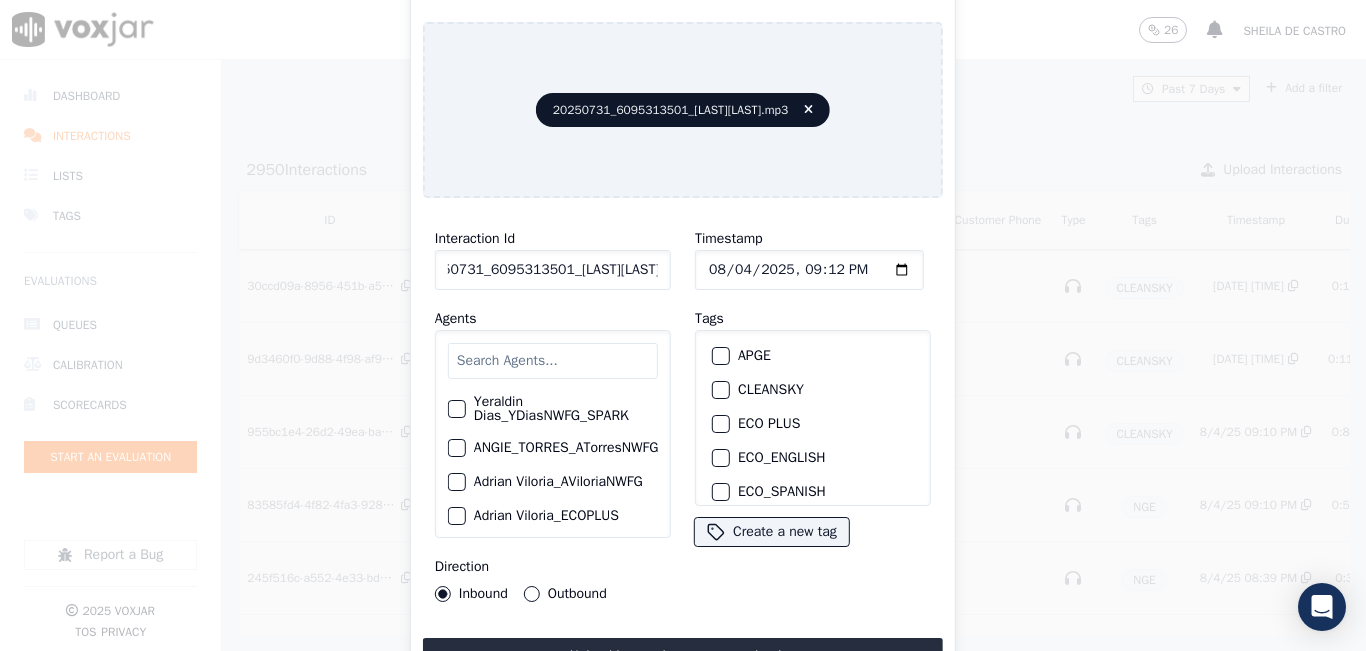 type on "20250731_6095313501_[LAST][LAST]" 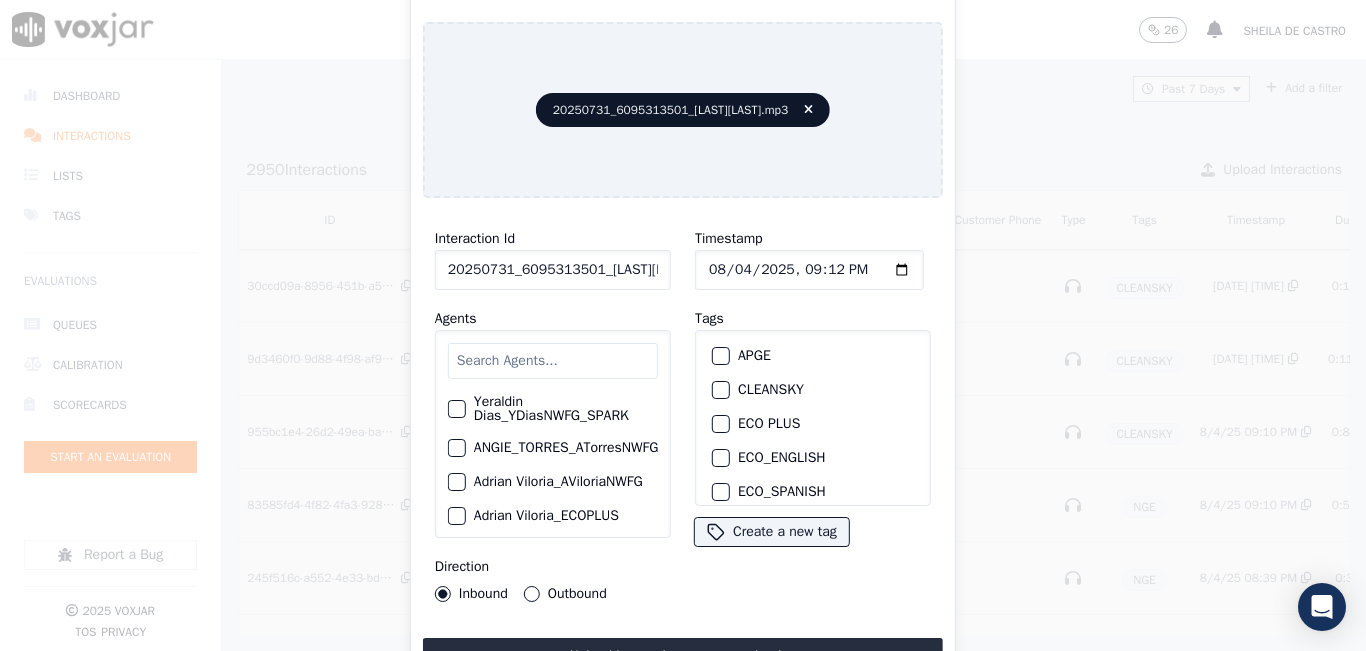 click at bounding box center (720, 390) 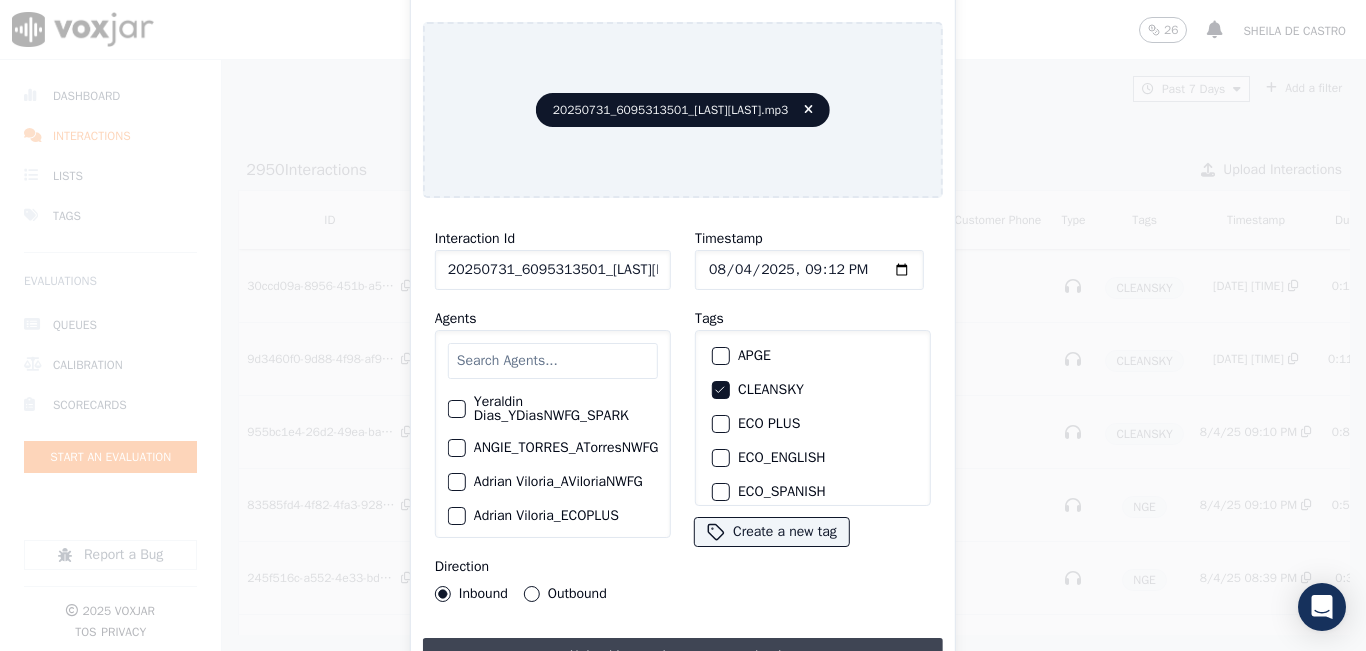 click on "Upload interaction to start evaluation" at bounding box center [683, 656] 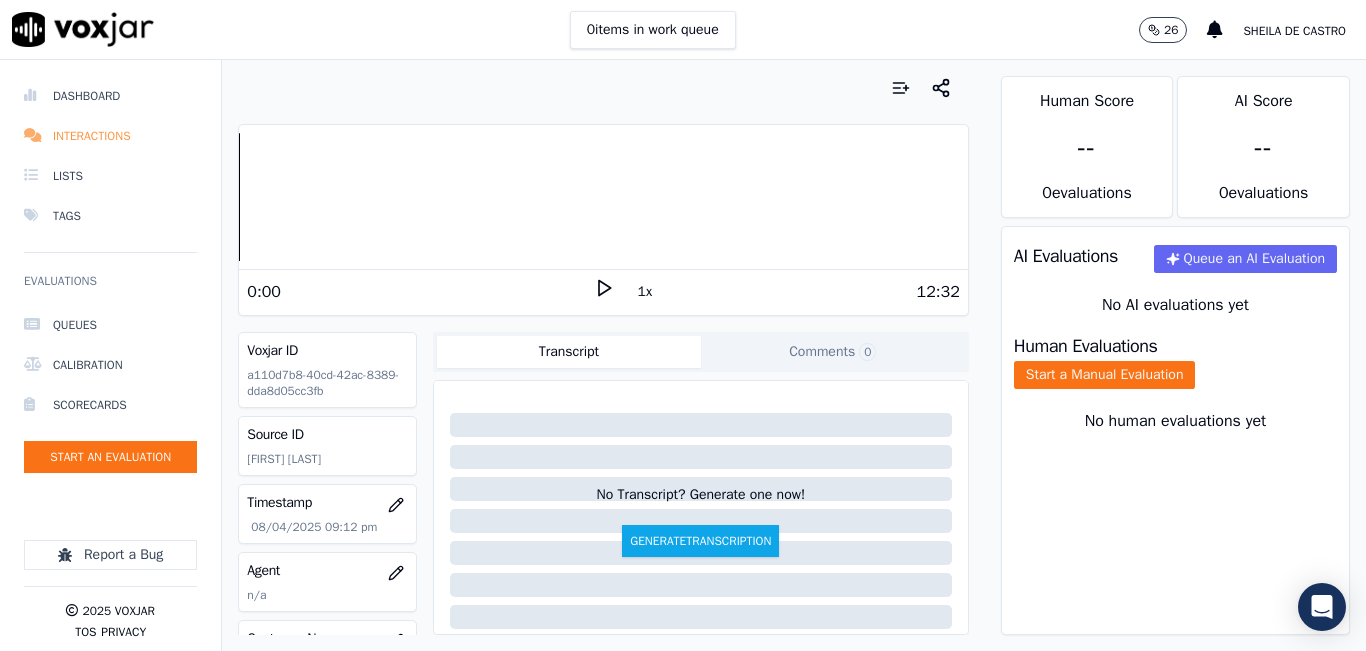 click on "Interactions" at bounding box center [110, 136] 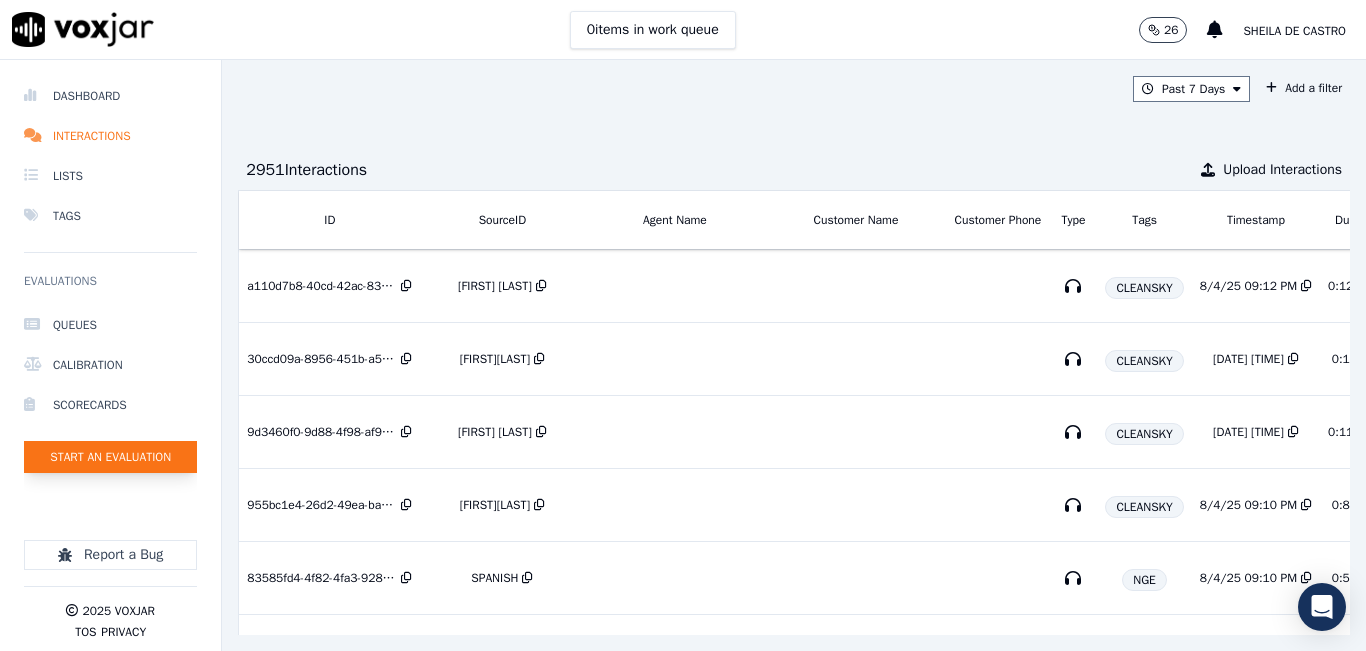 click on "Start an Evaluation" 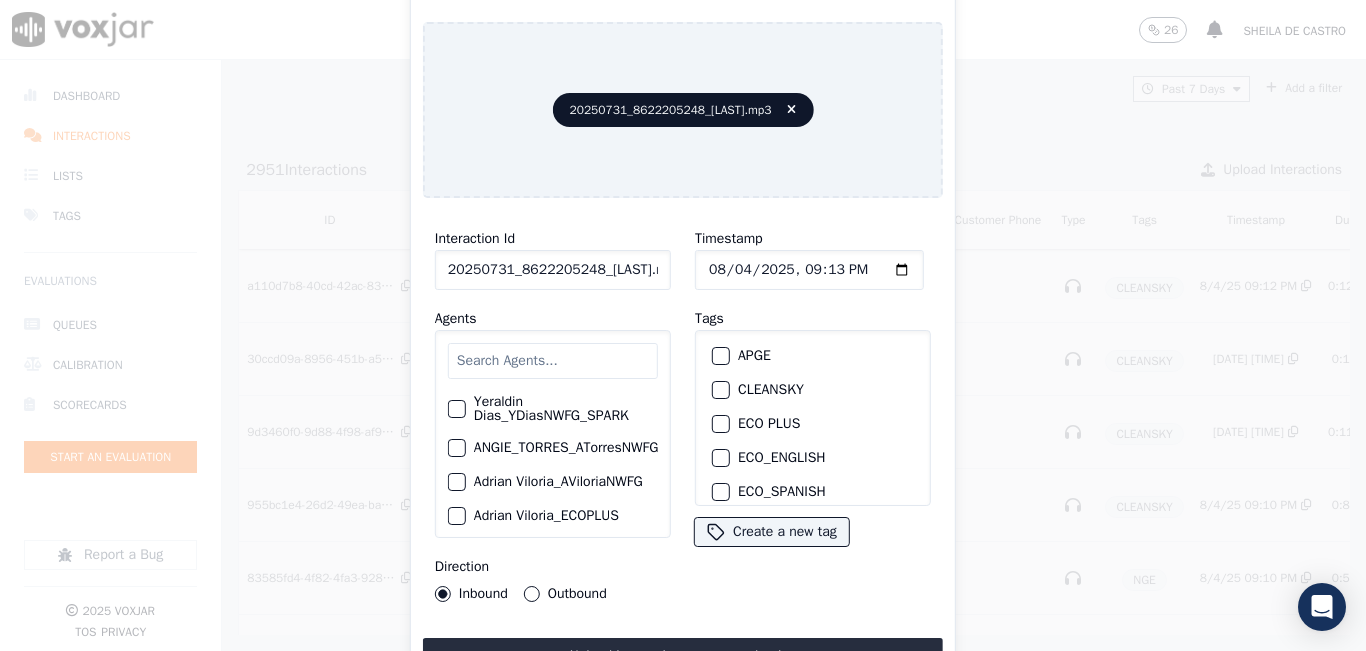 drag, startPoint x: 638, startPoint y: 272, endPoint x: 657, endPoint y: 300, distance: 33.83785 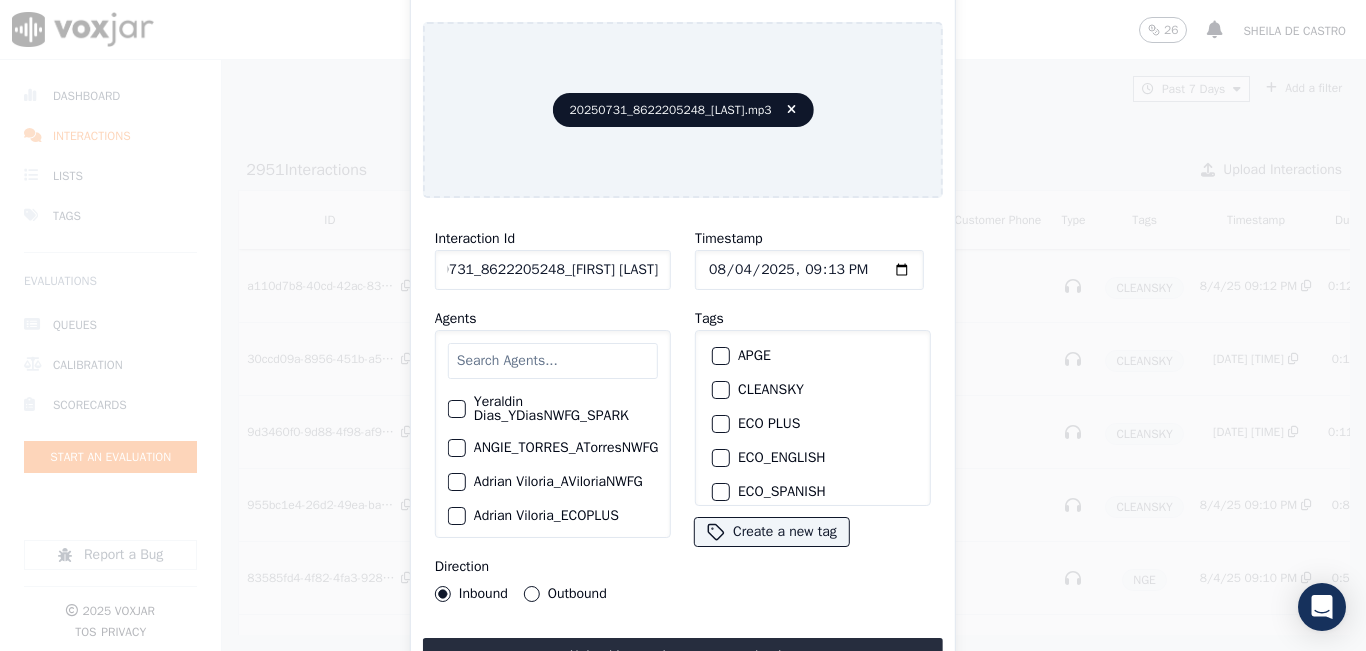 scroll, scrollTop: 0, scrollLeft: 55, axis: horizontal 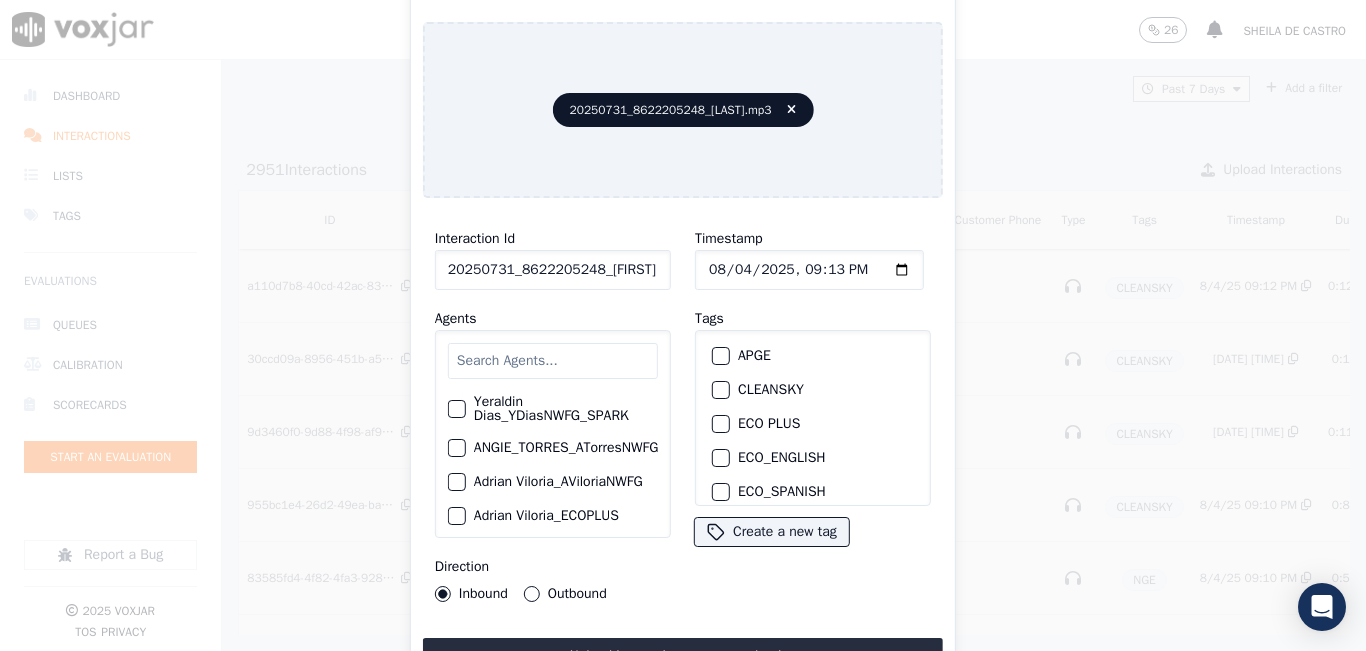 click at bounding box center [720, 390] 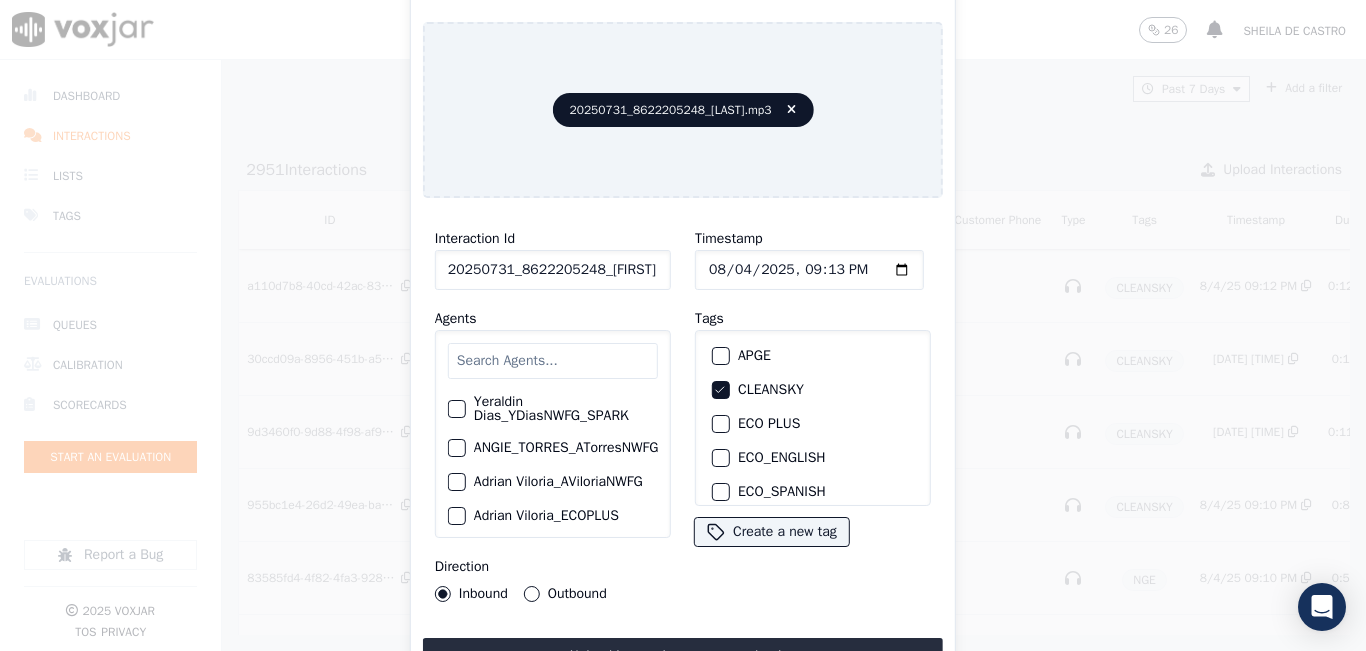 click on "Interaction Id   20250731_8622205248_[FIRST][LAST]     Agents        [FIRST] [LAST]_YDiasNWFG_SPARK     ANGIE_TORRES_ATorresNWFG_SPARK     [FIRST] [LAST]_AViloriaNWFG     [FIRST] [LAST]_ECOPLUS     [FIRST] [LAST]_a25003_CLEANSKY     [FIRST] [LAST]_a25016_WGL     [FIRST] [LAST]_a25046_INDRA     [FIRST] [LAST]_fuse1164_NGE     [FIRST] [LAST]_a26181_WGL     [FIRST] [LAST]_SYMMETRY     [FIRST] [LAST]_a26184_WGL     [FIRST] [LAST]_a13916_CLEANSKY     [FIRST] [LAST]­_NW2906_CLEANSKY     [FIRST] [LAST]_AHiguitaNWFG_SPARK     [FIRST] [LAST]_Fuse3185_NGE     [FIRST] [LAST]_No Sales      [FIRST] [LAST]_a27435_CLEANSKY     [FIRST] [LAST]_a27490_INDRA     [FIRST] [LAST]_APriasNWFG     [FIRST] [LAST]_SYMMETRY     [FIRST] [LAST]_a27400_CLEANSKY     [FIRST] [LAST]_a27447_INDRA     [FIRST] [LAST]_fuse1184_NGE     [FIRST] [LAST]_ATorresNWFG     [FIRST] [LAST]_SYMMETRY     [FIRST] [LAST]_WANN1185_NGE     [FIRST] [LAST]_a27399_CLEANSKY     [FIRST] [LAST]_a27445_INDRA     BRYAN_LHEINEKER_WANN1211_NGE" at bounding box center (683, 444) 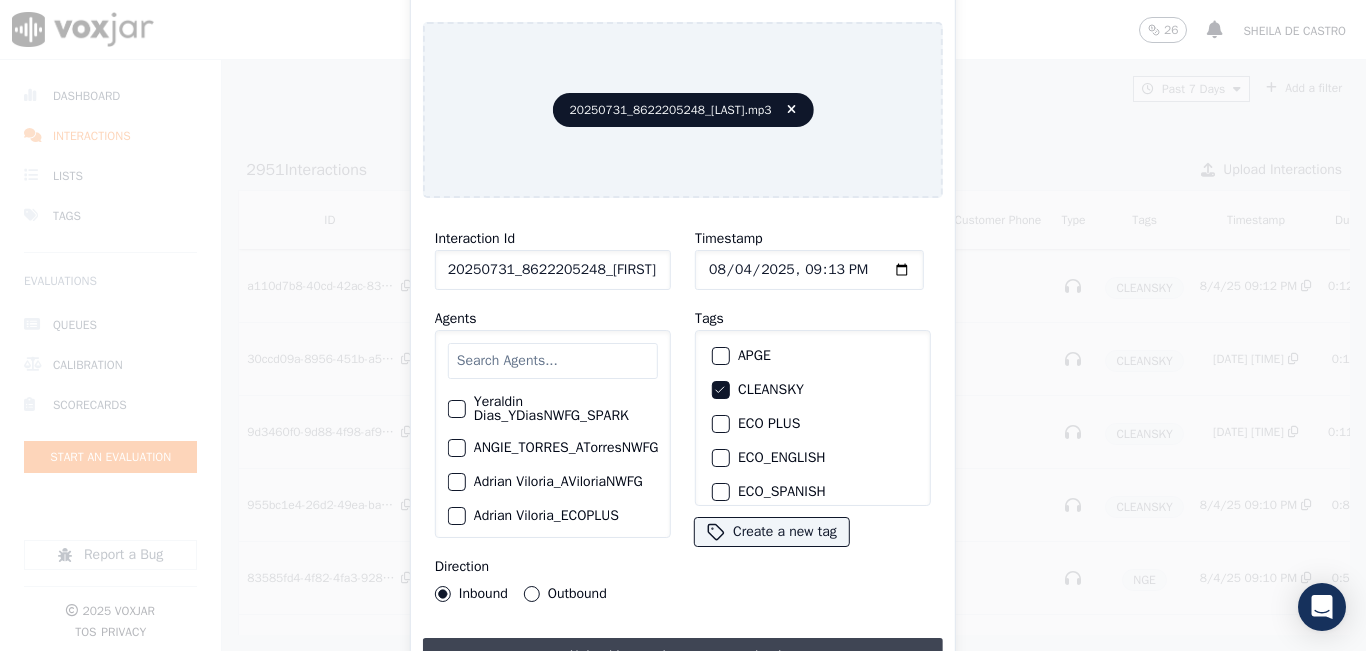 click on "Upload interaction to start evaluation" at bounding box center [683, 656] 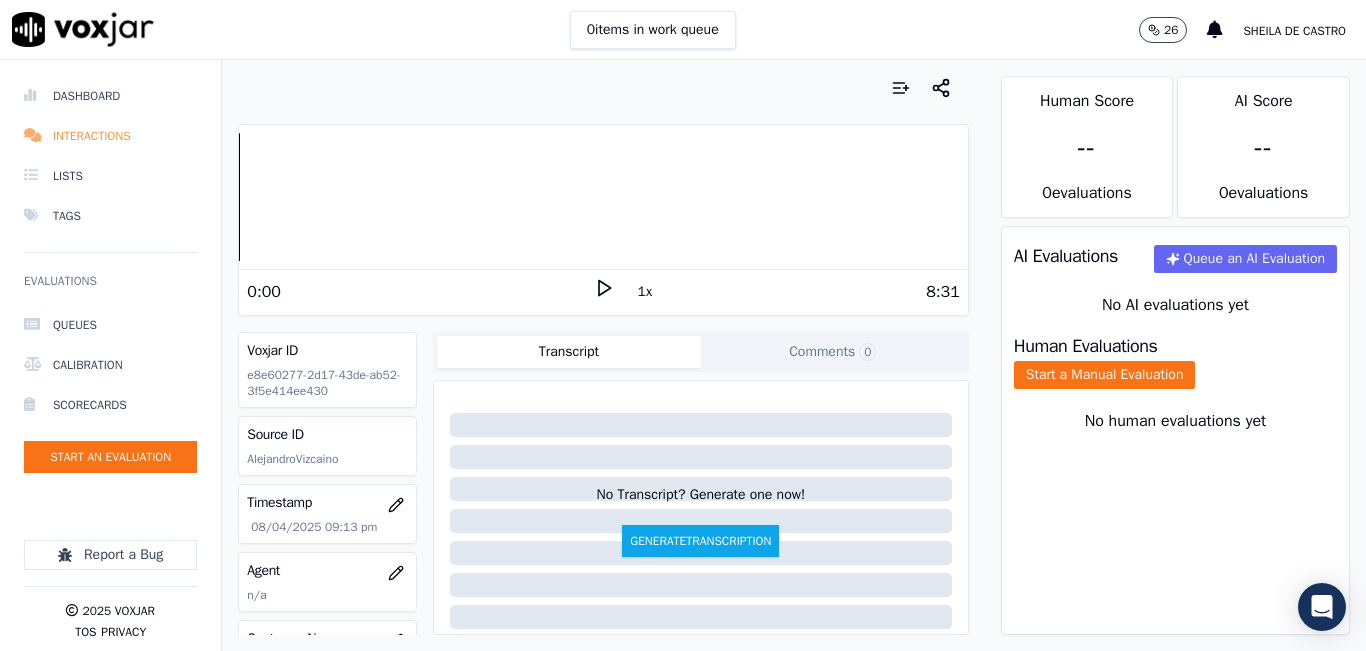 click on "Interactions" at bounding box center [110, 136] 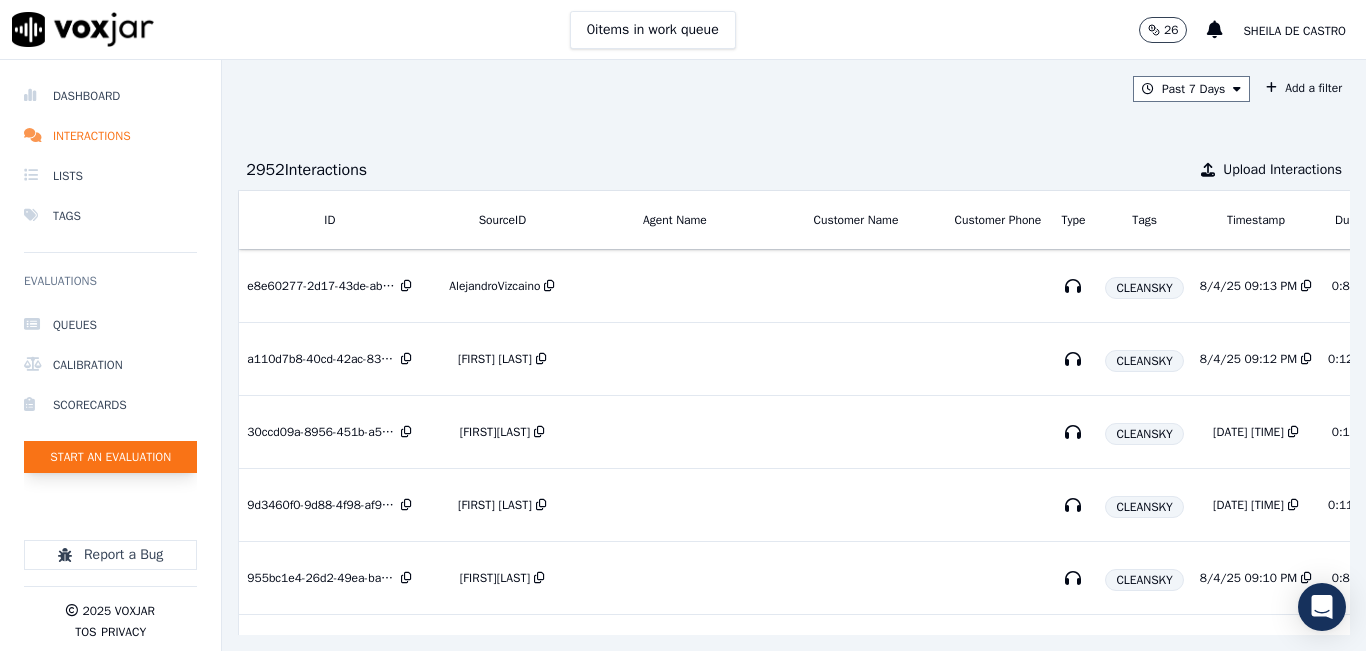 click on "Start an Evaluation" 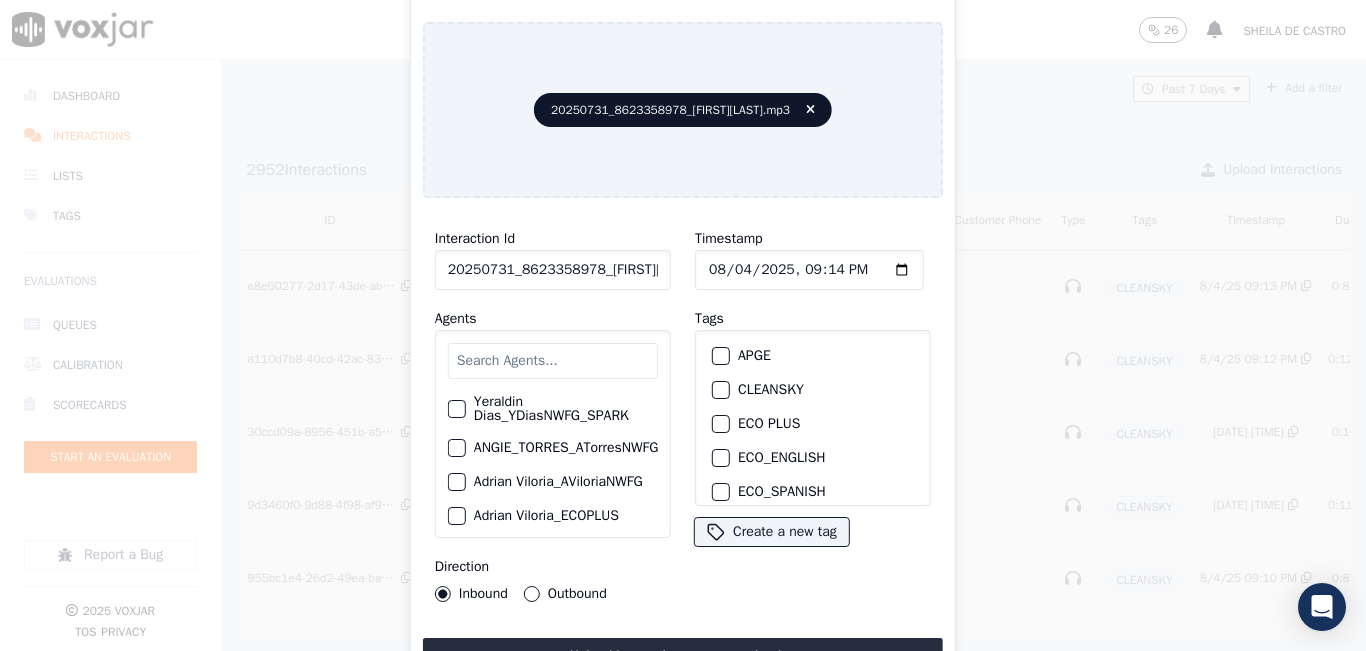 click on "20250731_8623358978_[FIRST][LAST].mp3" 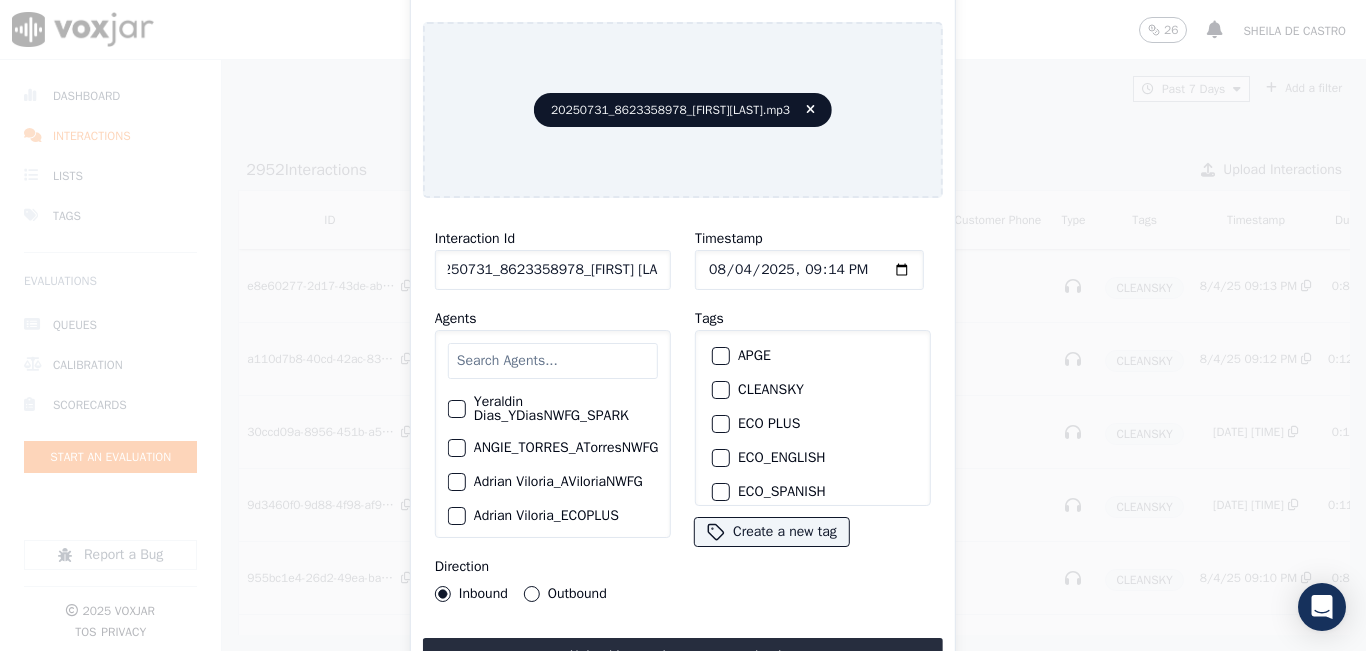 scroll, scrollTop: 0, scrollLeft: 19, axis: horizontal 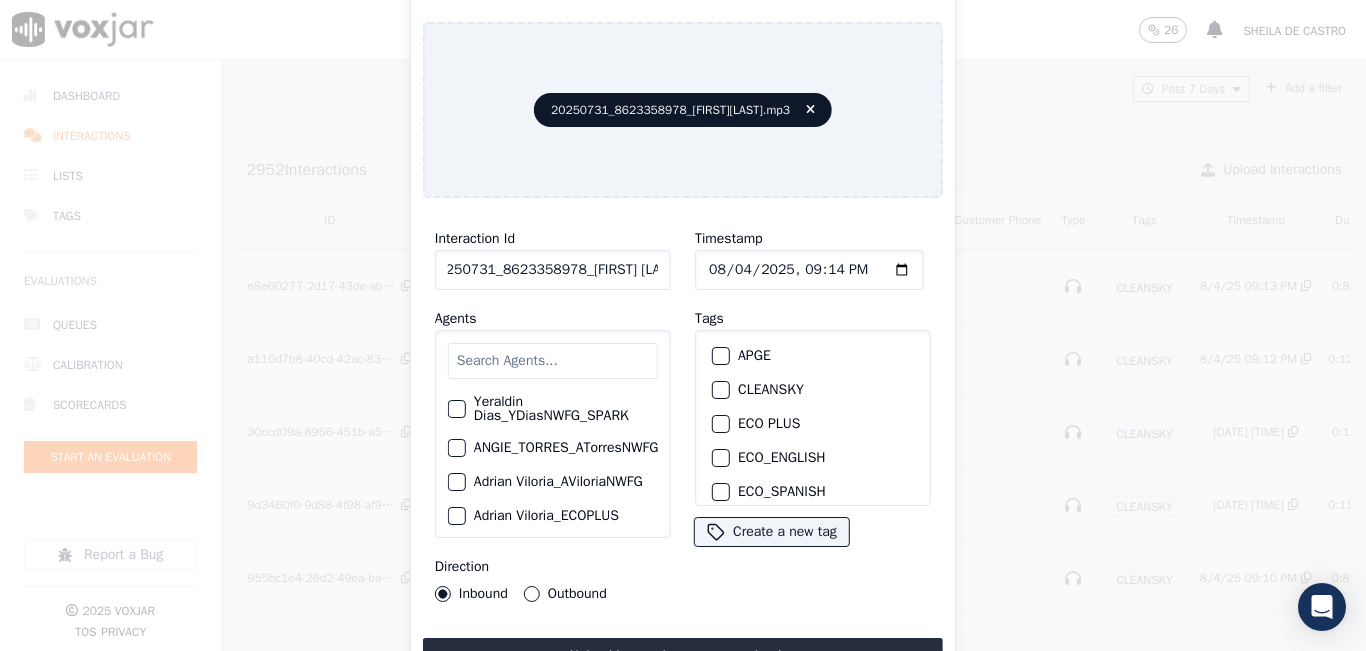 type on "20250731_8623358978_[FIRST] [LAST]" 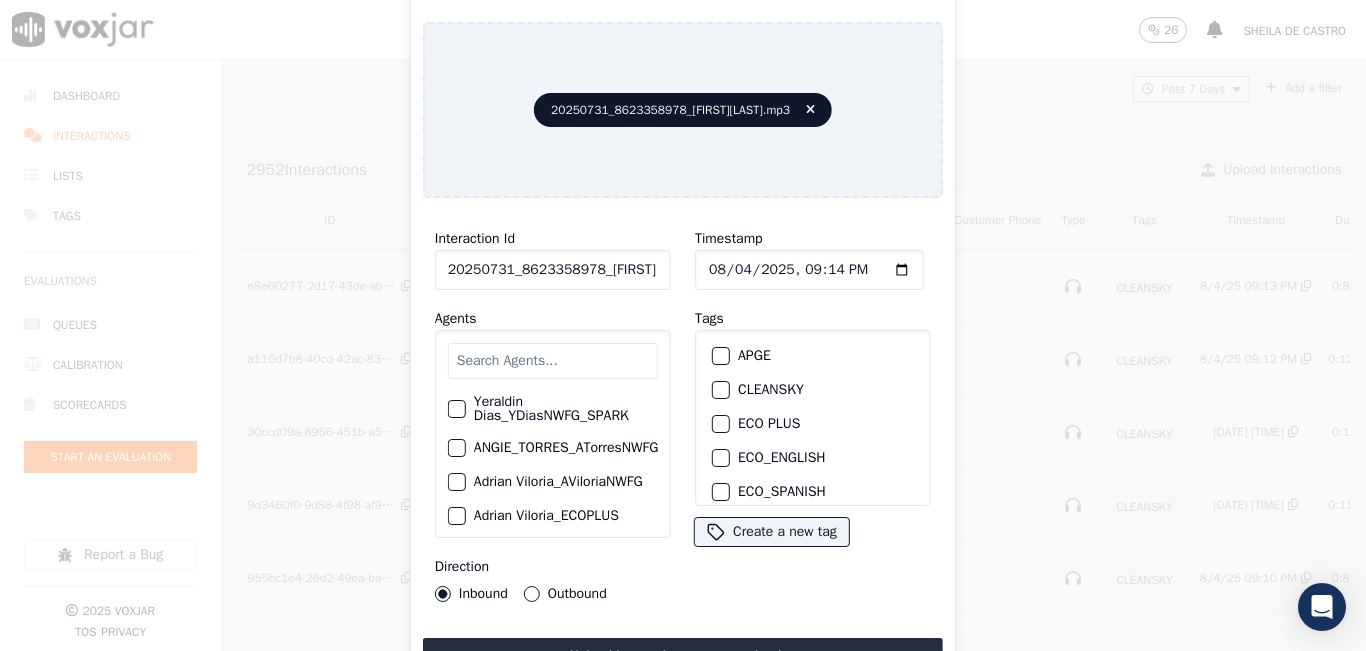 click at bounding box center (720, 390) 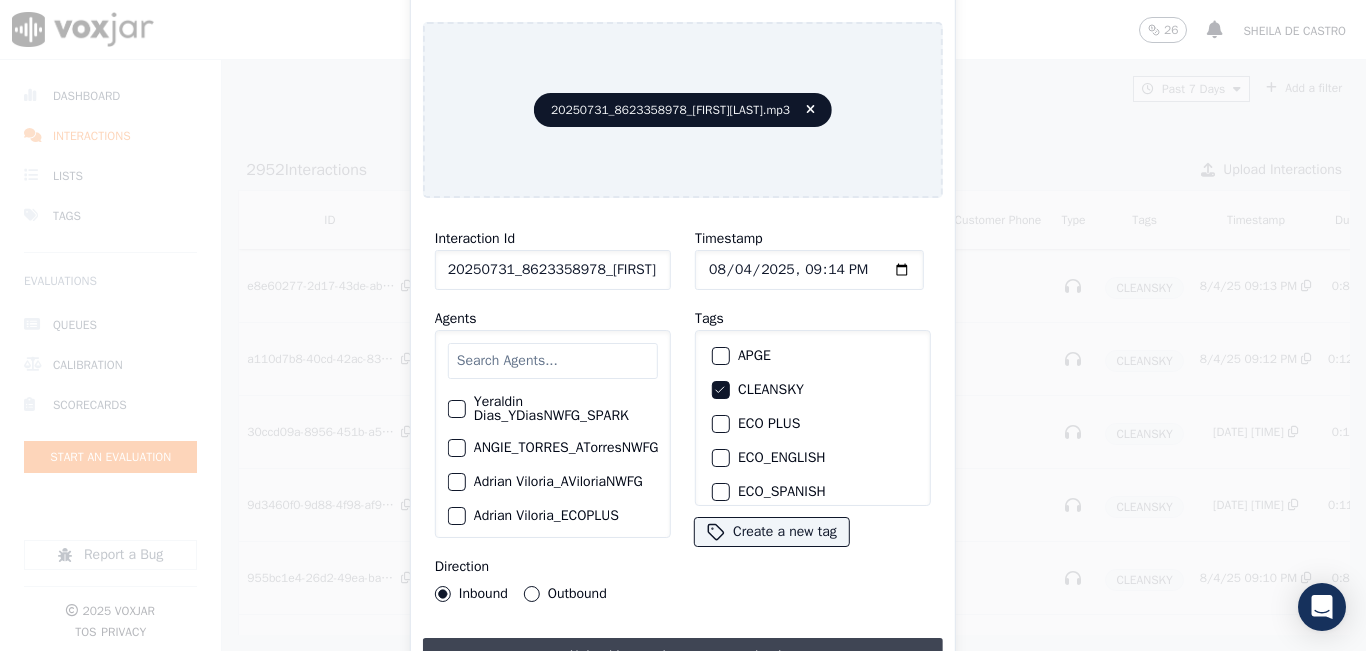 click on "Upload interaction to start evaluation" at bounding box center (683, 656) 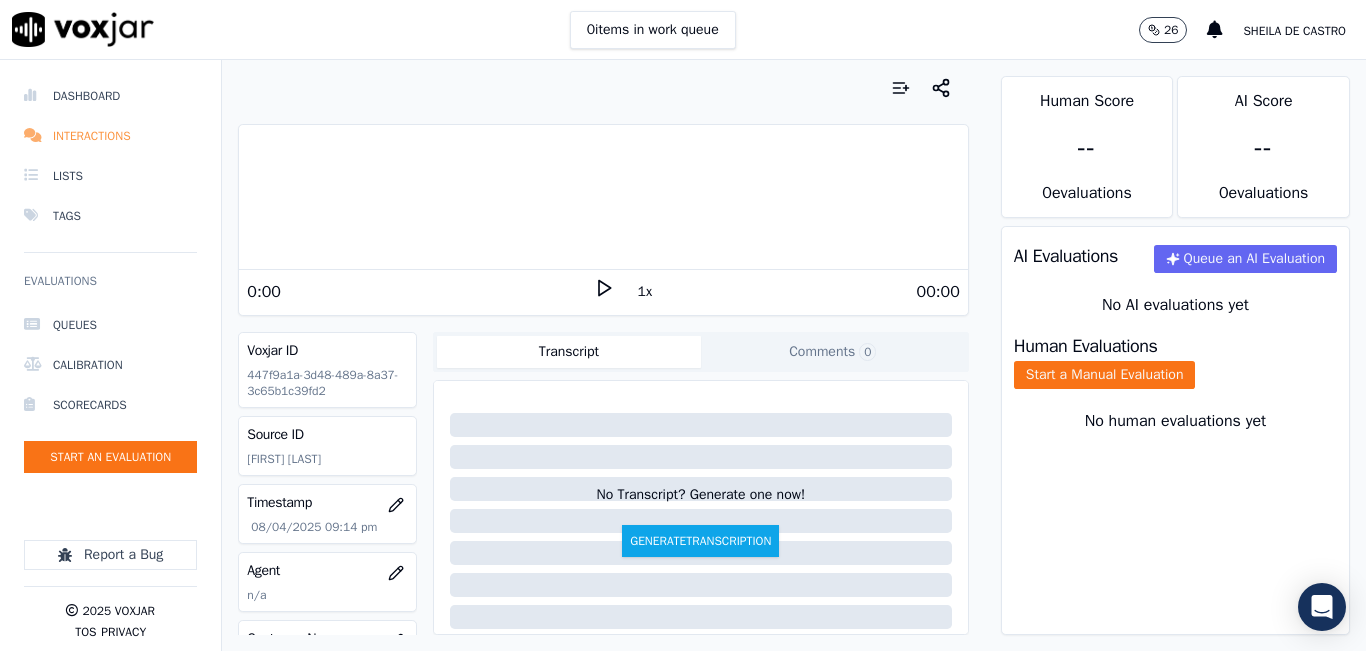 click on "Interactions" at bounding box center (110, 136) 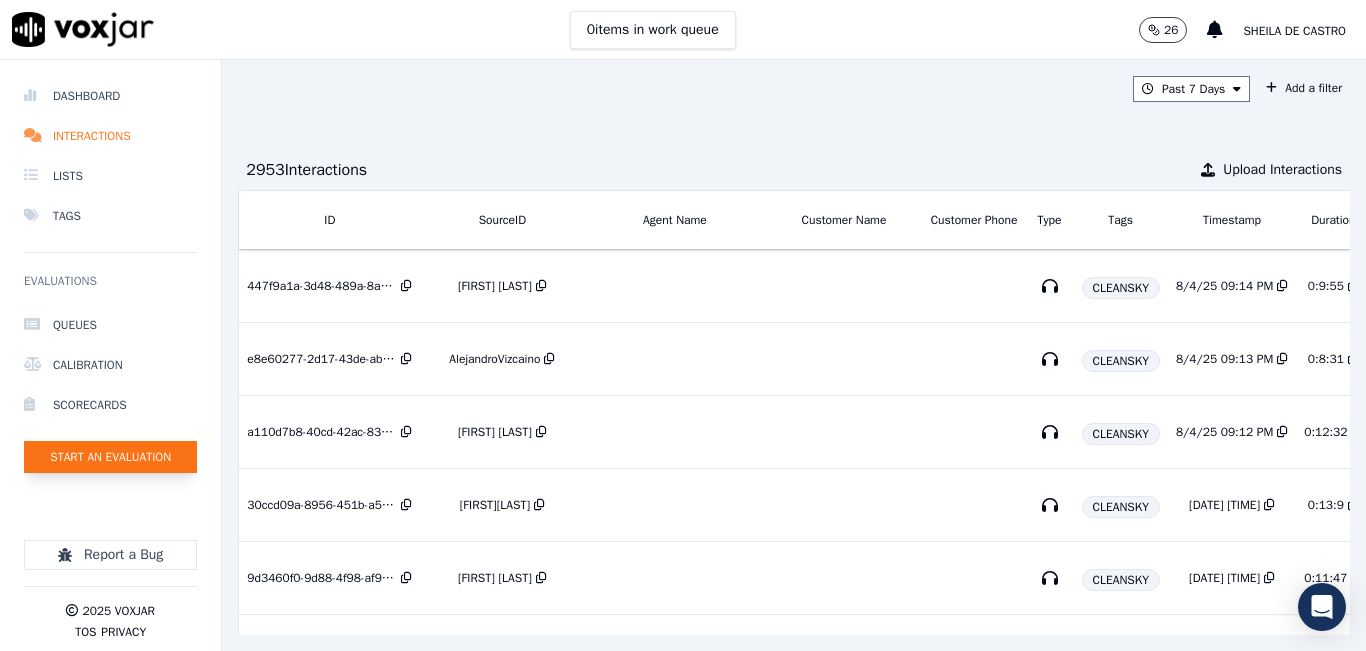 click on "Start an Evaluation" 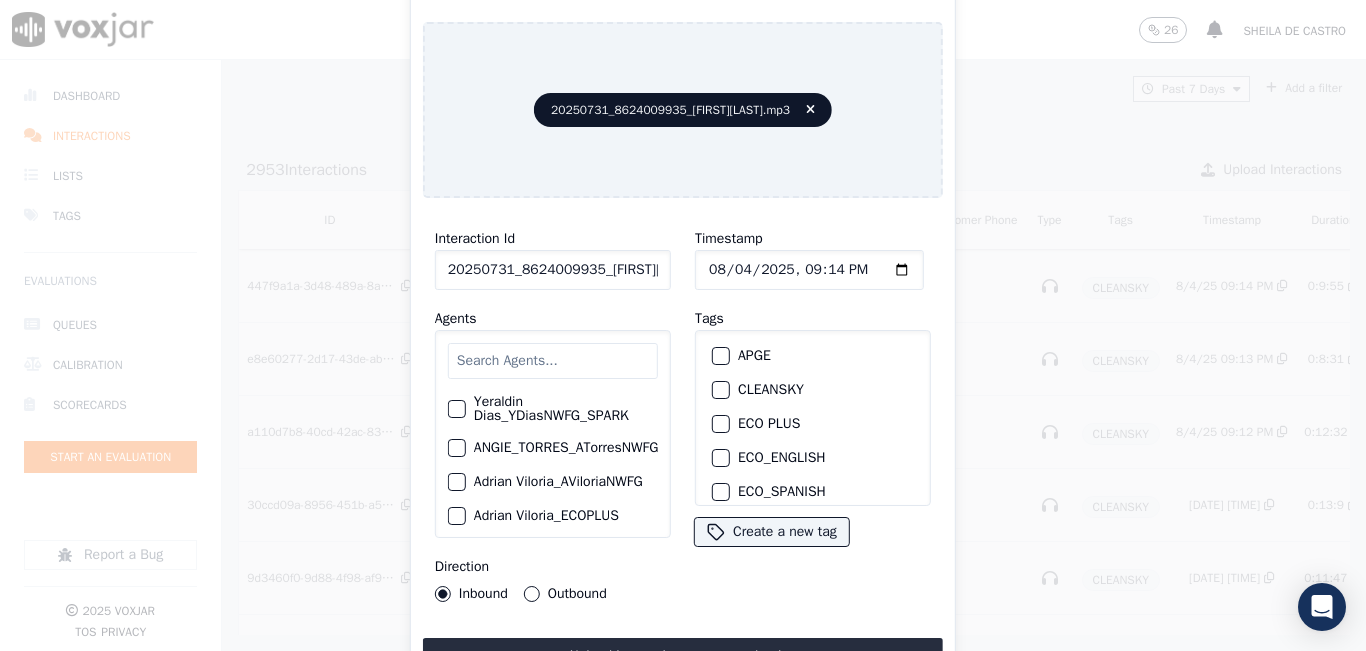 click on "20250731_8624009935_[FIRST][LAST].mp3" 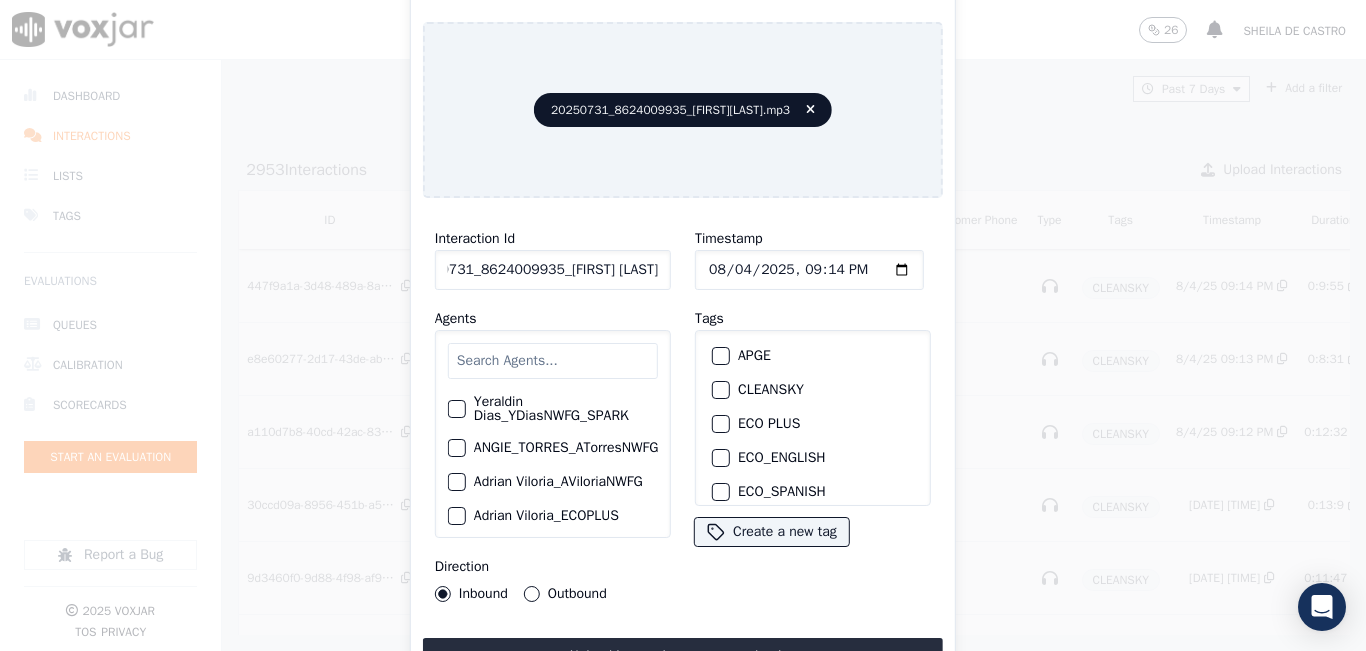 scroll, scrollTop: 0, scrollLeft: 38, axis: horizontal 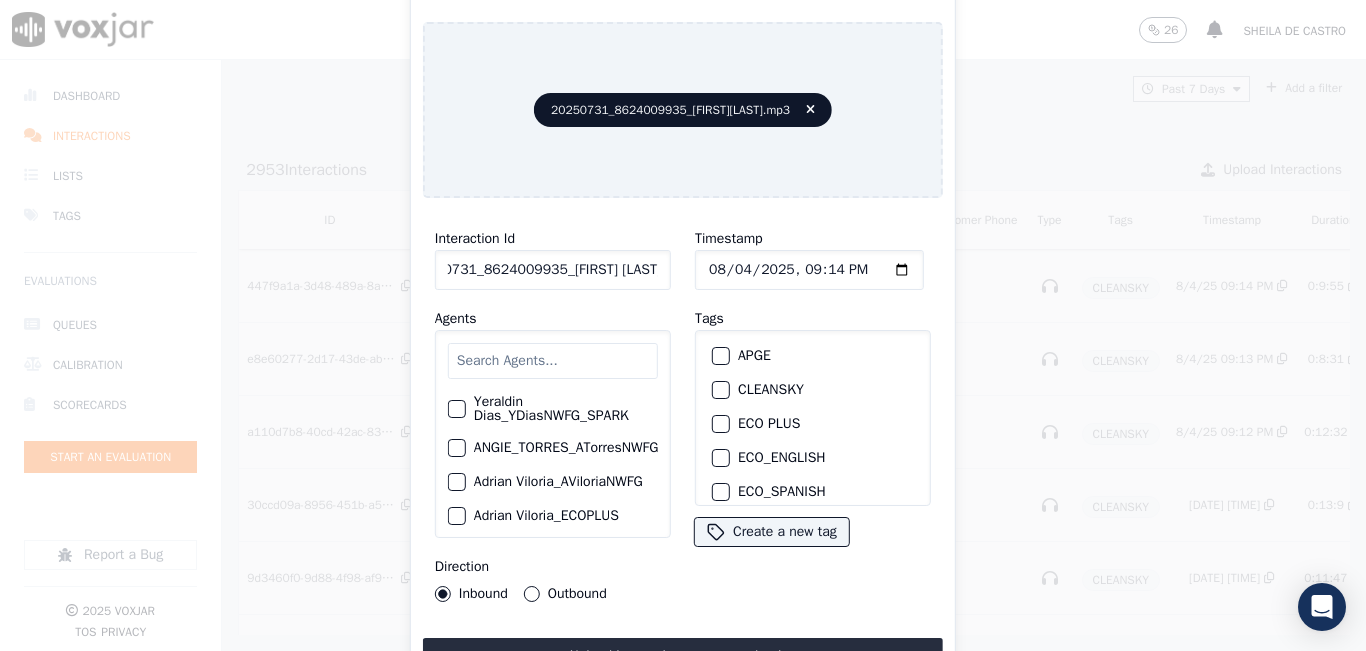 type on "20250731_8624009935_[FIRST] [LAST]" 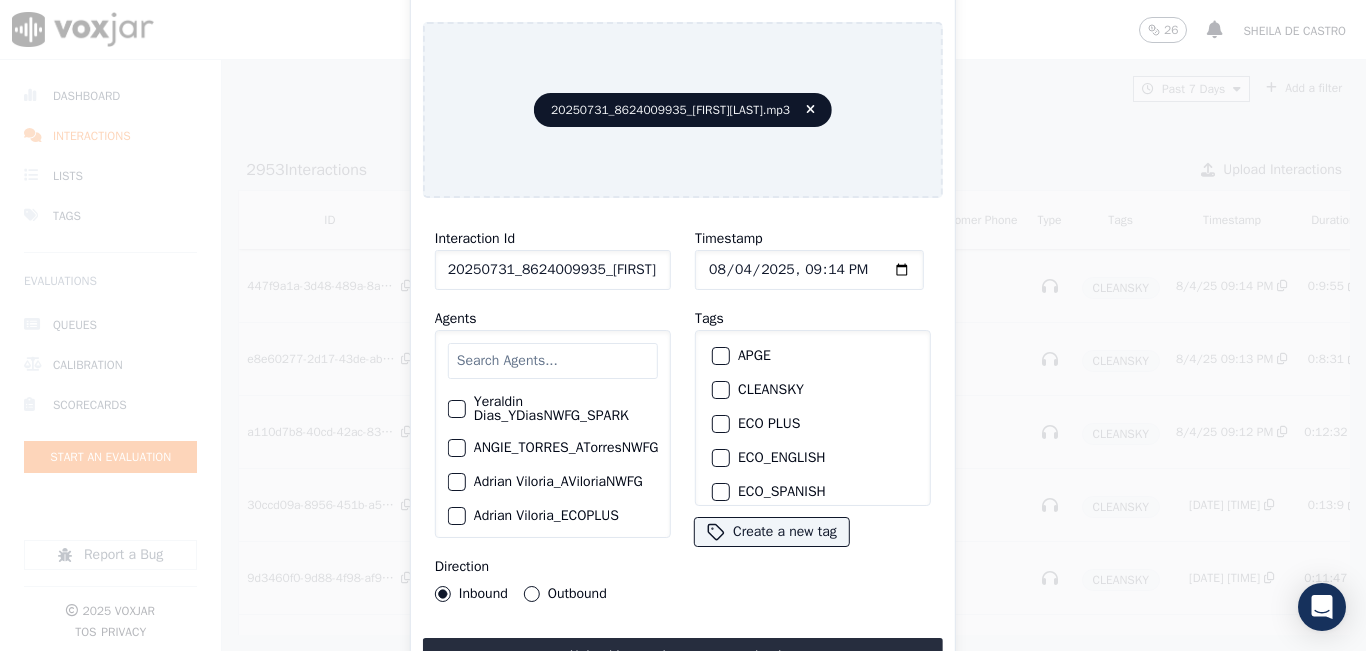 click at bounding box center [720, 390] 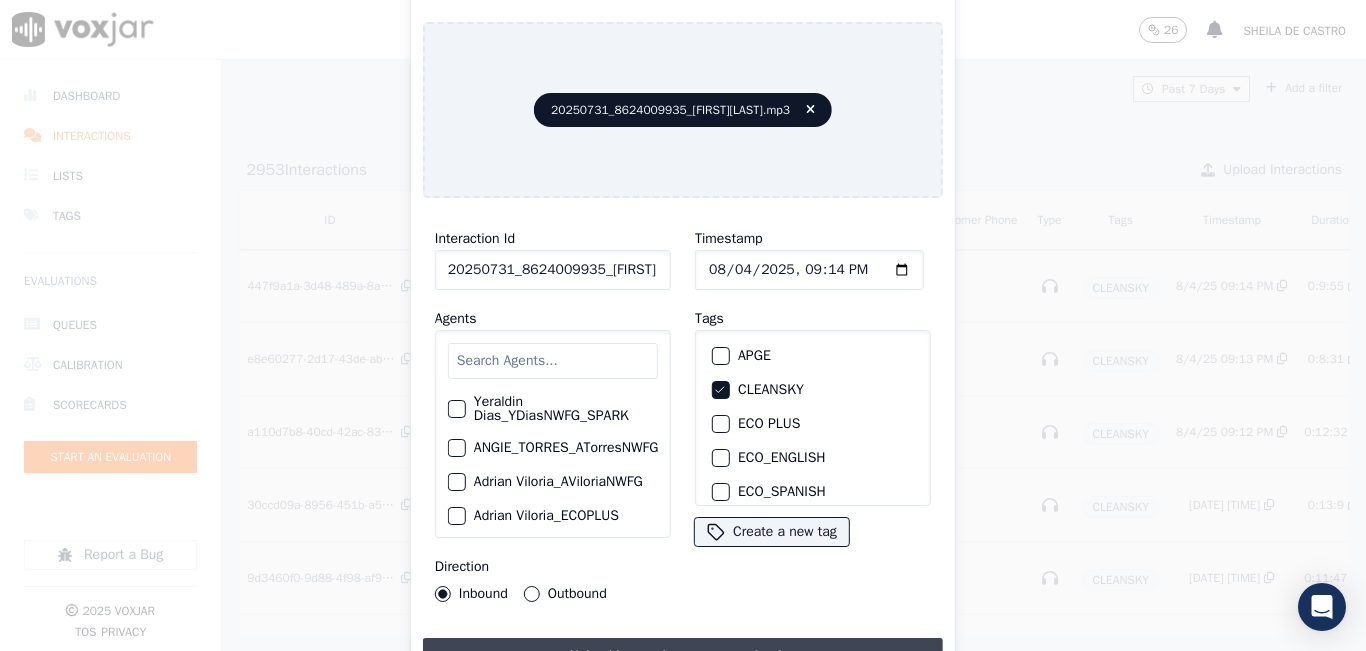click on "Upload interaction to start evaluation" at bounding box center [683, 656] 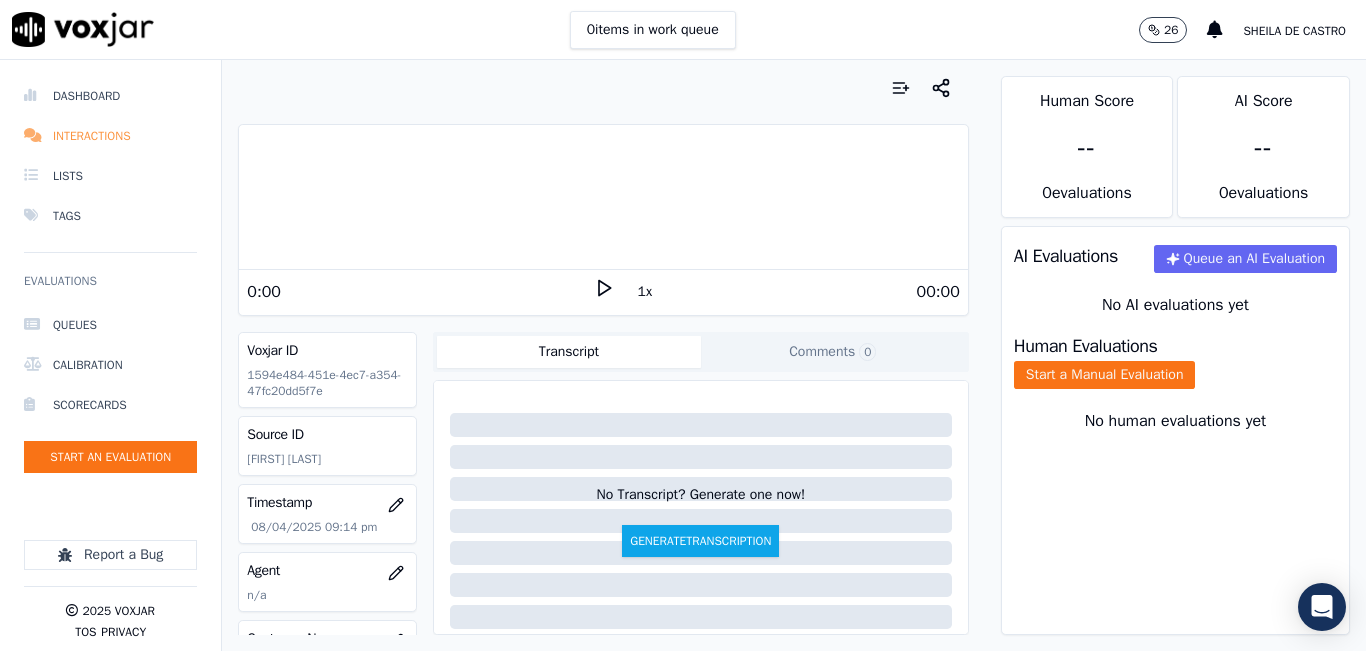 click on "Interactions" at bounding box center [110, 136] 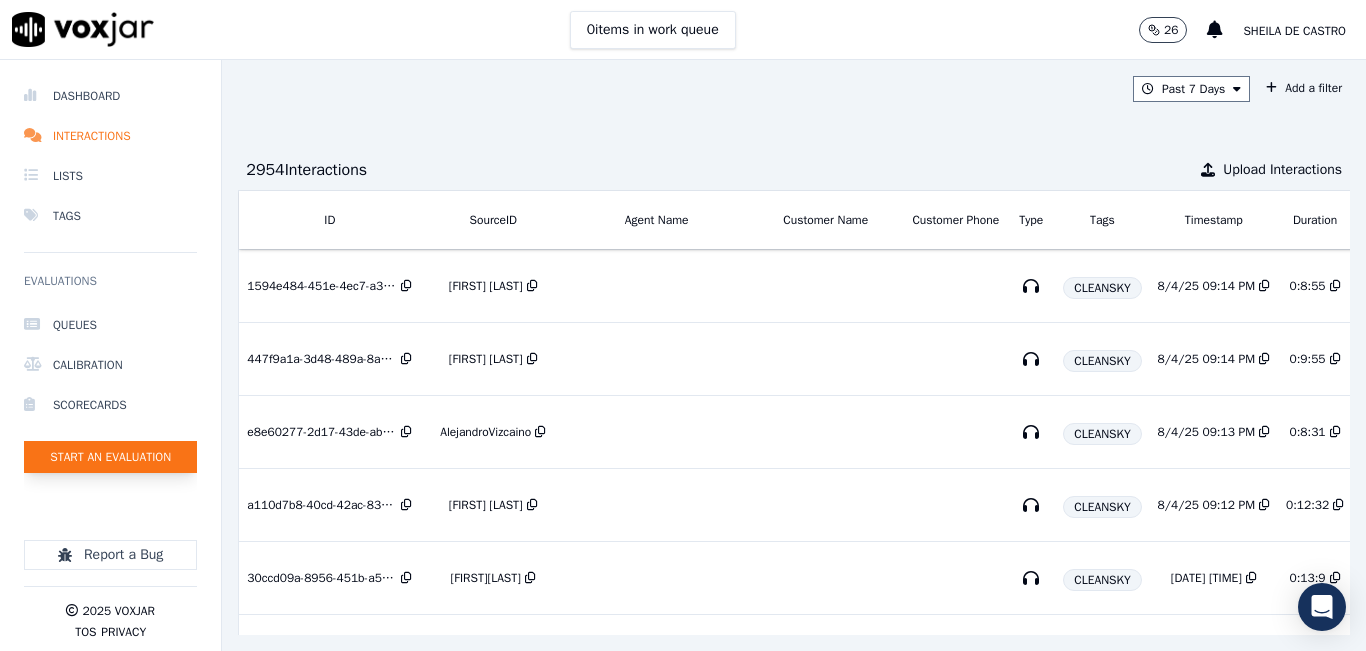 click on "Start an Evaluation" 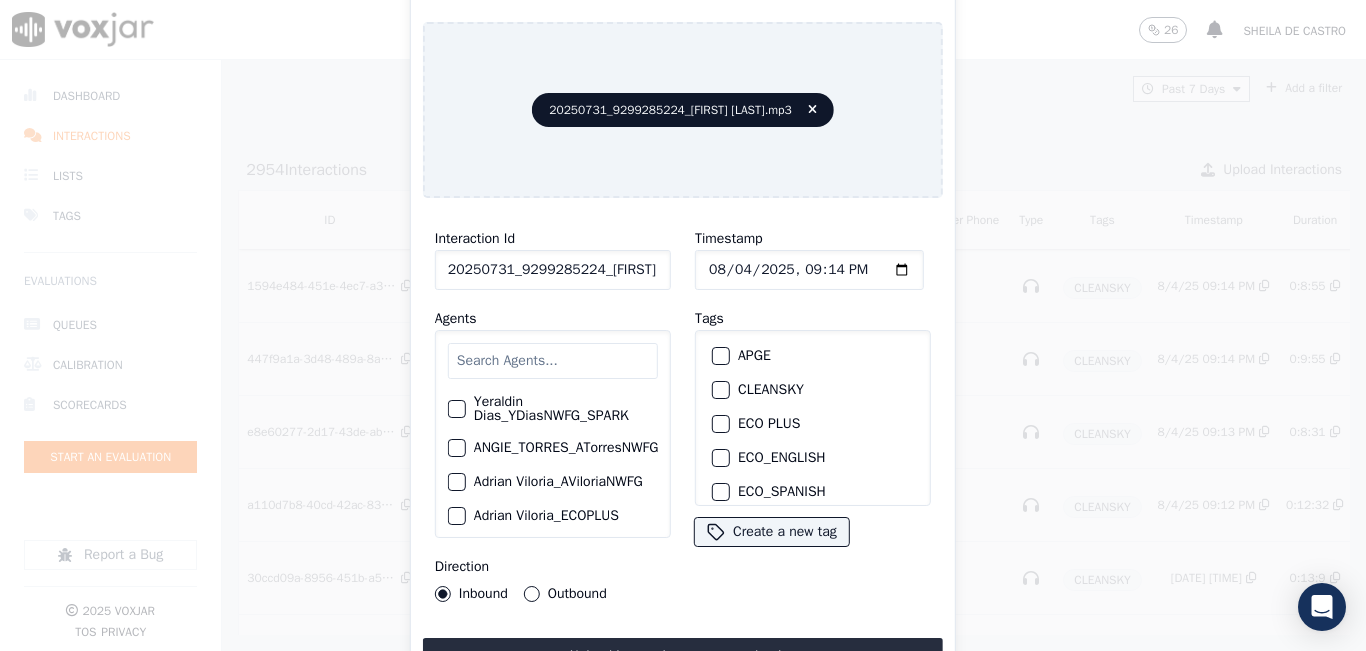 click on "20250731_9299285224_[FIRST] [LAST].mp3" 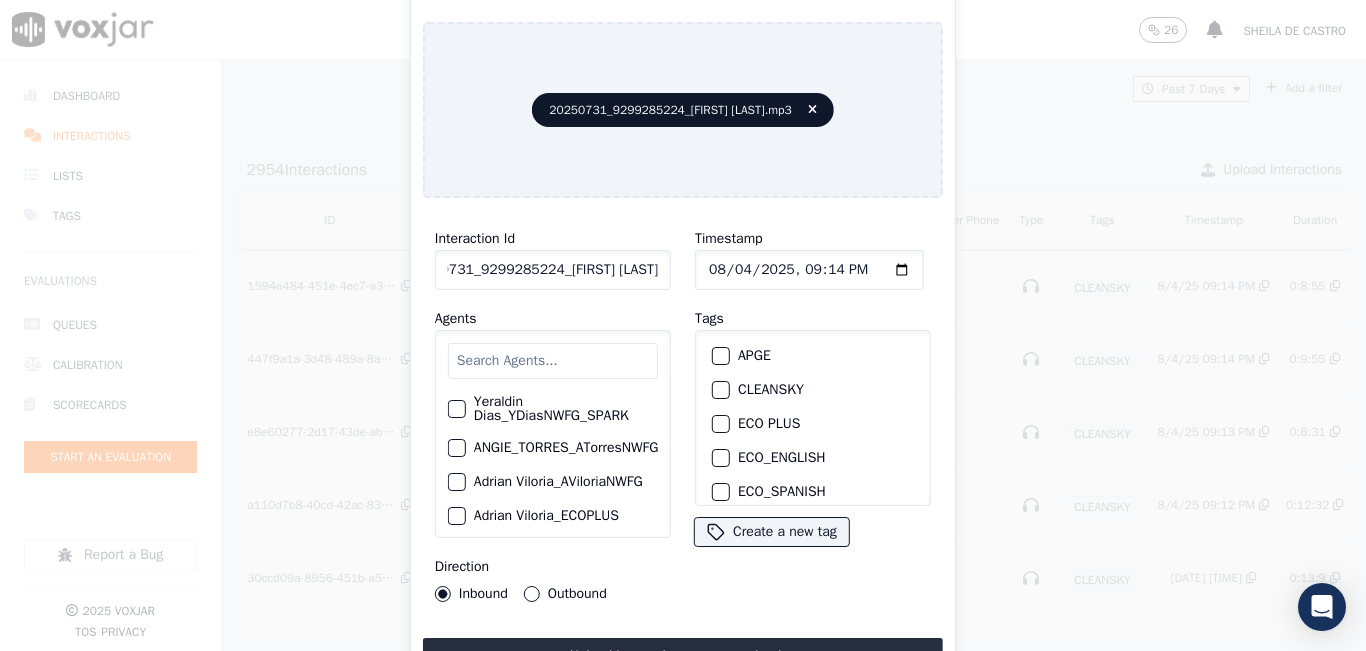 scroll, scrollTop: 0, scrollLeft: 39, axis: horizontal 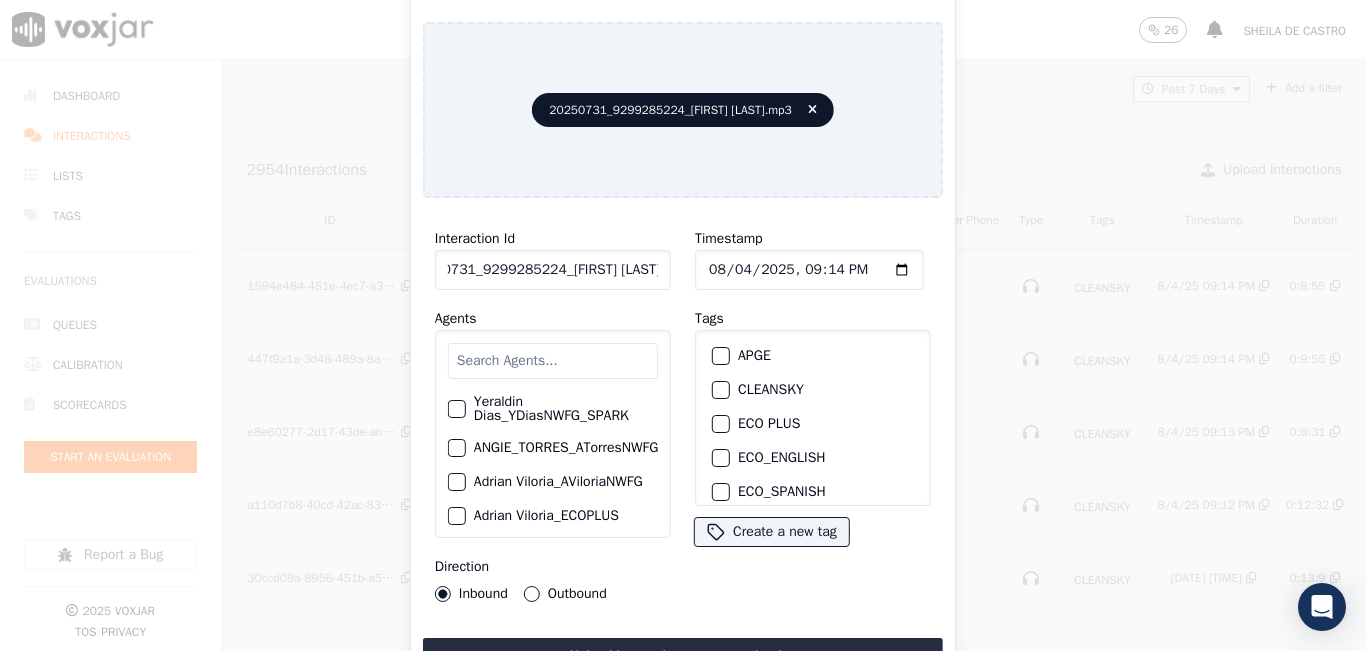type on "20250731_9299285224_[FIRST] [LAST]" 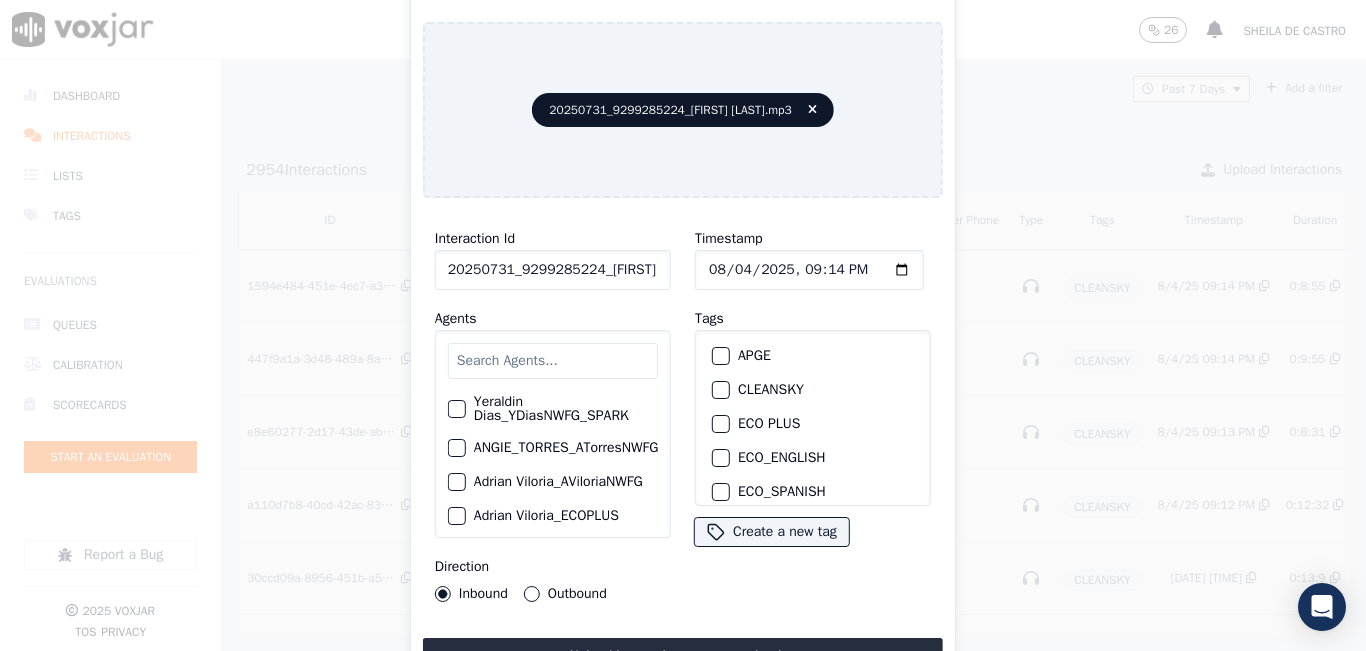 click at bounding box center (720, 390) 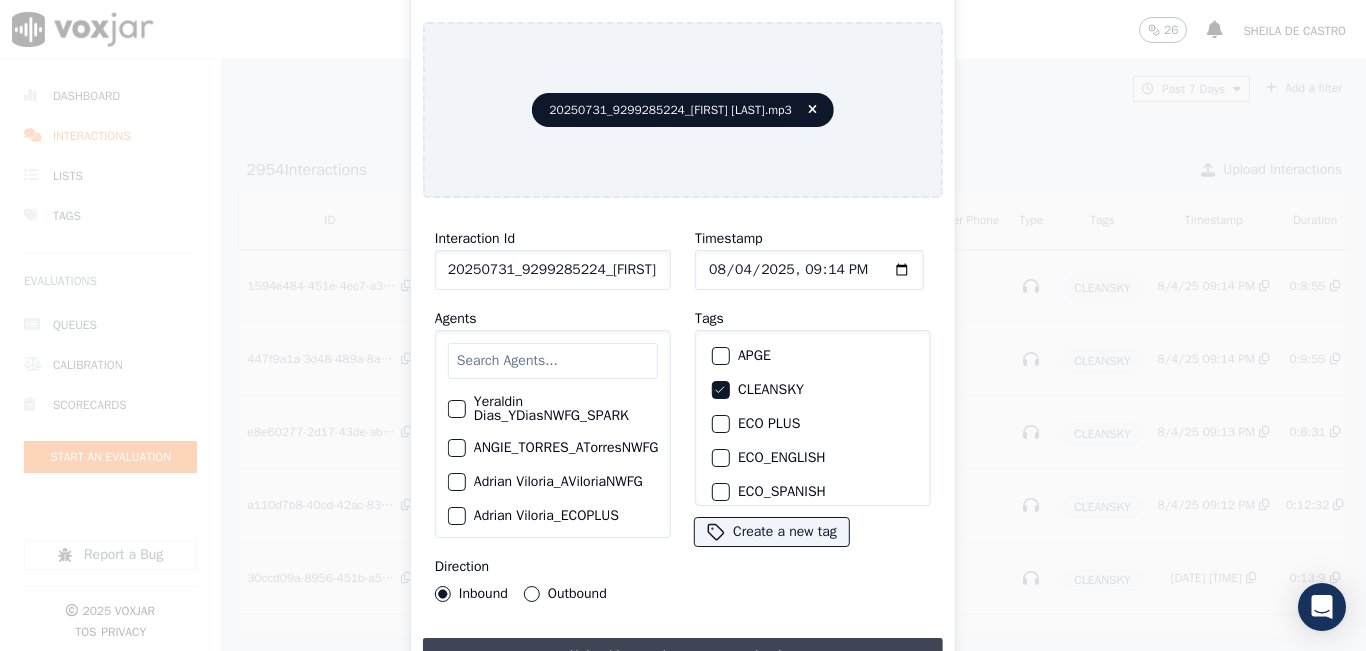 click on "Upload interaction to start evaluation" at bounding box center [683, 656] 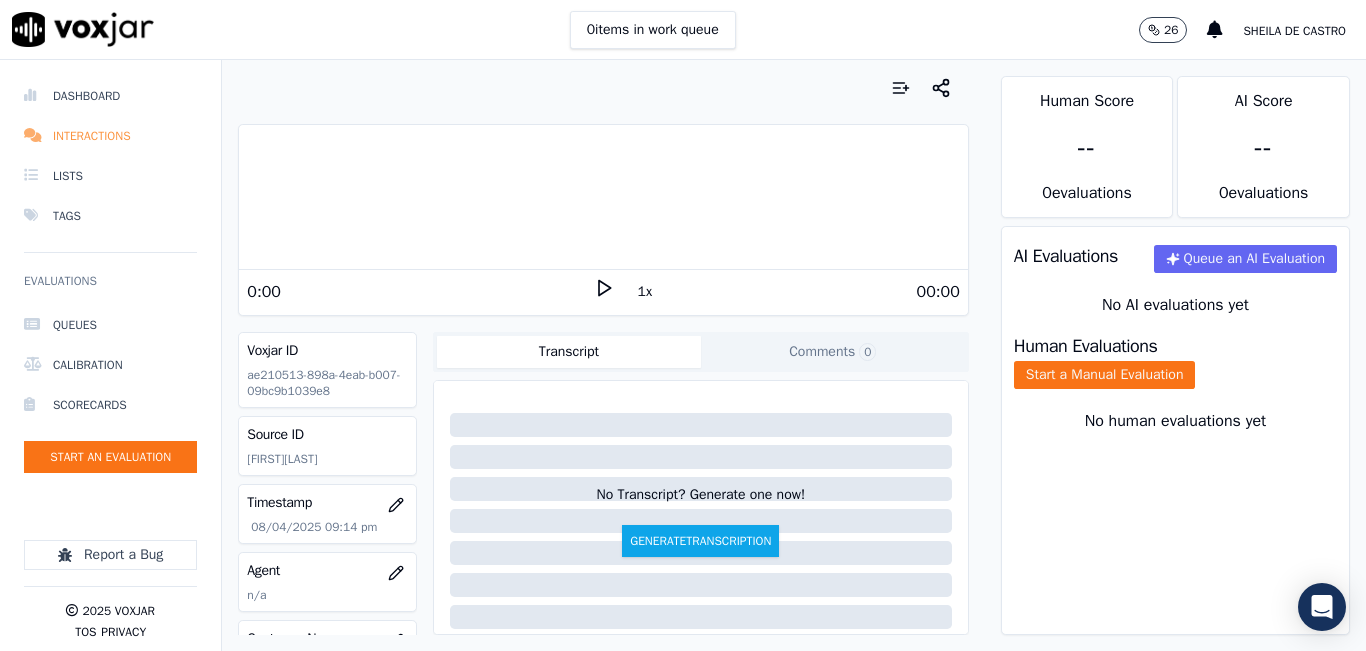 click on "Interactions" at bounding box center (110, 136) 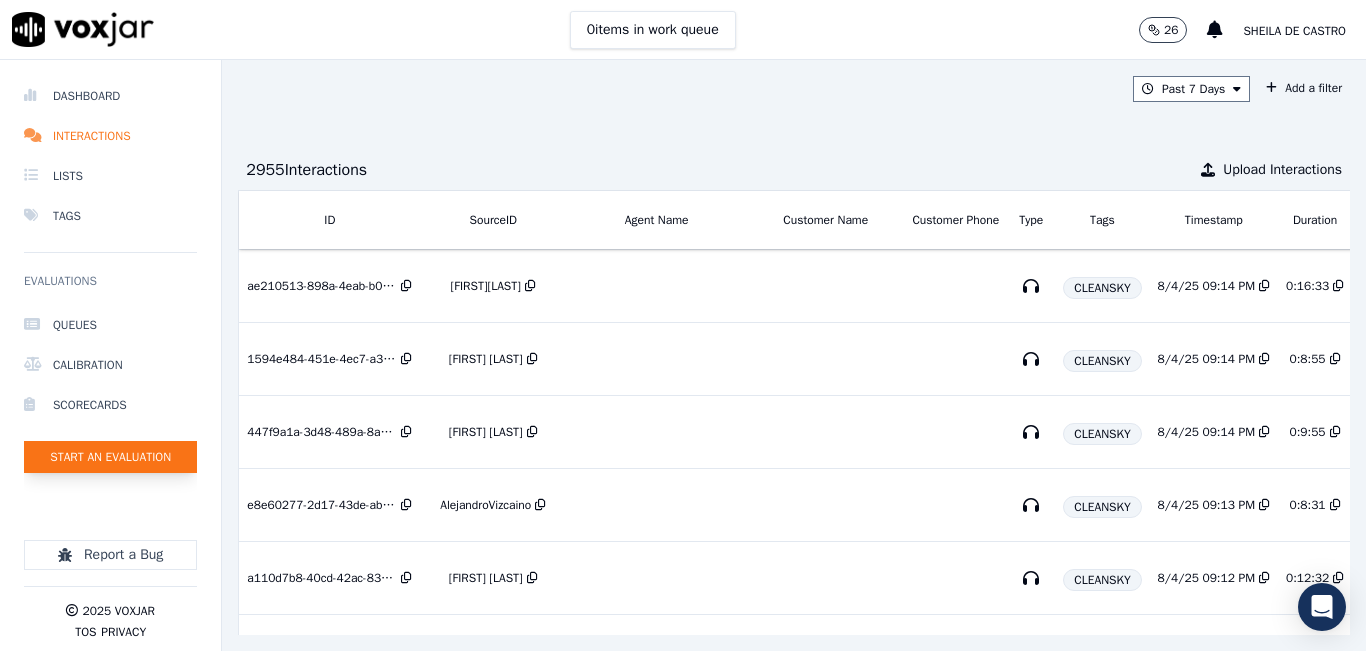 click on "Start an Evaluation" 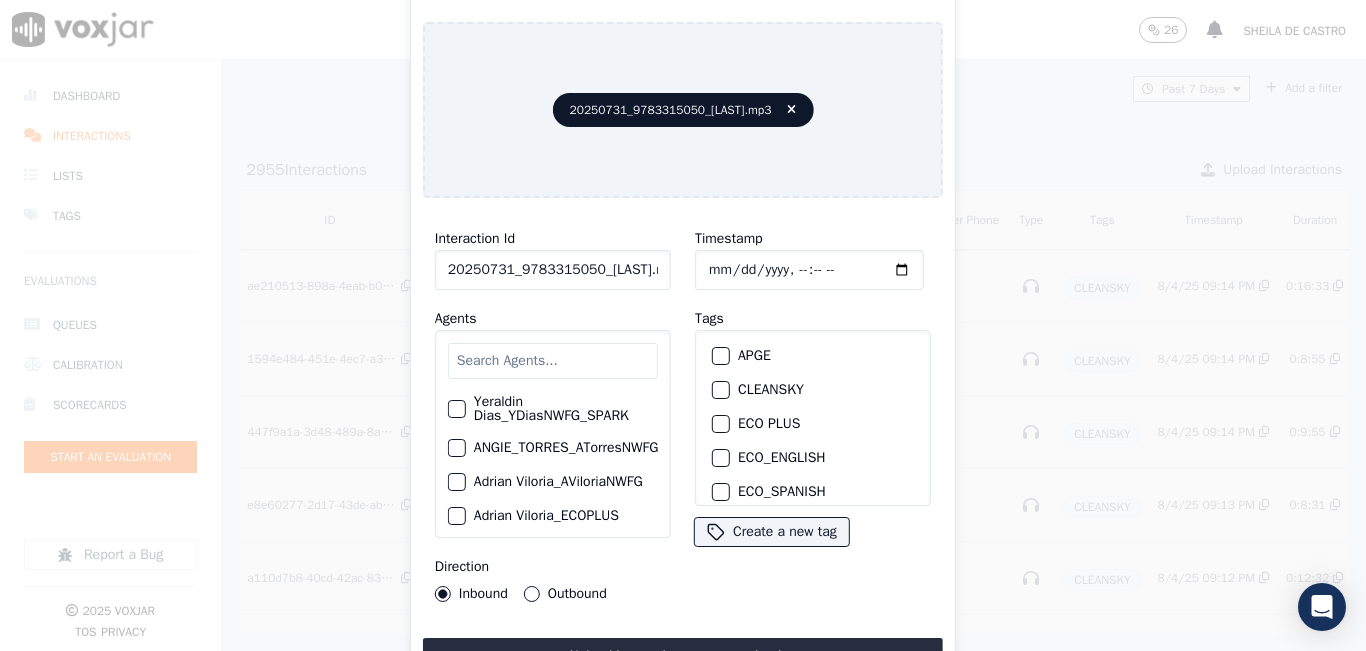 click on "20250731_9783315050_[LAST].mp3" 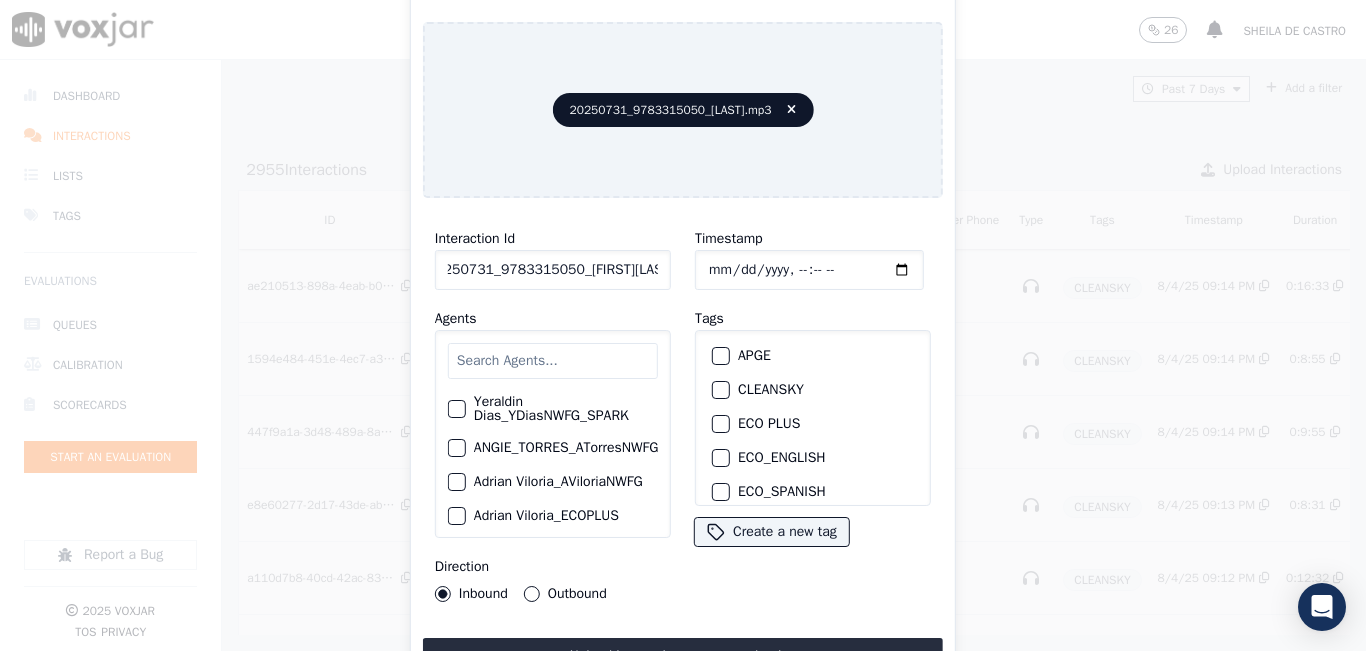 scroll, scrollTop: 0, scrollLeft: 18, axis: horizontal 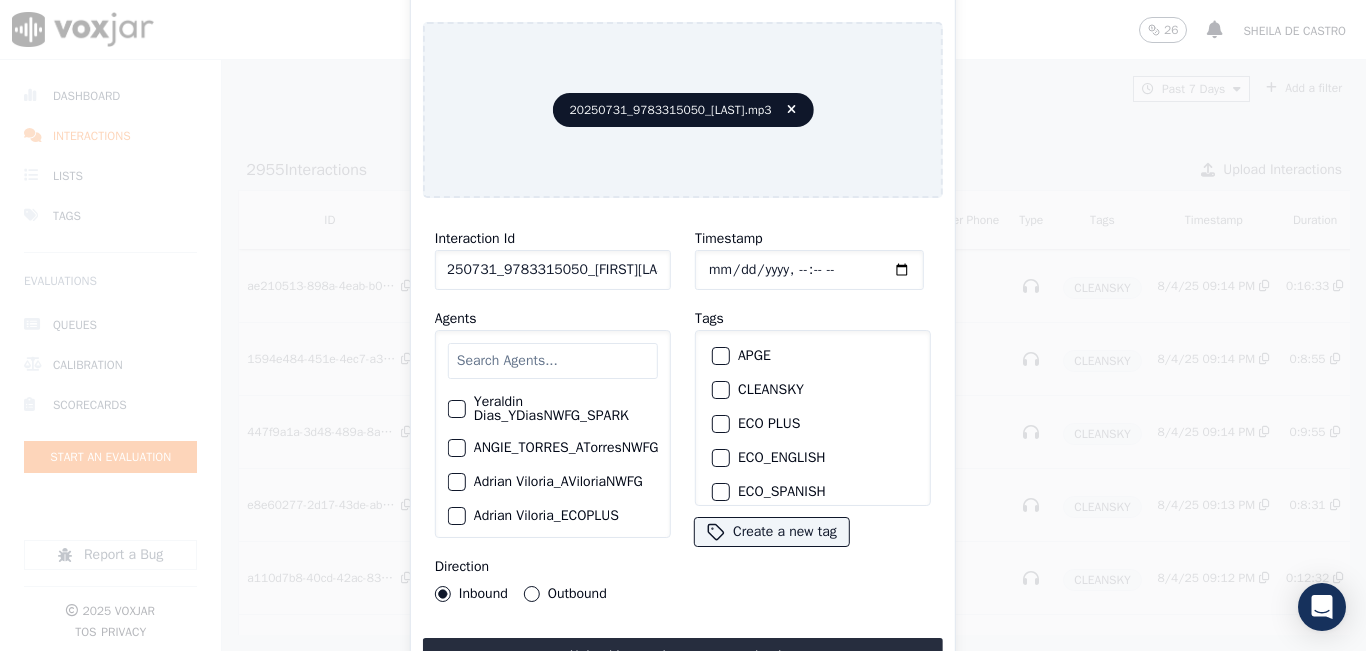 type on "20250731_9783315050_[FIRST][LAST]" 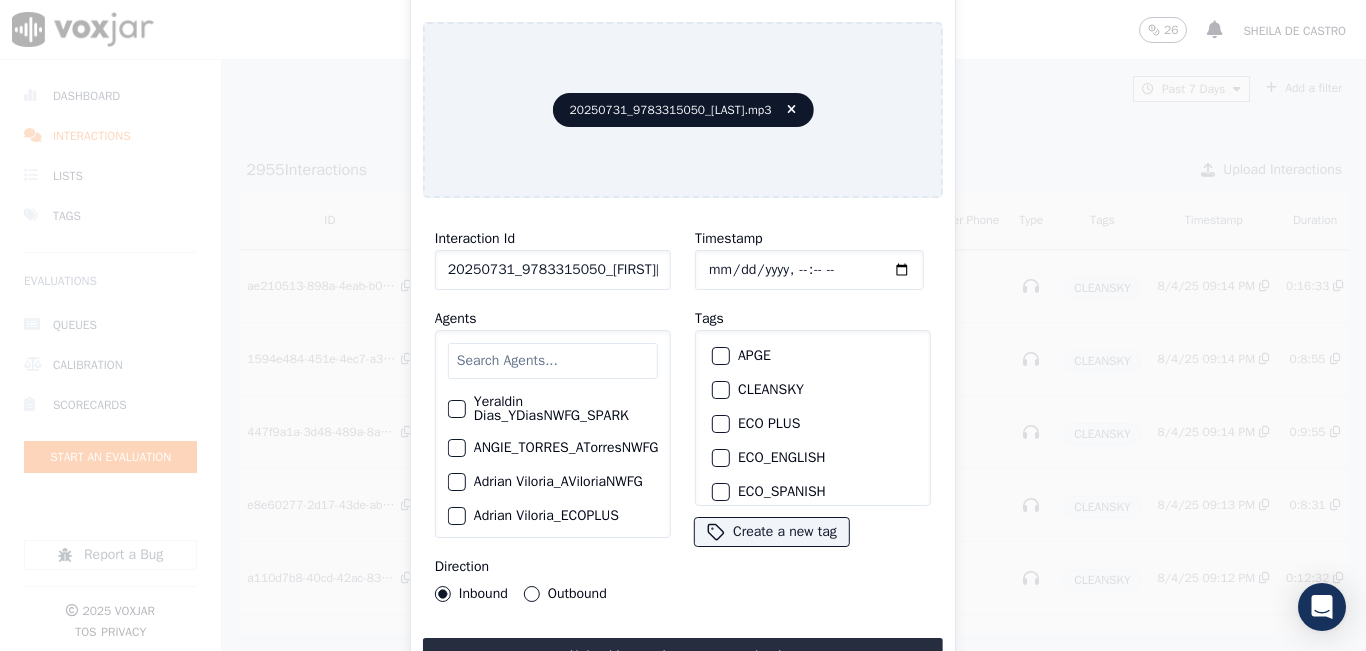 click at bounding box center (720, 390) 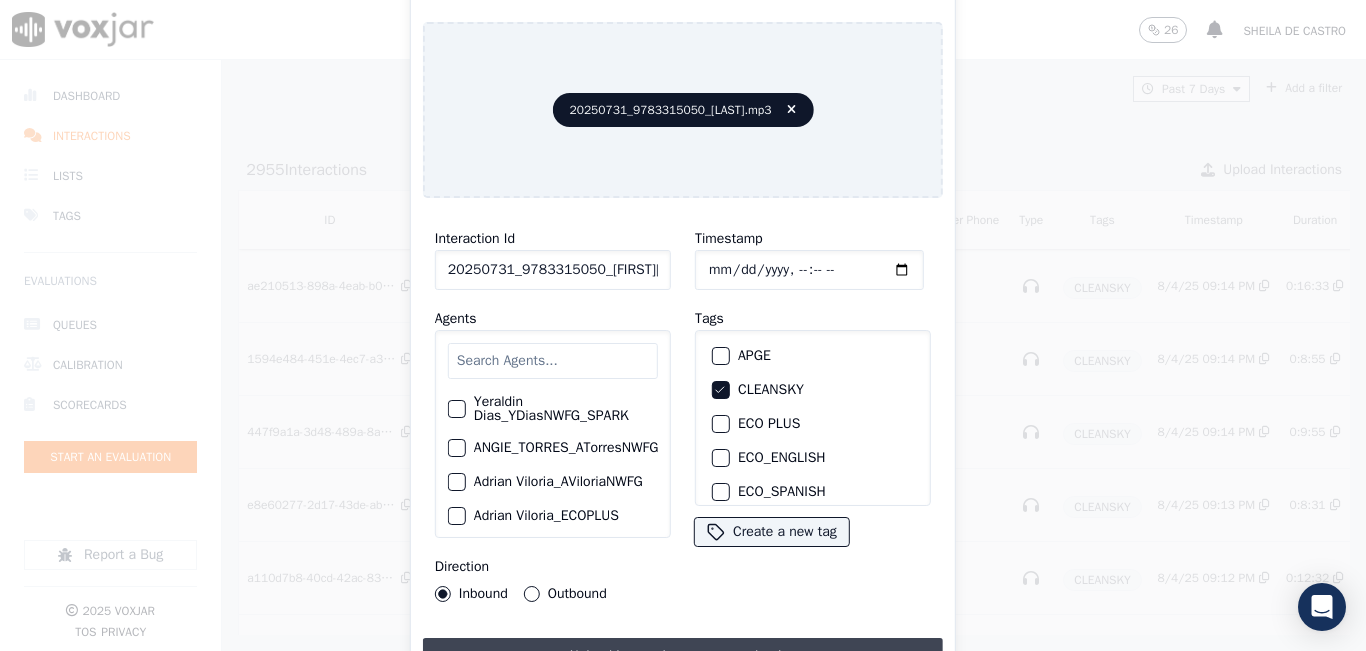 click on "Upload interaction to start evaluation" at bounding box center [683, 656] 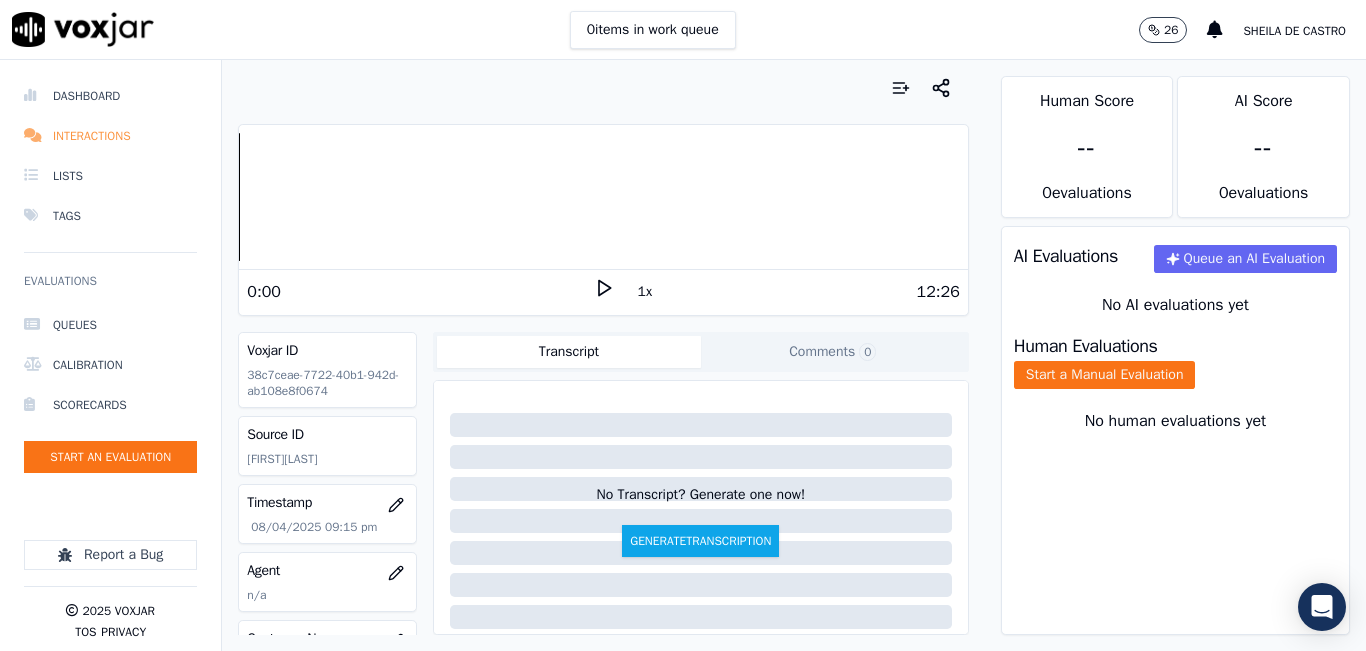 click on "Interactions" at bounding box center [110, 136] 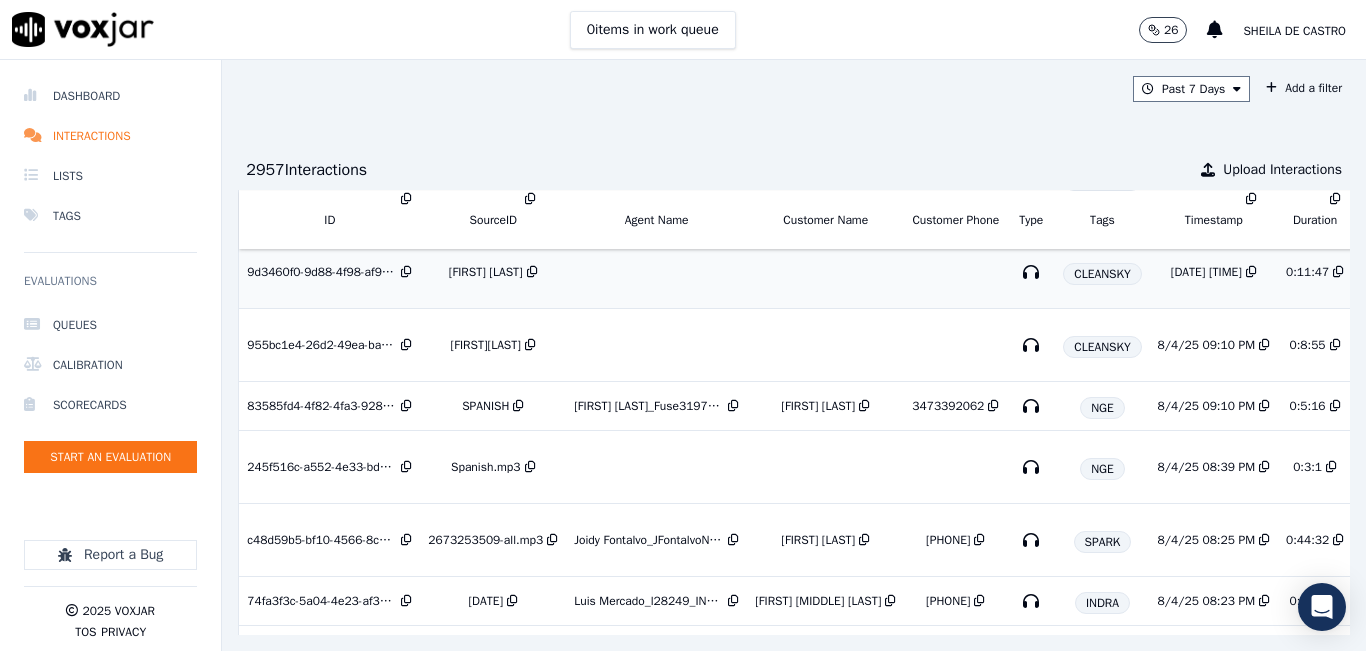 scroll, scrollTop: 500, scrollLeft: 0, axis: vertical 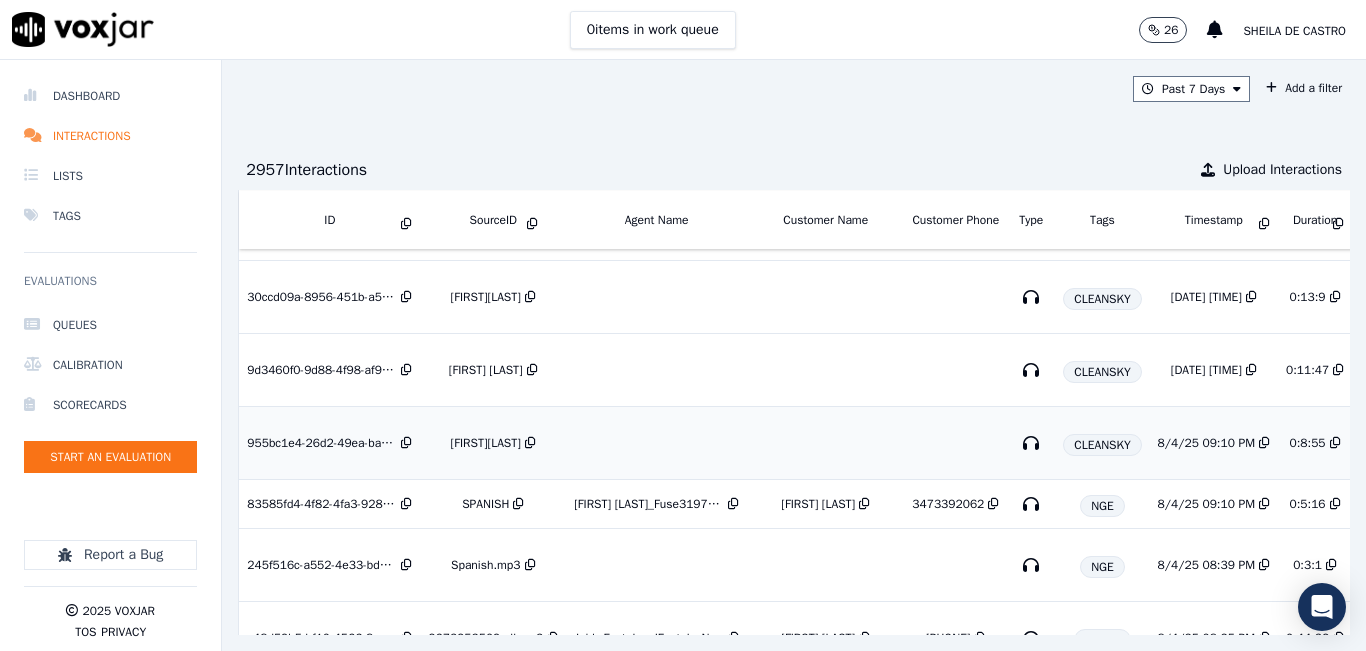 click on "[FIRST][LAST]" at bounding box center [486, 443] 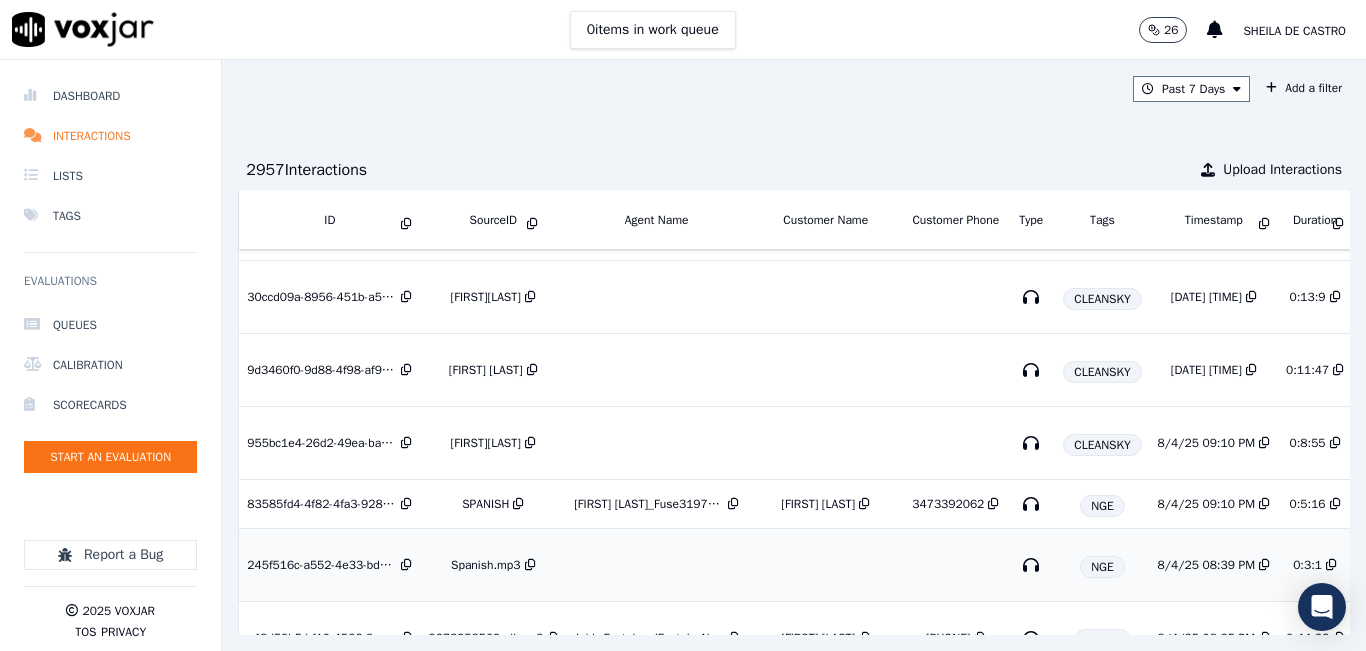 scroll, scrollTop: 400, scrollLeft: 0, axis: vertical 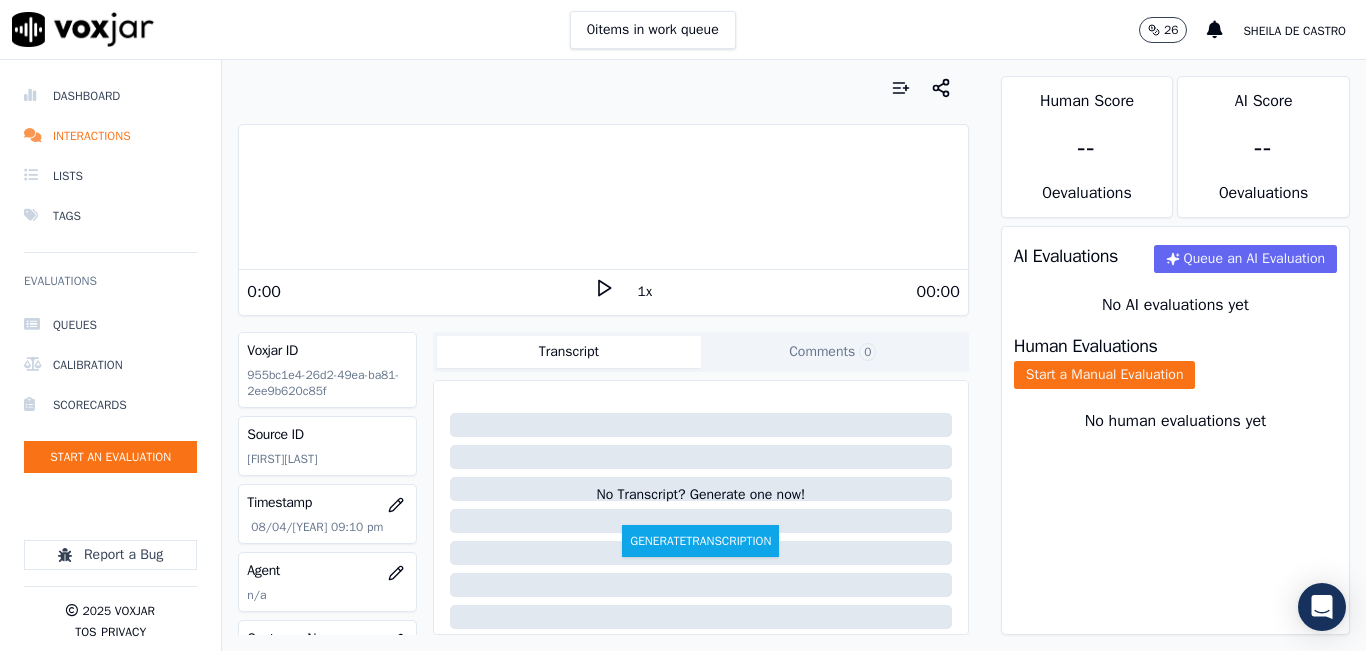click on "0  items in work queue     26         Sheila De Castro" at bounding box center (683, 30) 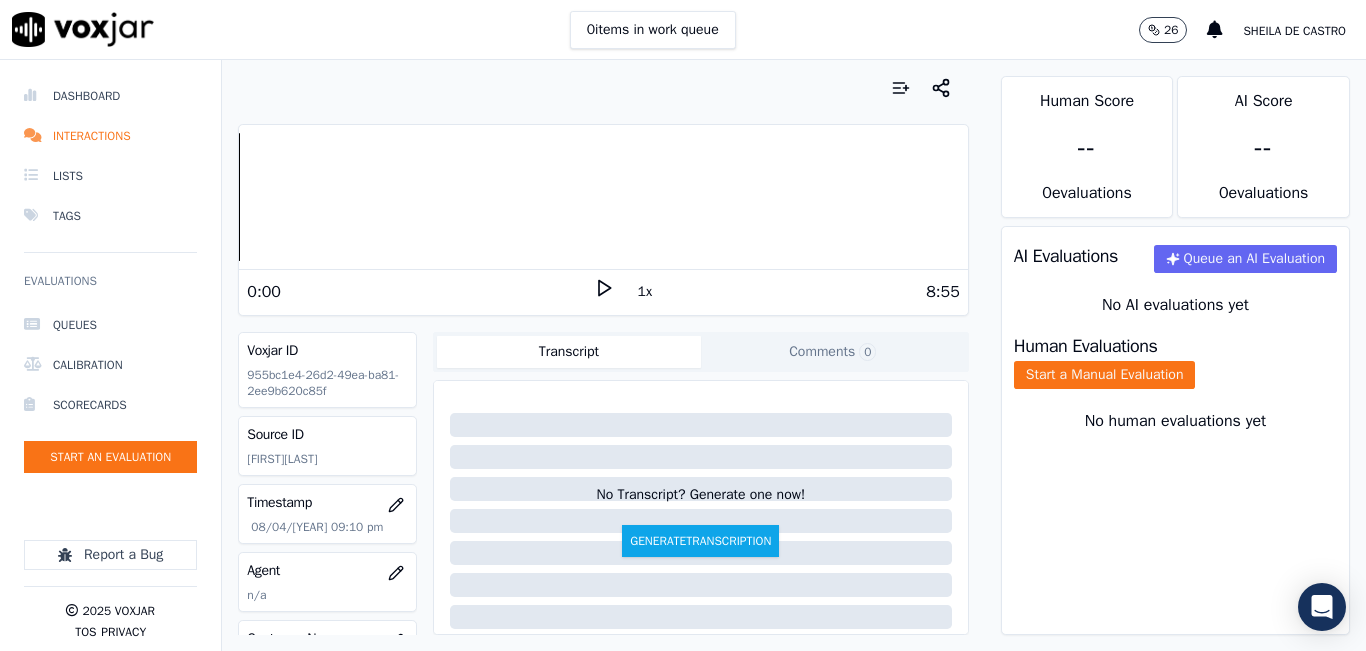click 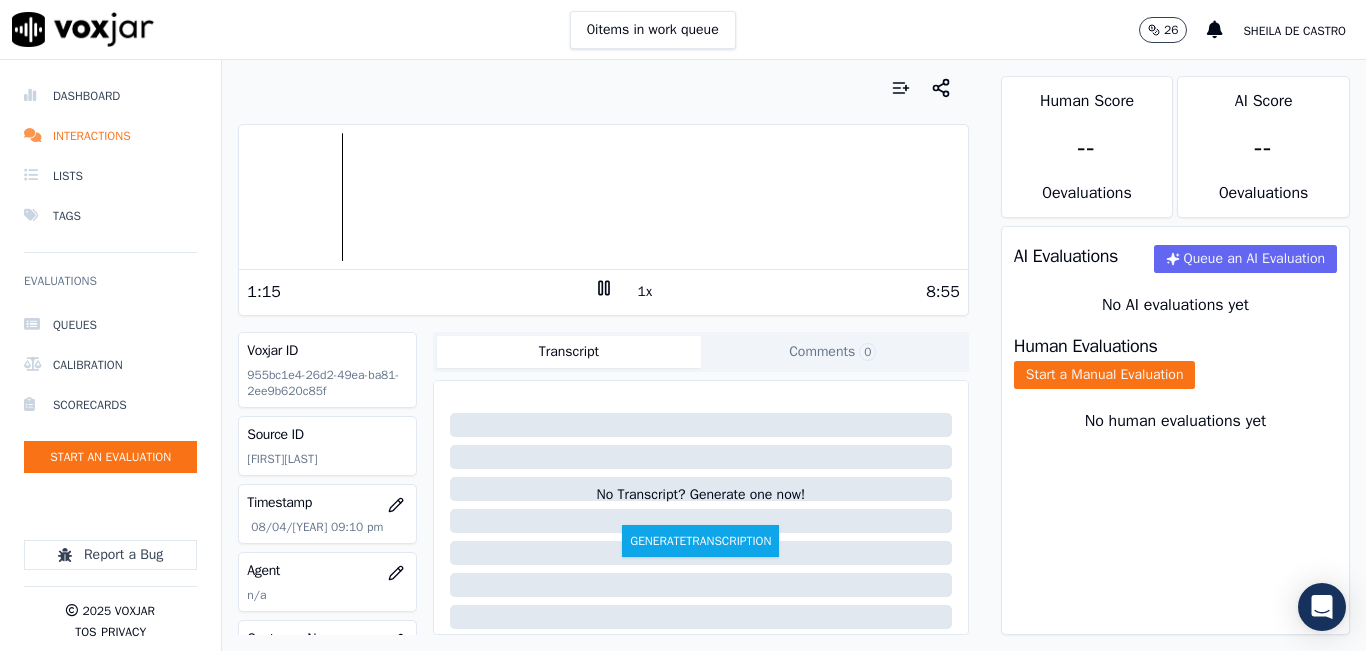 click on "Comments  0" 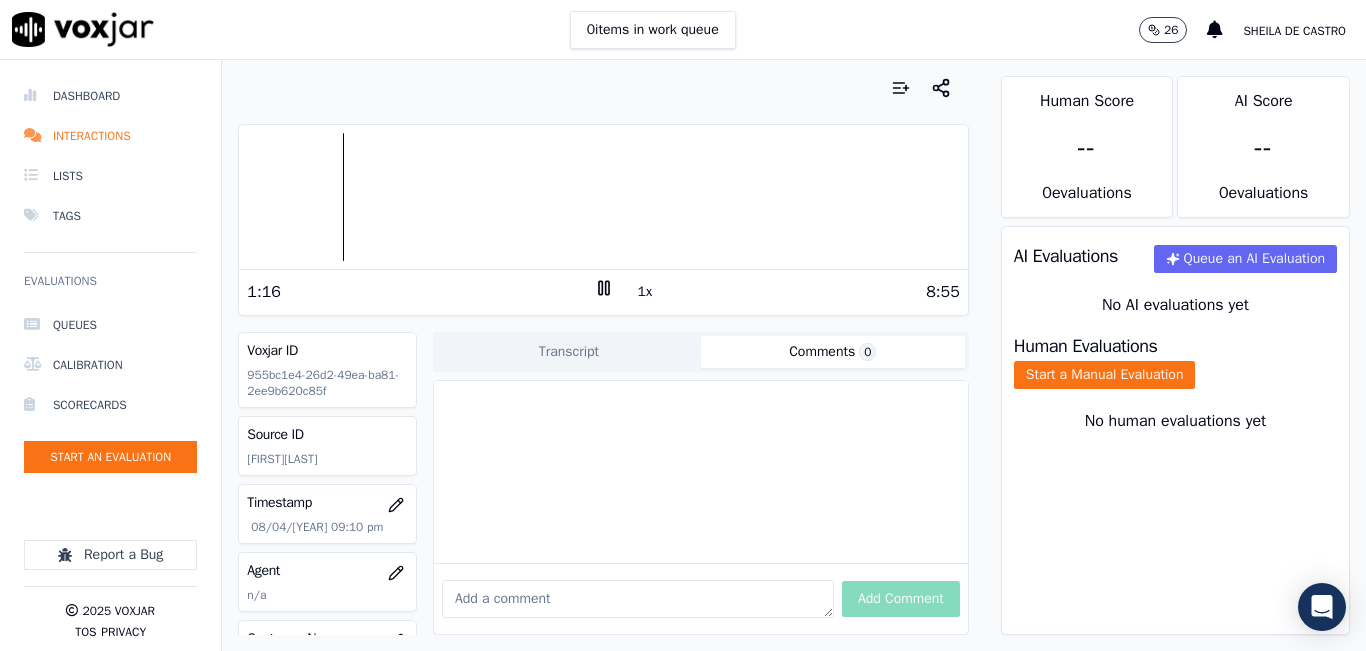 click at bounding box center (638, 599) 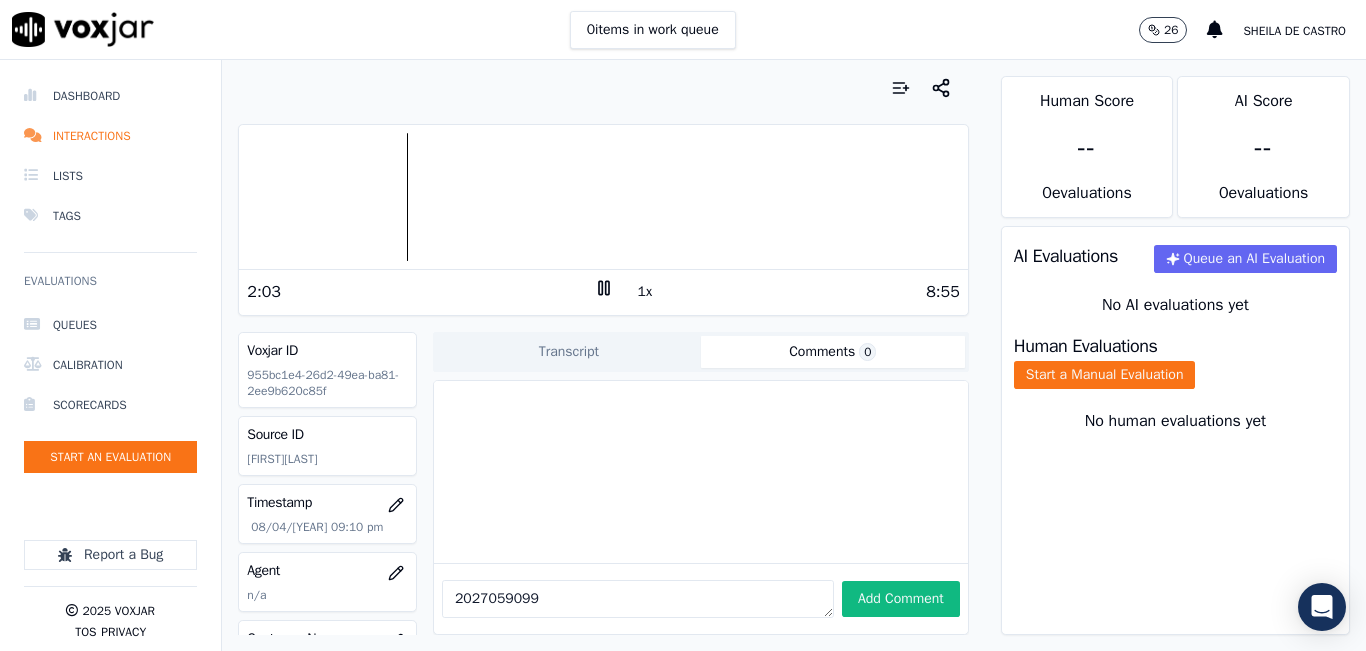type on "2027059099" 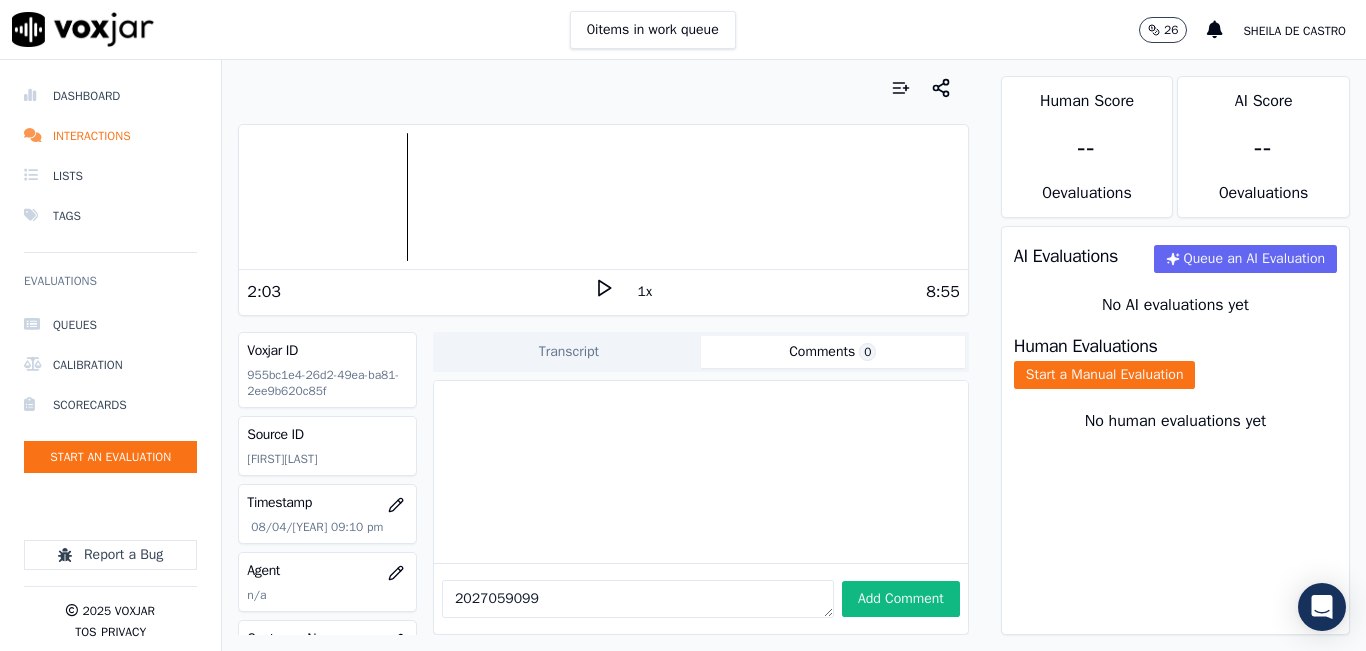 click on "2027059099" at bounding box center (638, 599) 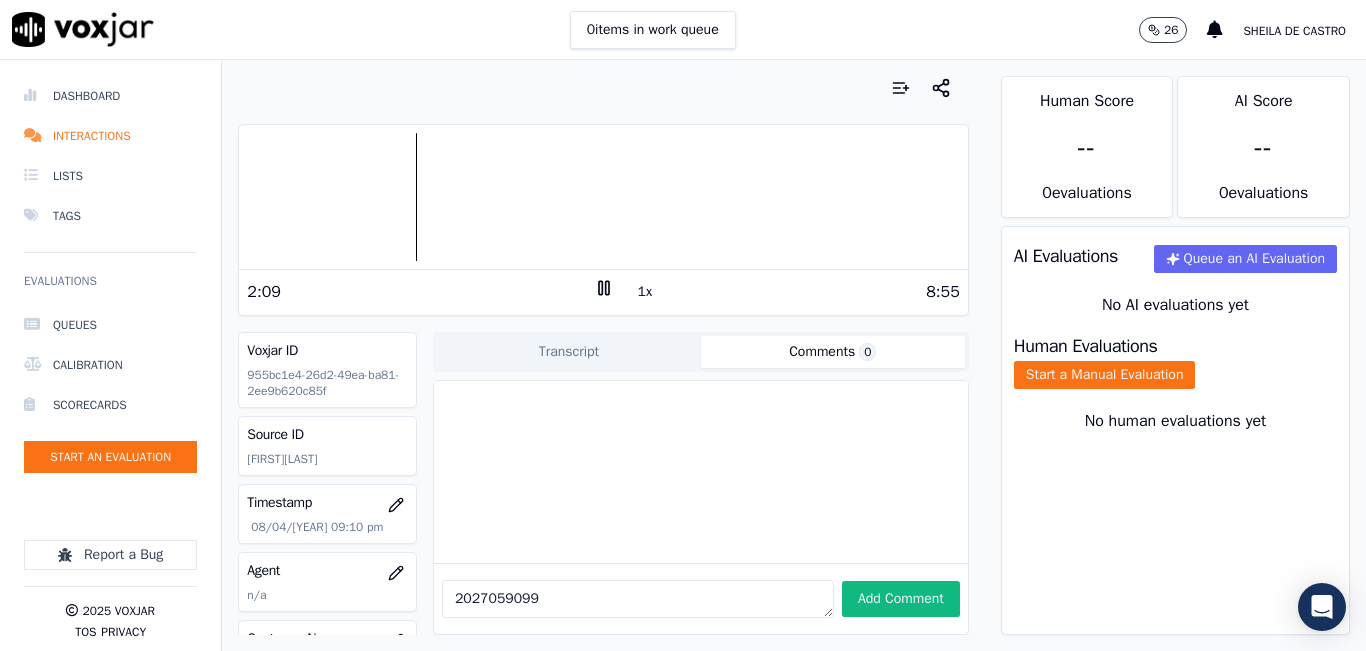 click 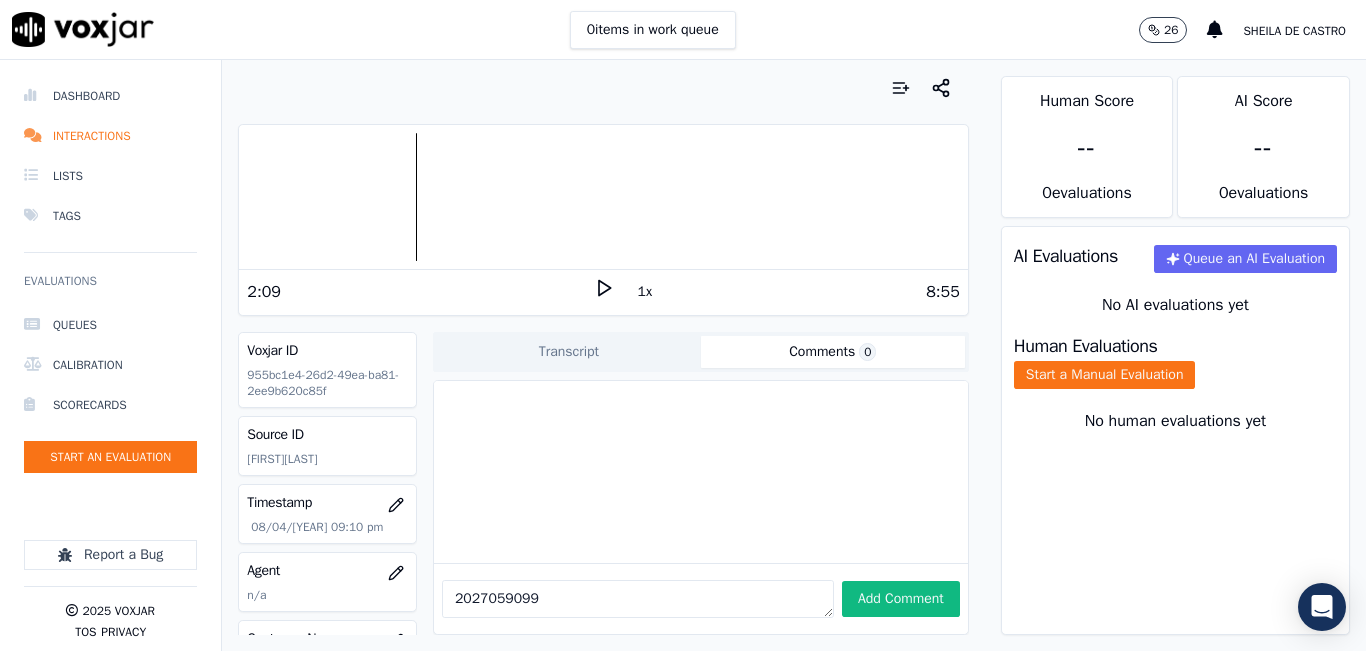 click 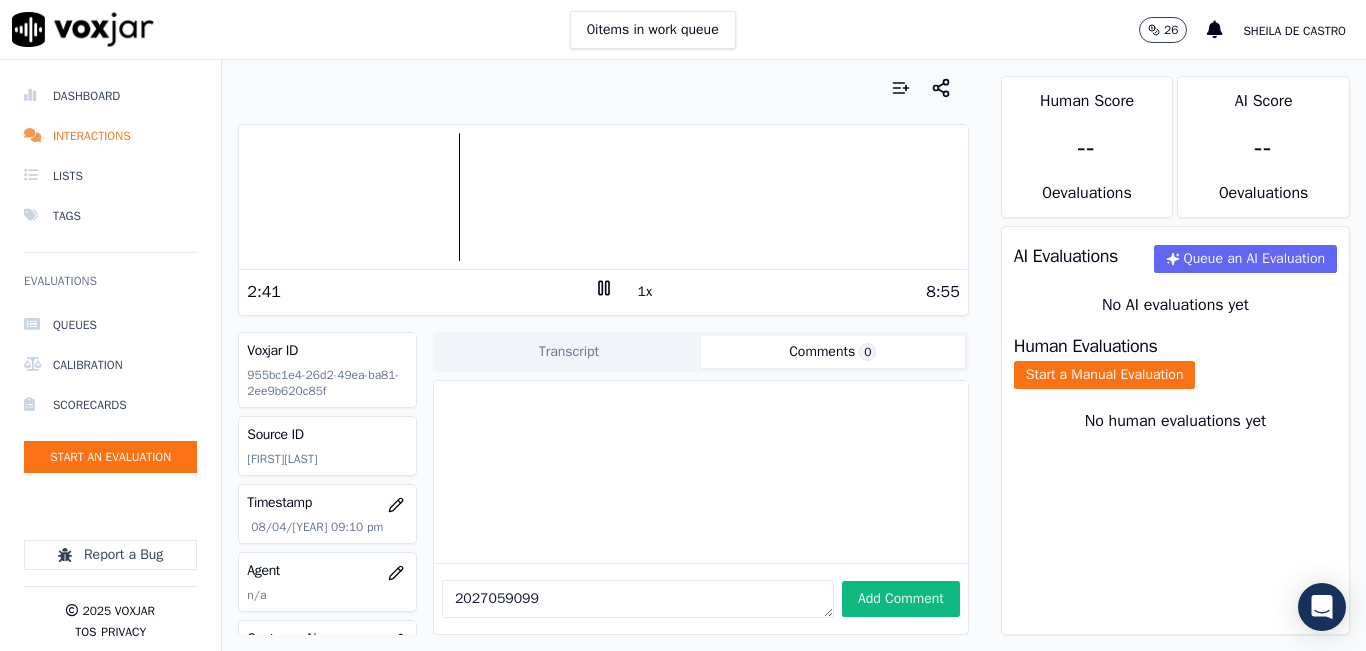 click at bounding box center (603, 197) 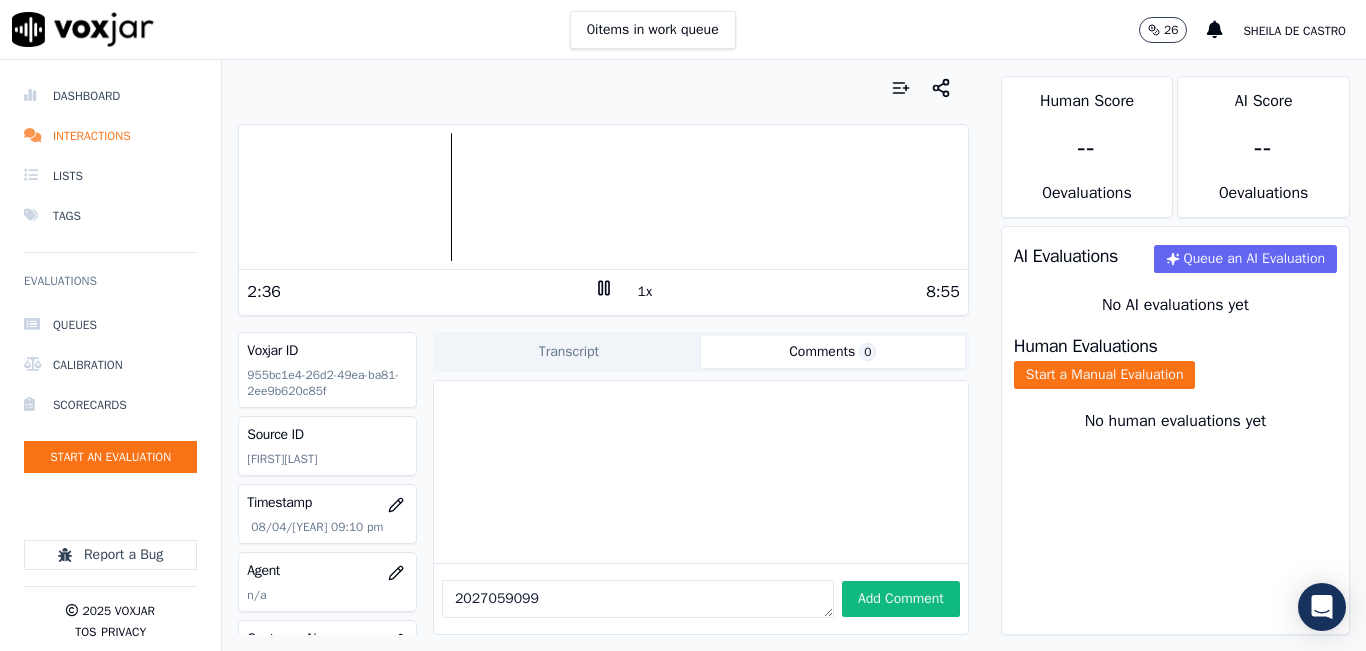 click at bounding box center (603, 197) 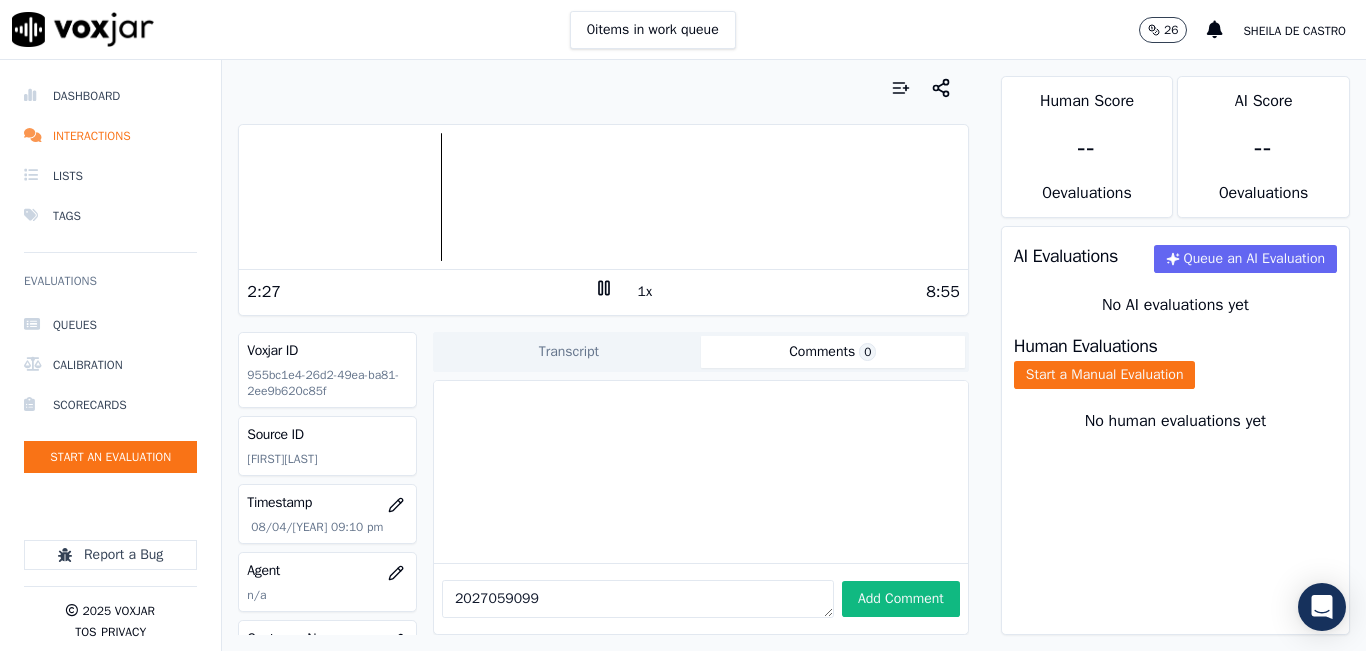 click at bounding box center [603, 197] 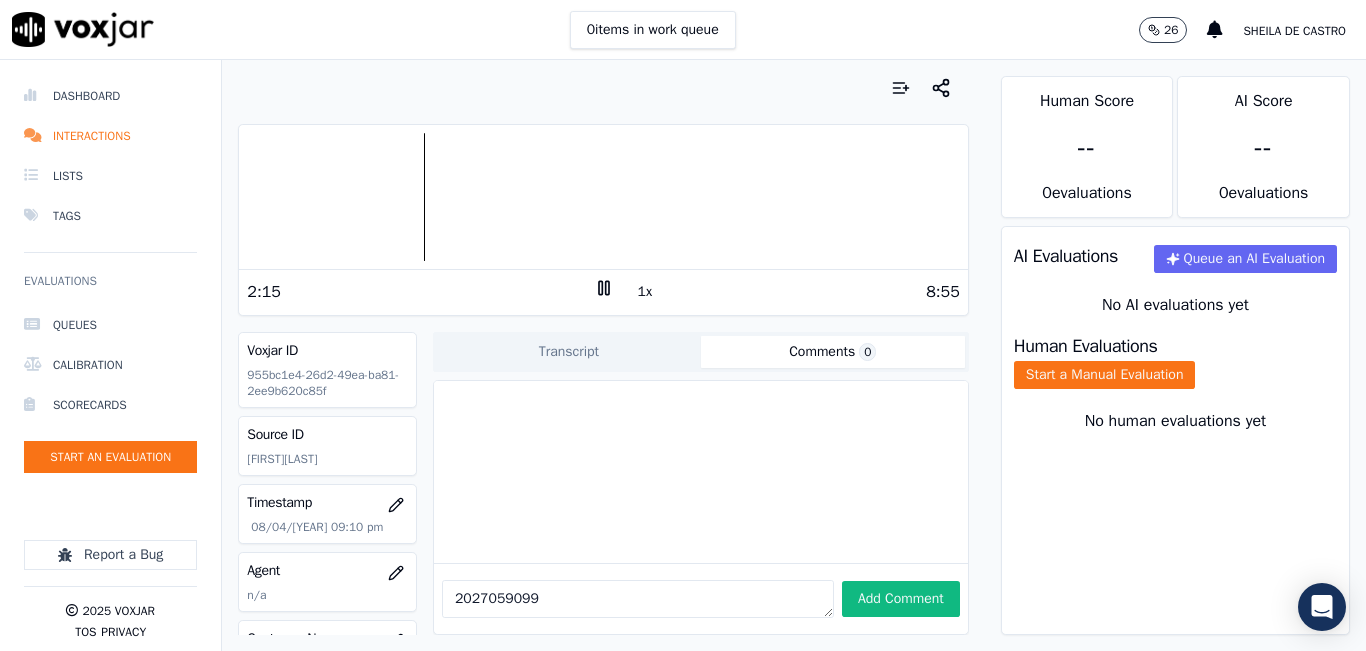 click at bounding box center (603, 197) 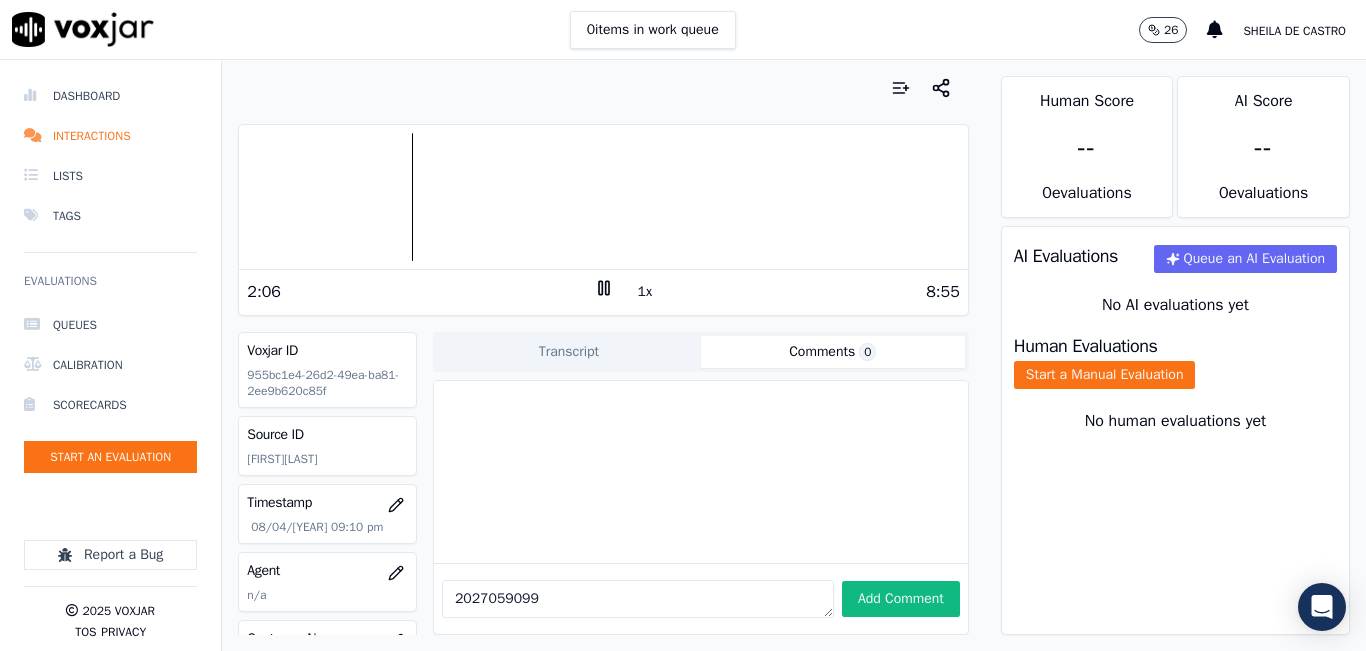 click at bounding box center [603, 197] 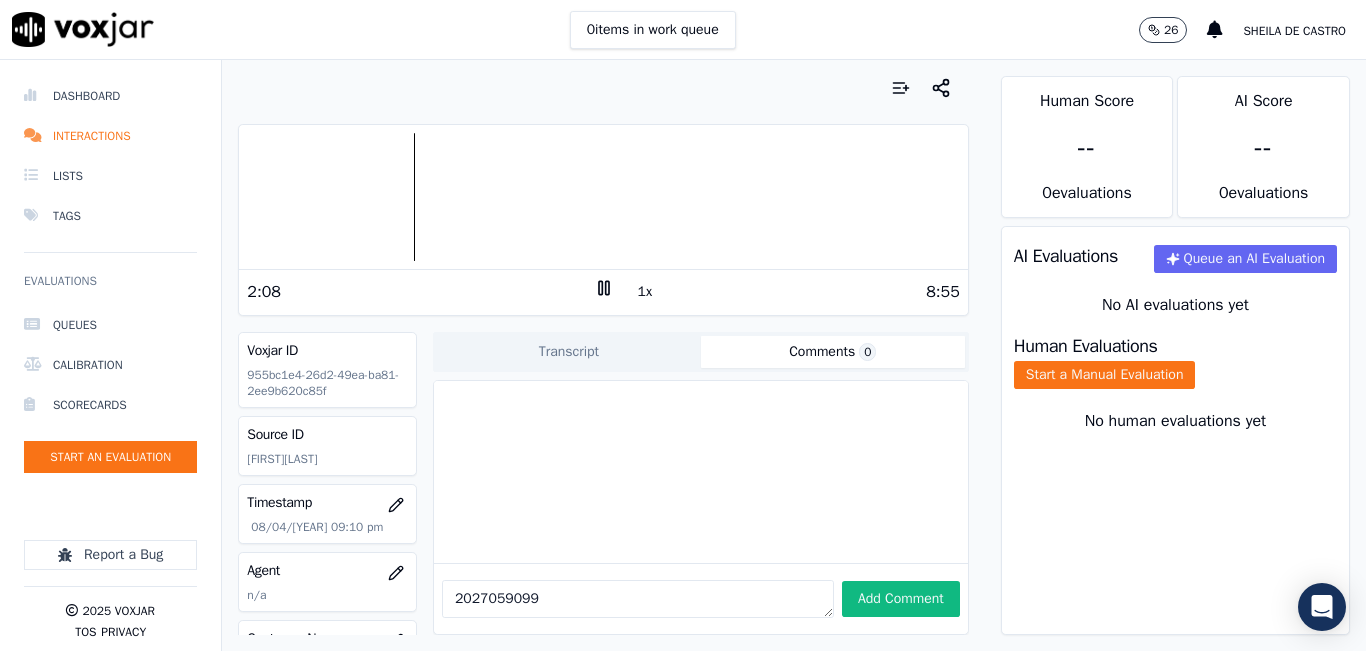 click 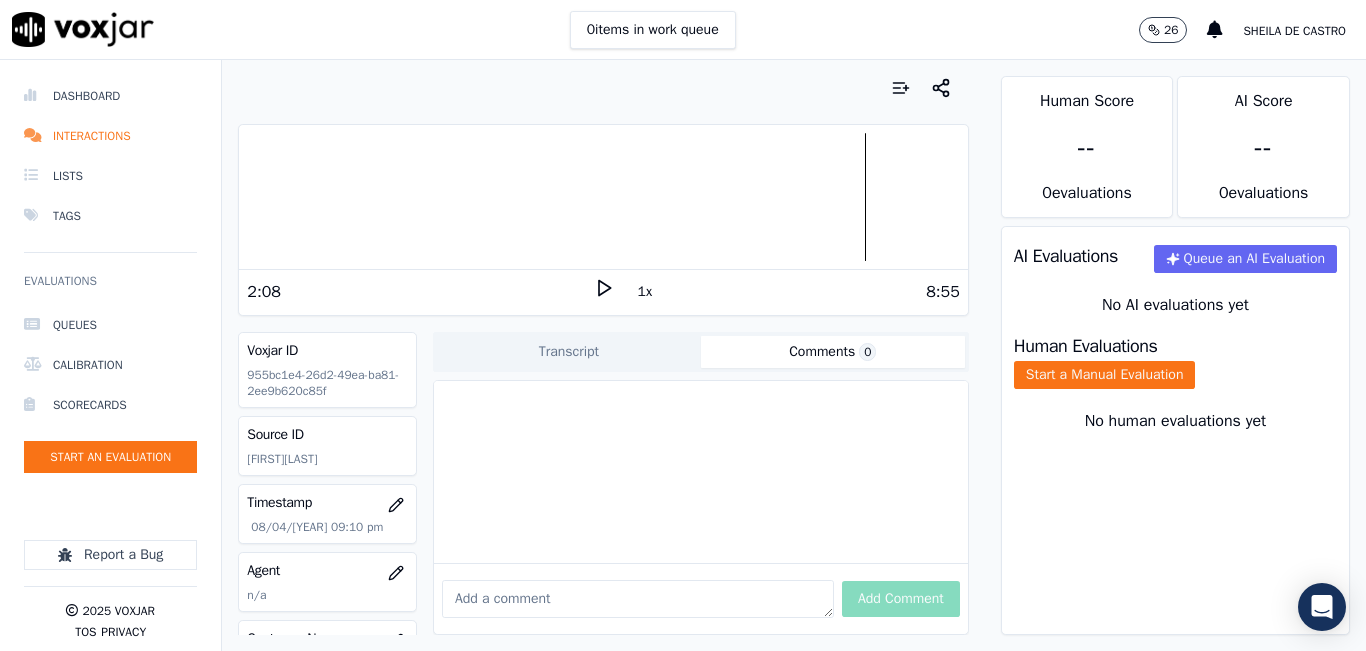 click on "Your browser does not support the audio element." at bounding box center [603, 197] 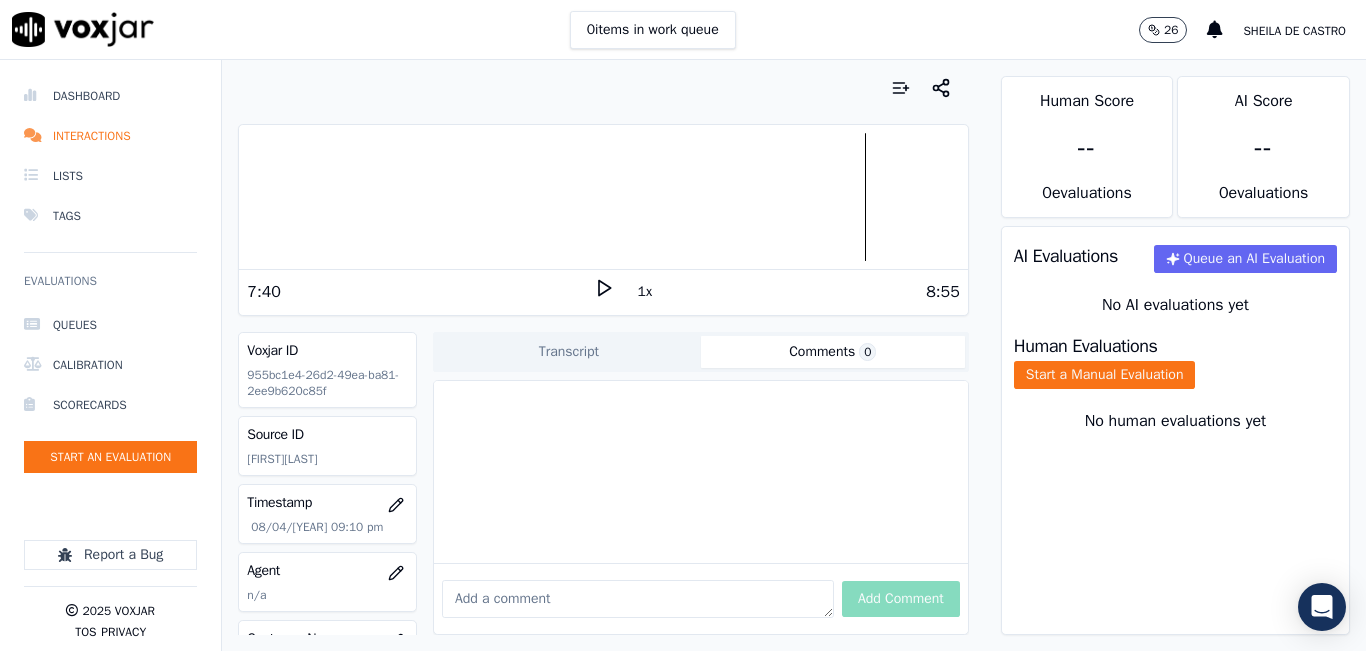 type 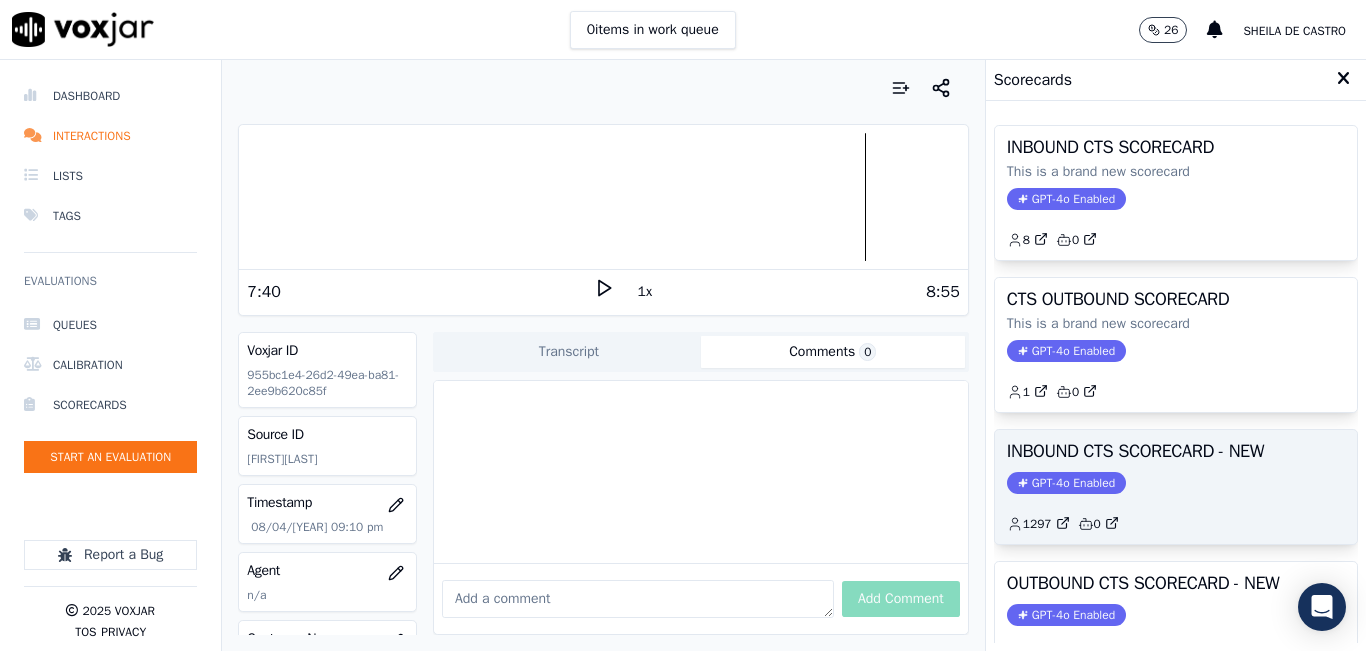 click on "GPT-4o Enabled" 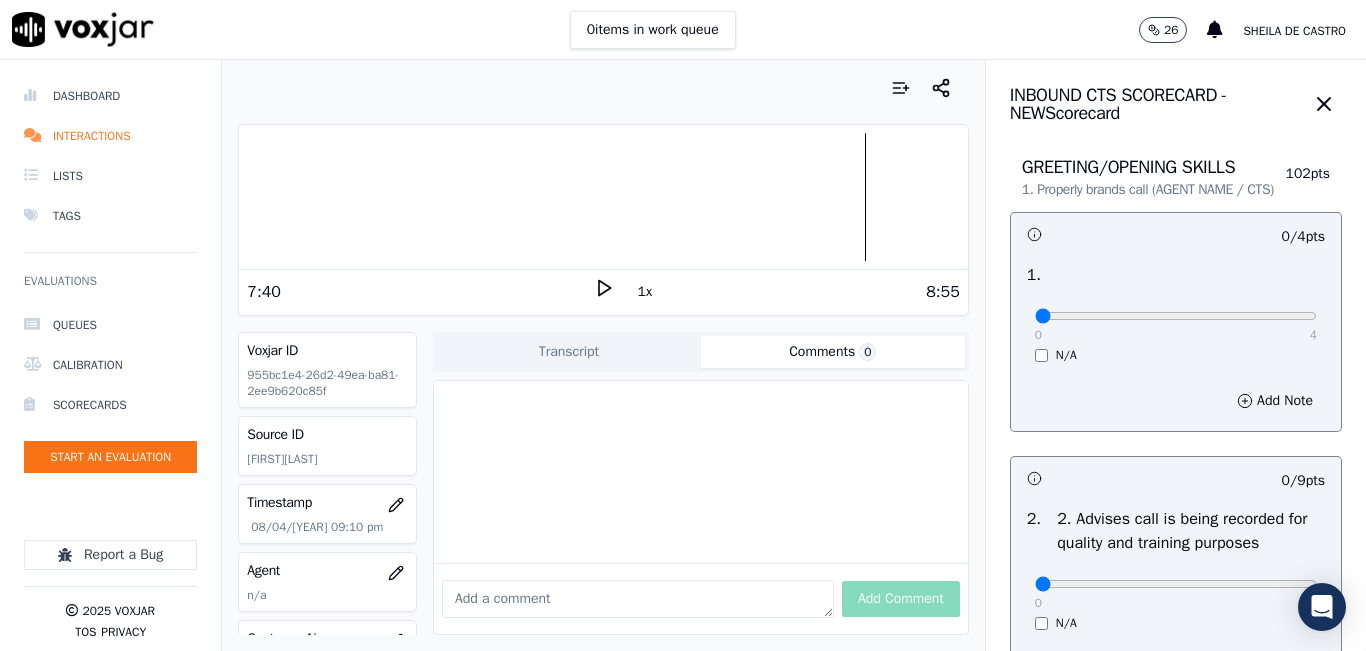 click on "0   4" at bounding box center (1176, 315) 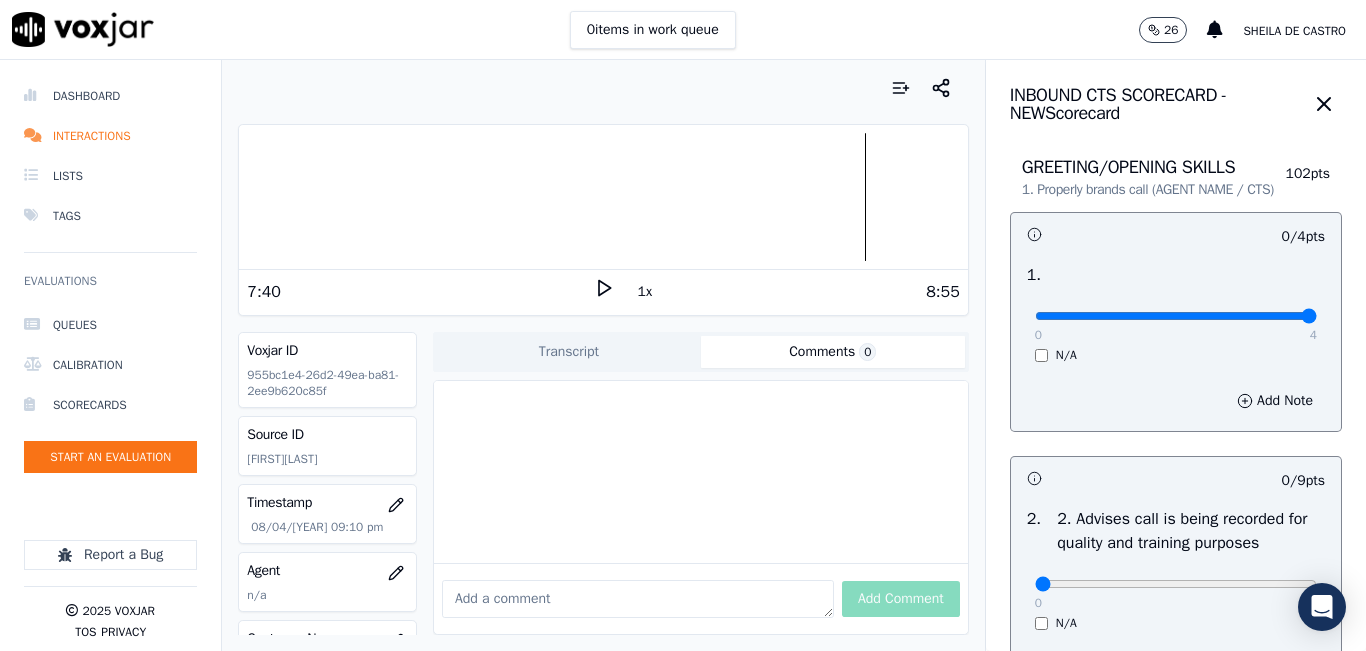 type on "4" 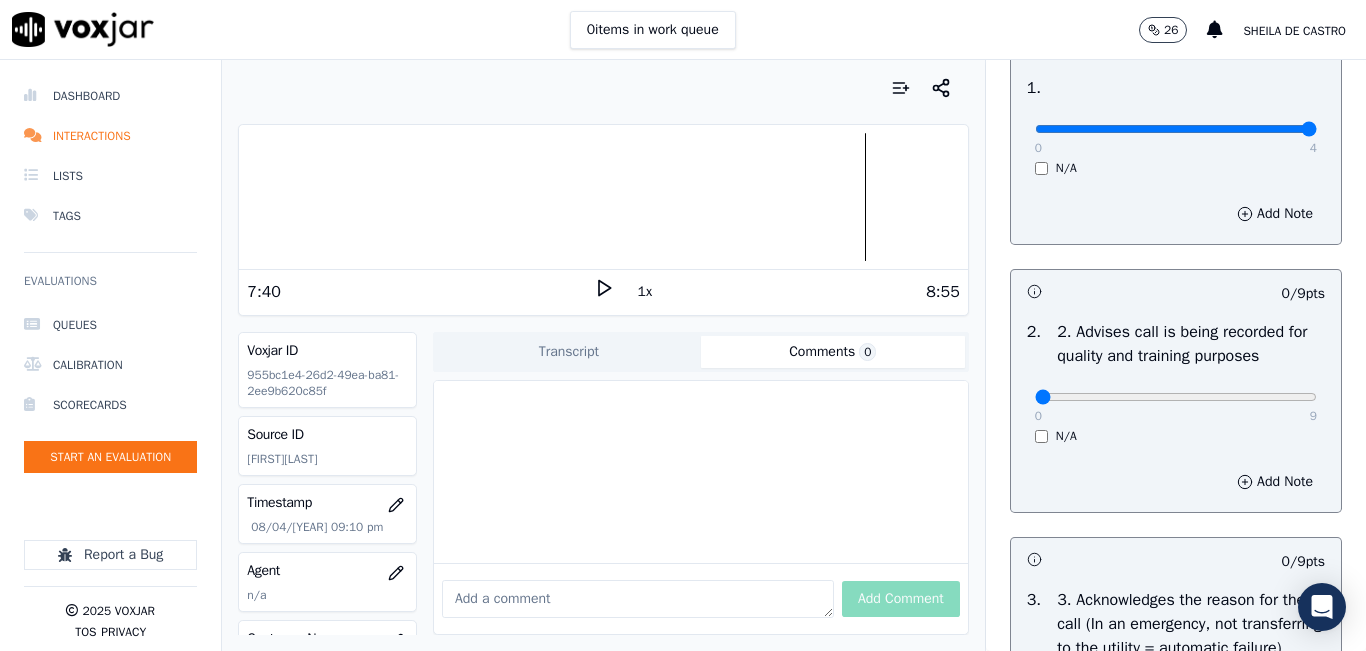 scroll, scrollTop: 200, scrollLeft: 0, axis: vertical 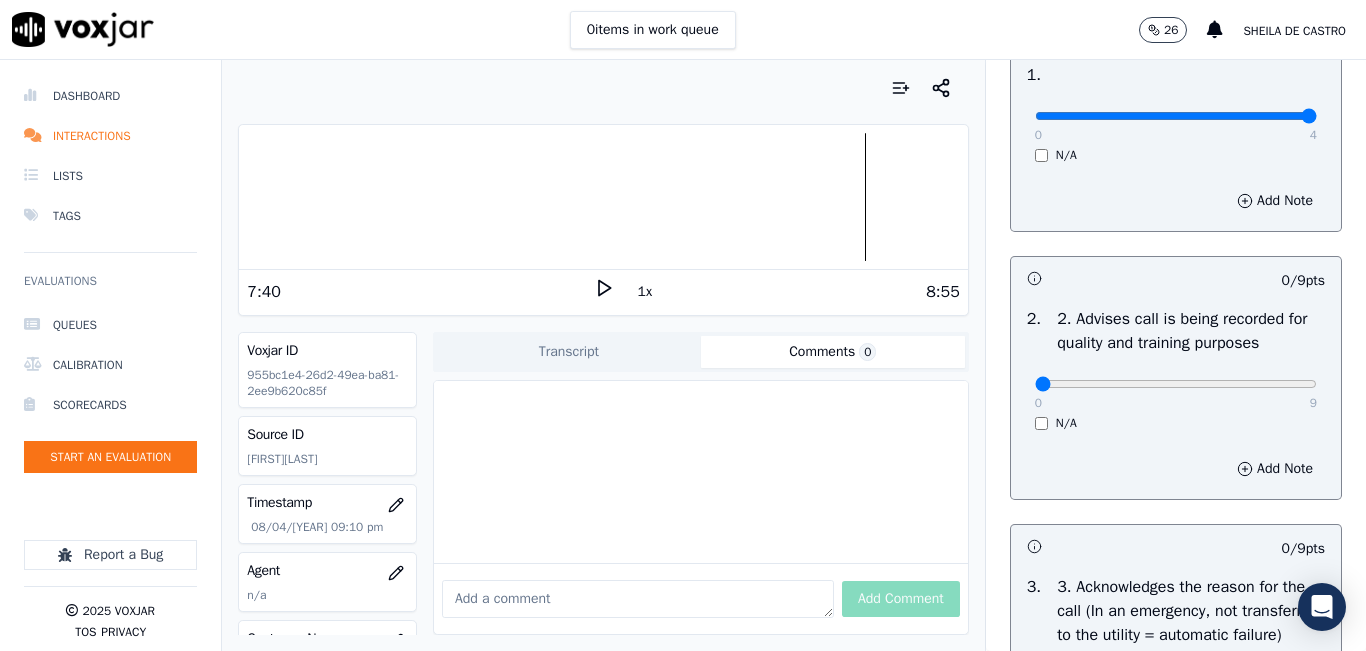 click on "0   9     N/A" at bounding box center [1176, 393] 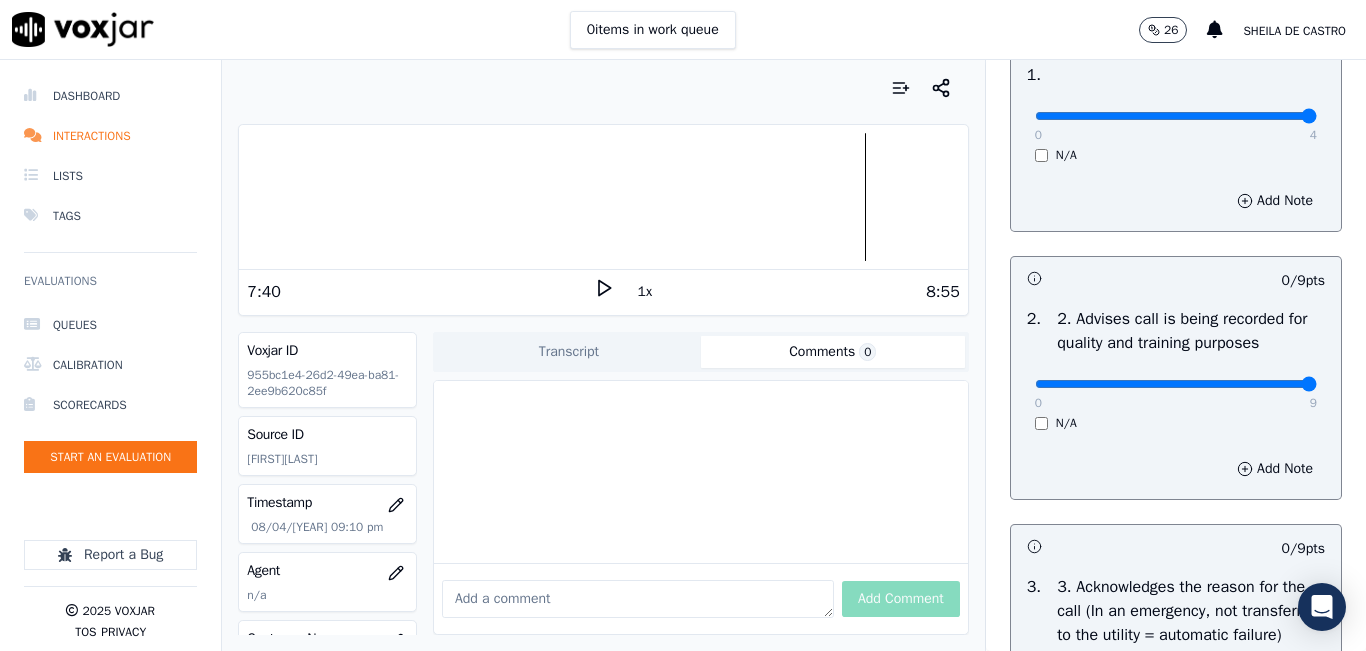 type on "9" 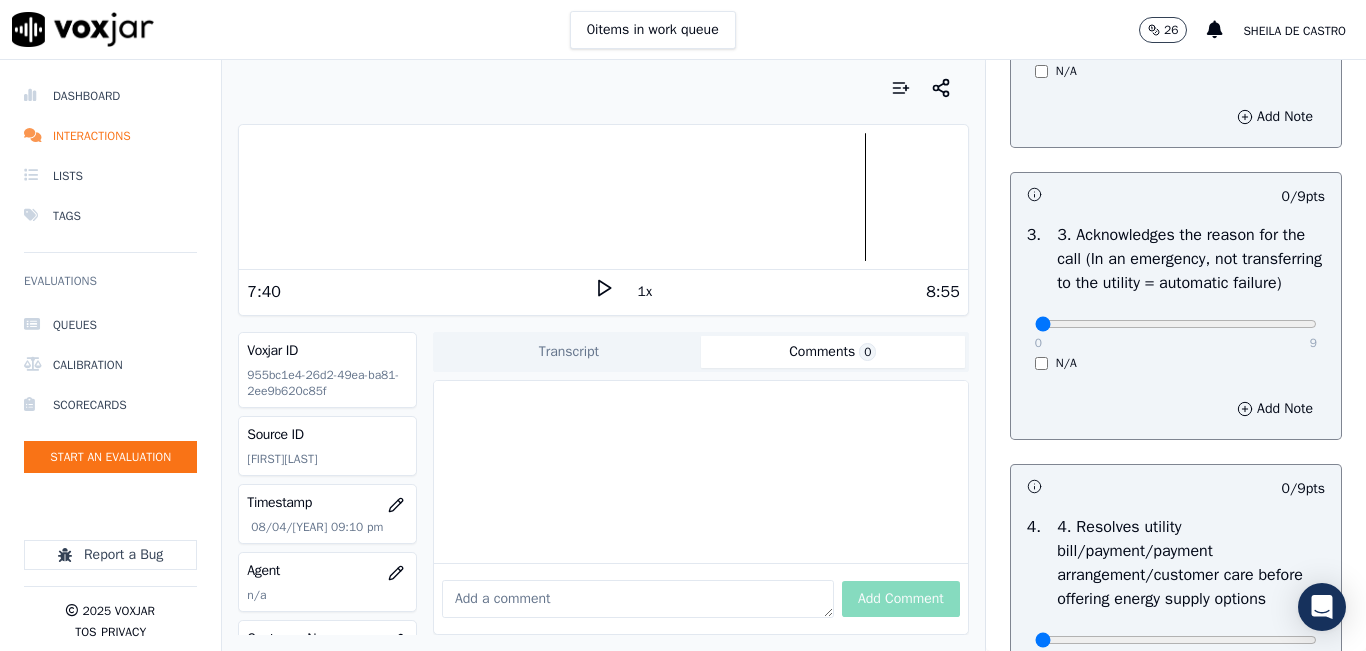 scroll, scrollTop: 600, scrollLeft: 0, axis: vertical 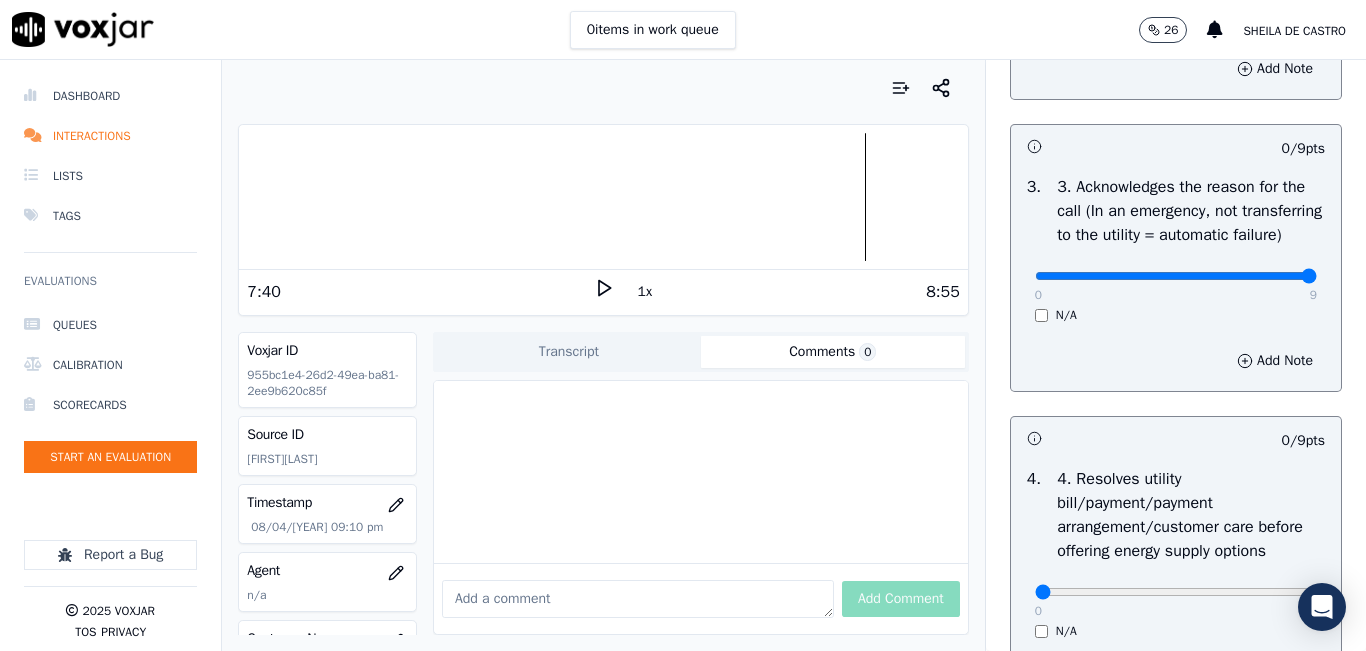 type on "9" 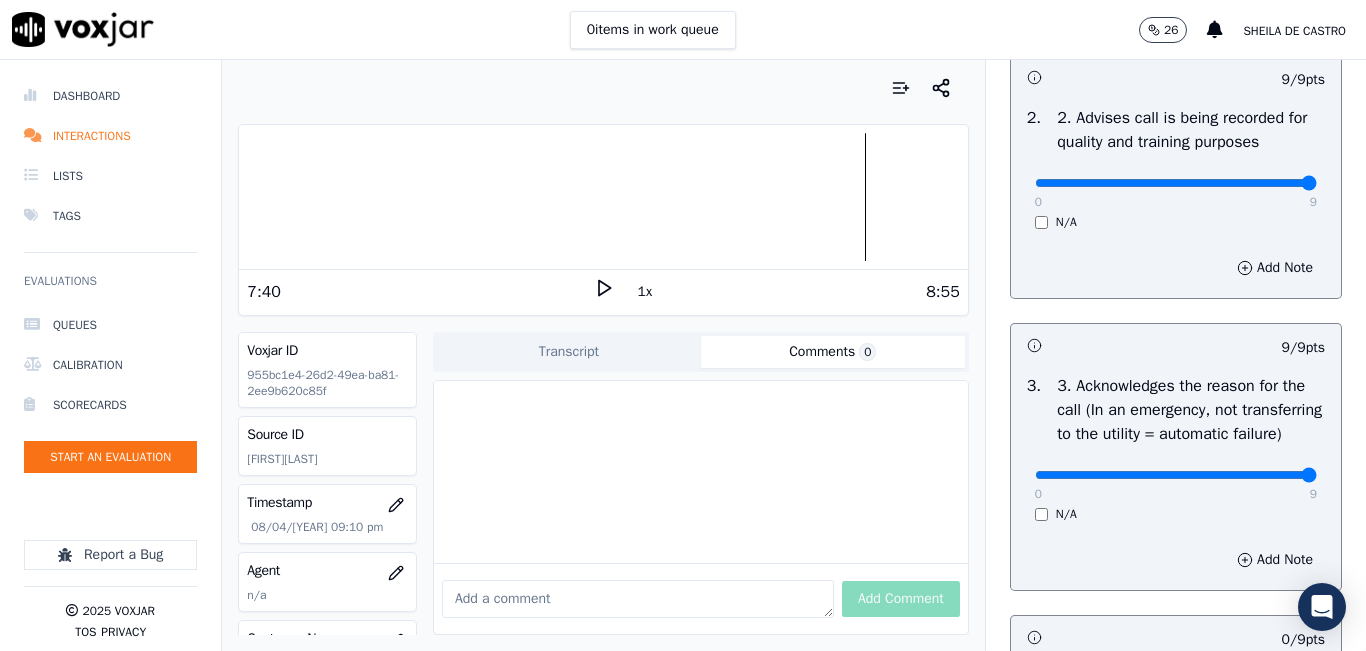 scroll, scrollTop: 400, scrollLeft: 0, axis: vertical 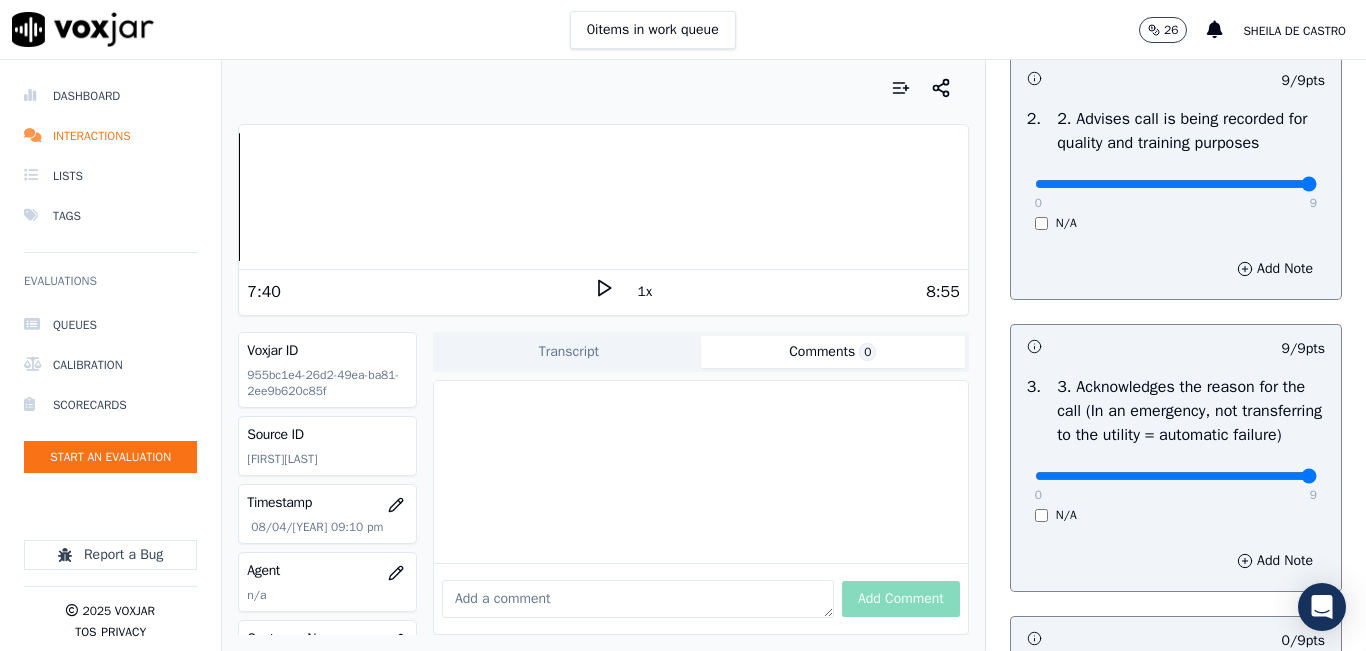 click on "Dashboard   Interactions   Lists   Tags       Evaluations     Queues   Calibration   Scorecards   Start an Evaluation
Report a Bug       2025   Voxjar   TOS   Privacy             Your browser does not support the audio element.   7:40     1x   8:55   Voxjar ID   955bc1e4-26d2-49ea-ba81-2ee9b620c85f   Source ID   FelixOliveros   Timestamp
08/04/2025 09:10 pm     Agent
n/a     Customer Name     n/a     Customer Phone     n/a     Tags
CLEANSKY     Source     manualUpload   Type     AUDIO       Transcript   Comments  0   No Transcript? Generate one now!   Generate  Transcription         Add Comment   Scores   Transcript   Metadata   Comments         Human Score   --   0  evaluation s   AI Score   --   0  evaluation s     AI Evaluations
Queue an AI Evaluation   No AI evaluations yet   Human Evaluations   Start a Manual Evaluation   No human evaluations yet       INBOUND CTS SCORECARD - NEW   Scorecard       GREETING/OPENING SKILLS     102  pts" at bounding box center [683, 355] 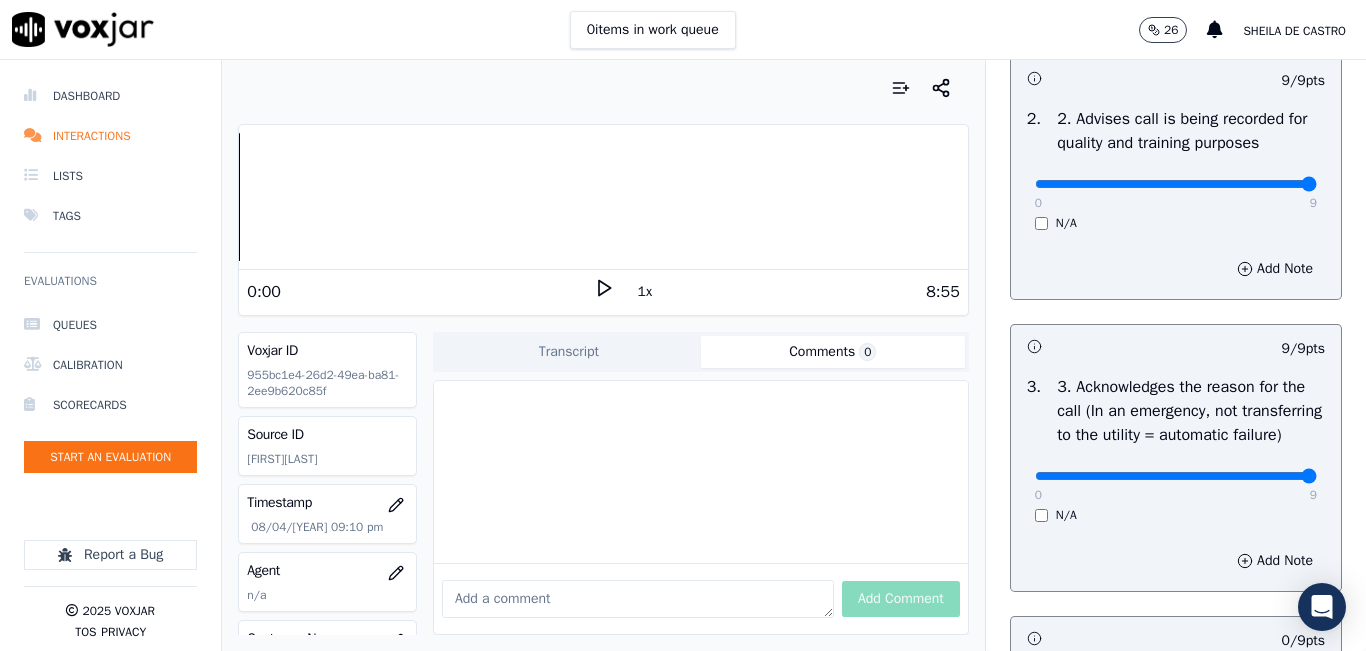 click 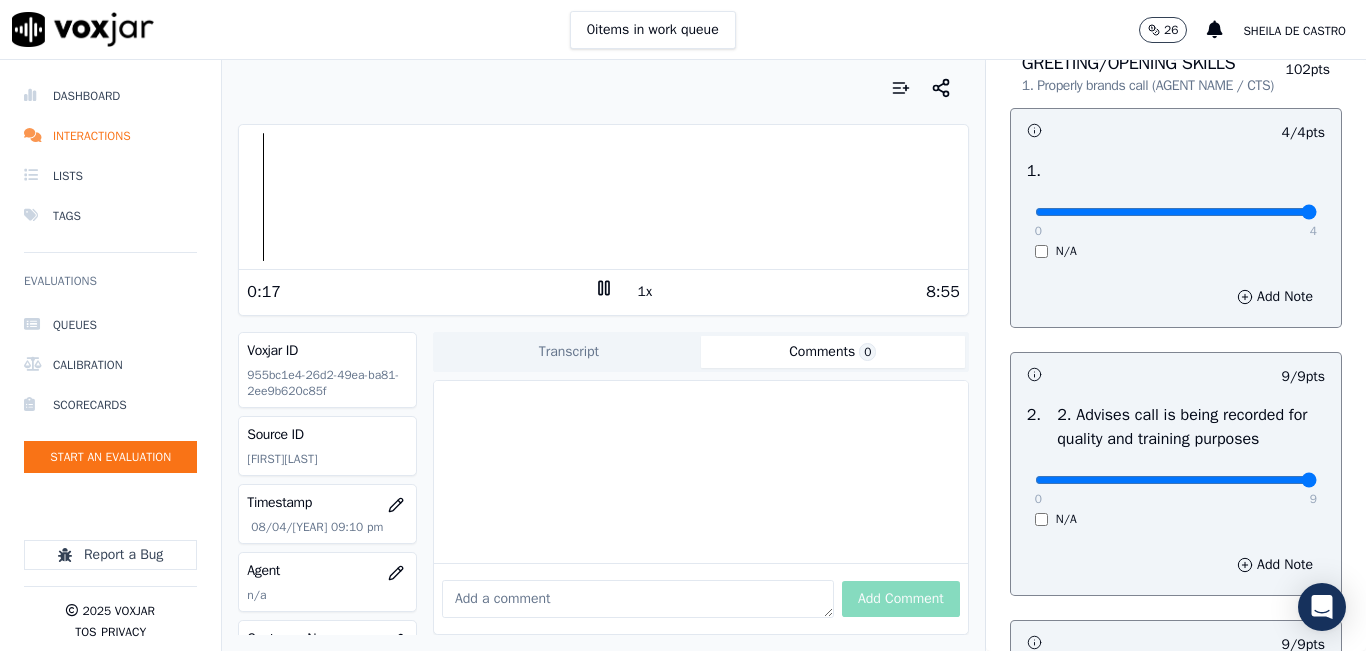 scroll, scrollTop: 200, scrollLeft: 0, axis: vertical 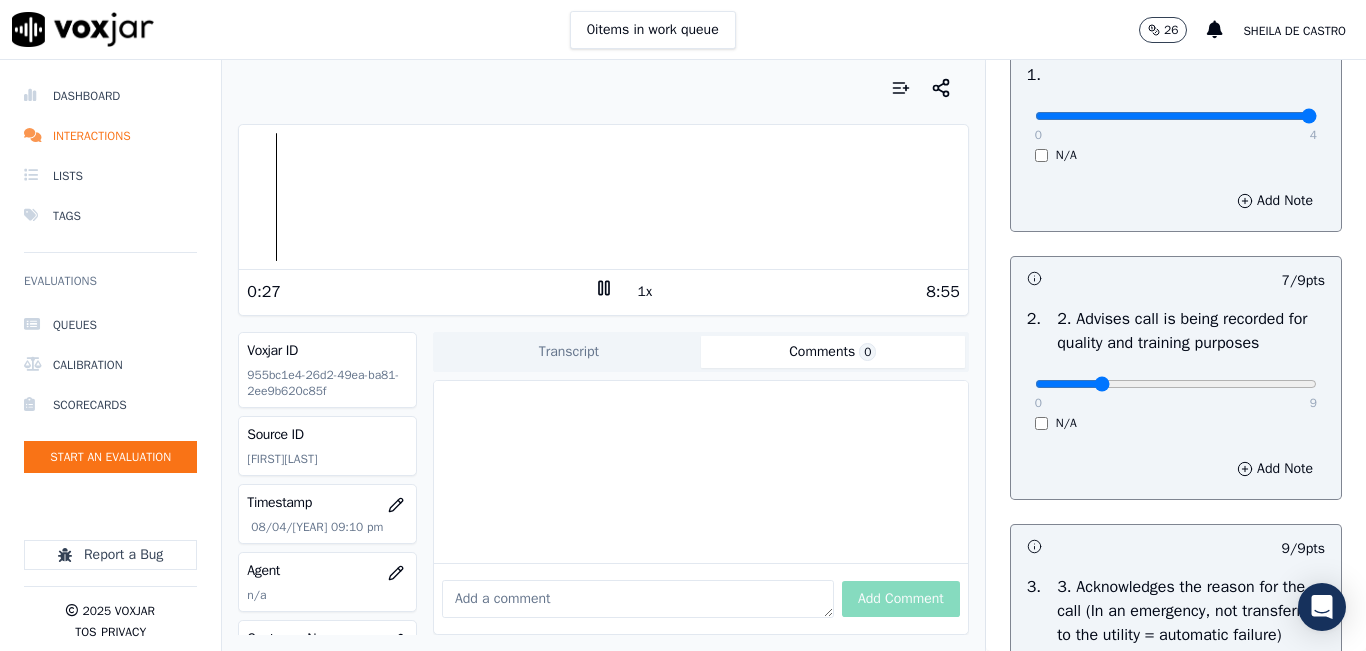 click at bounding box center (1176, 116) 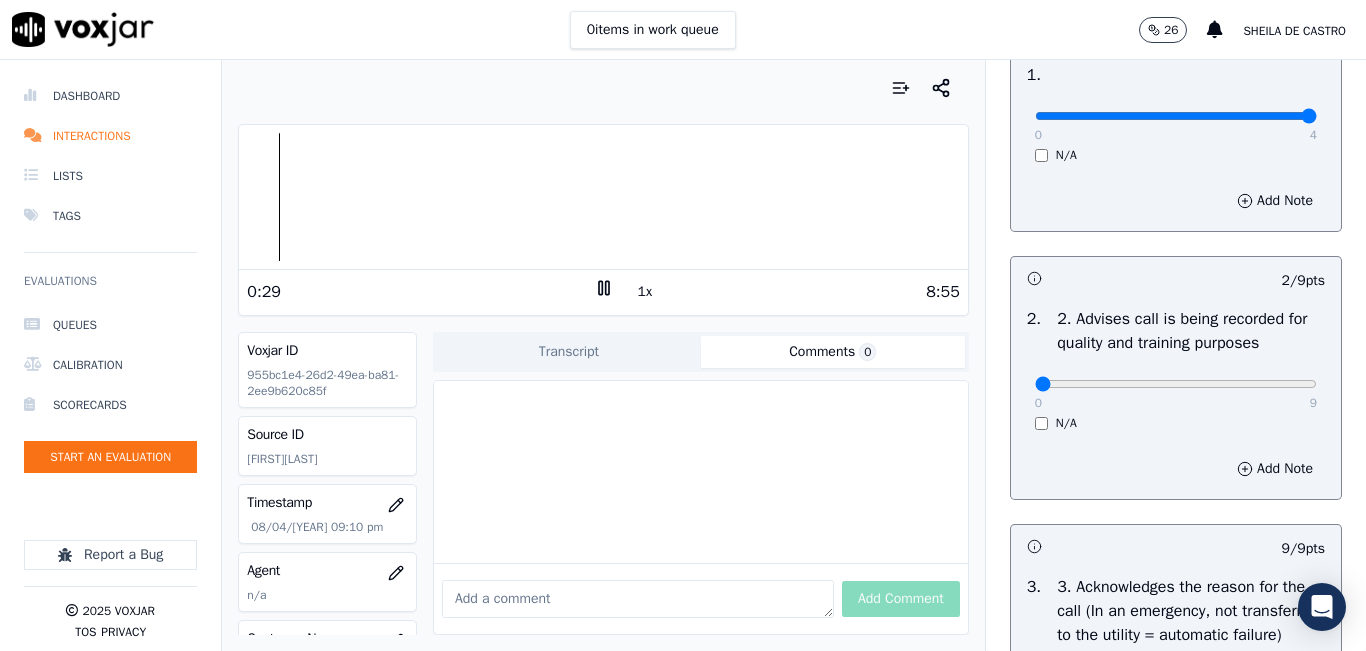 type on "0" 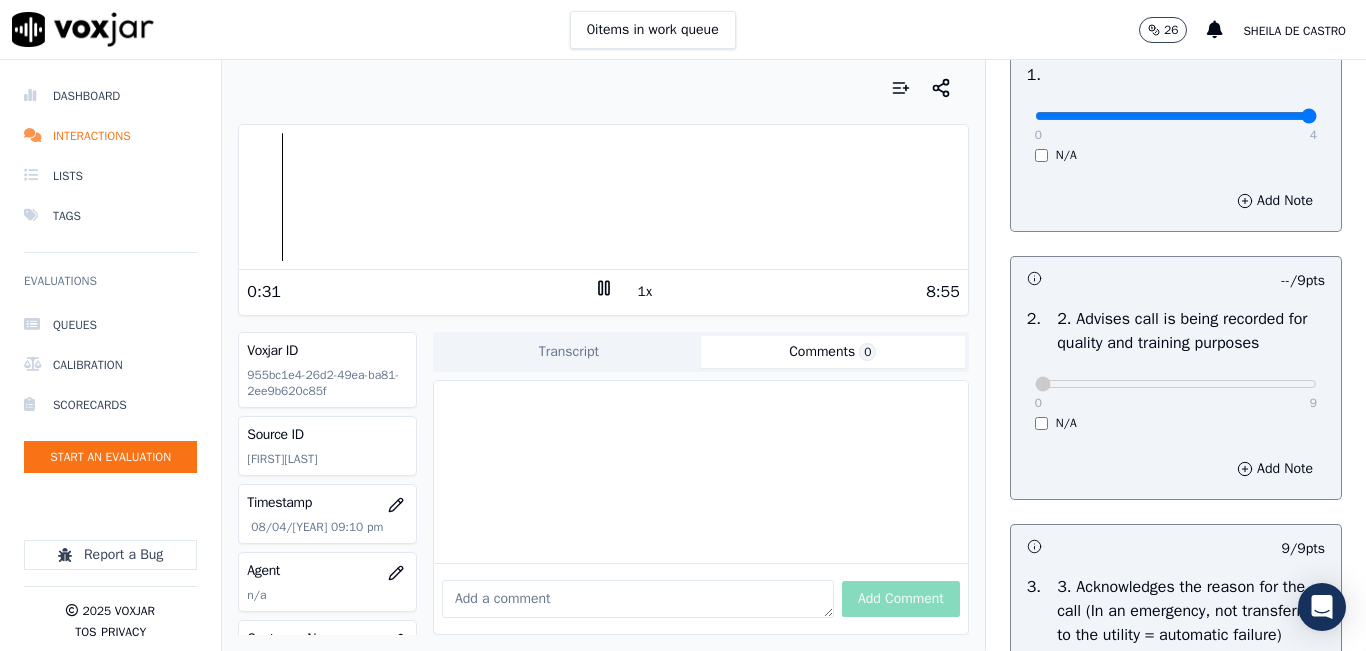 click 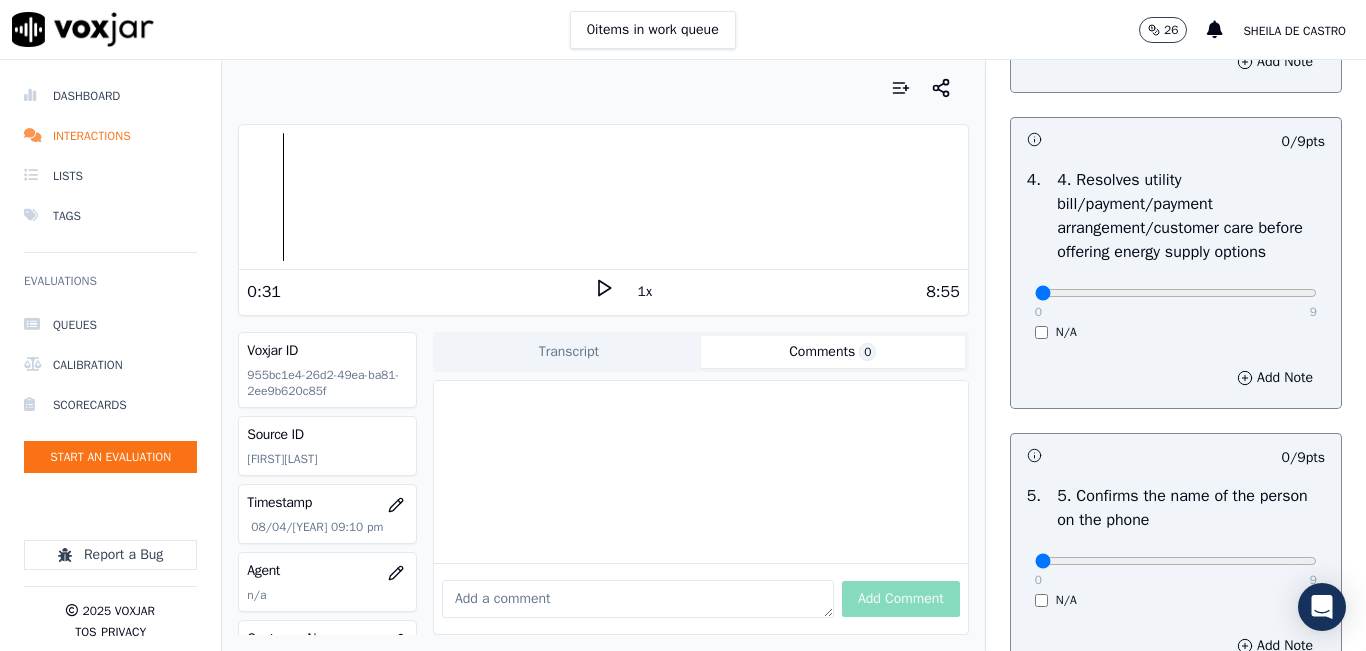 scroll, scrollTop: 900, scrollLeft: 0, axis: vertical 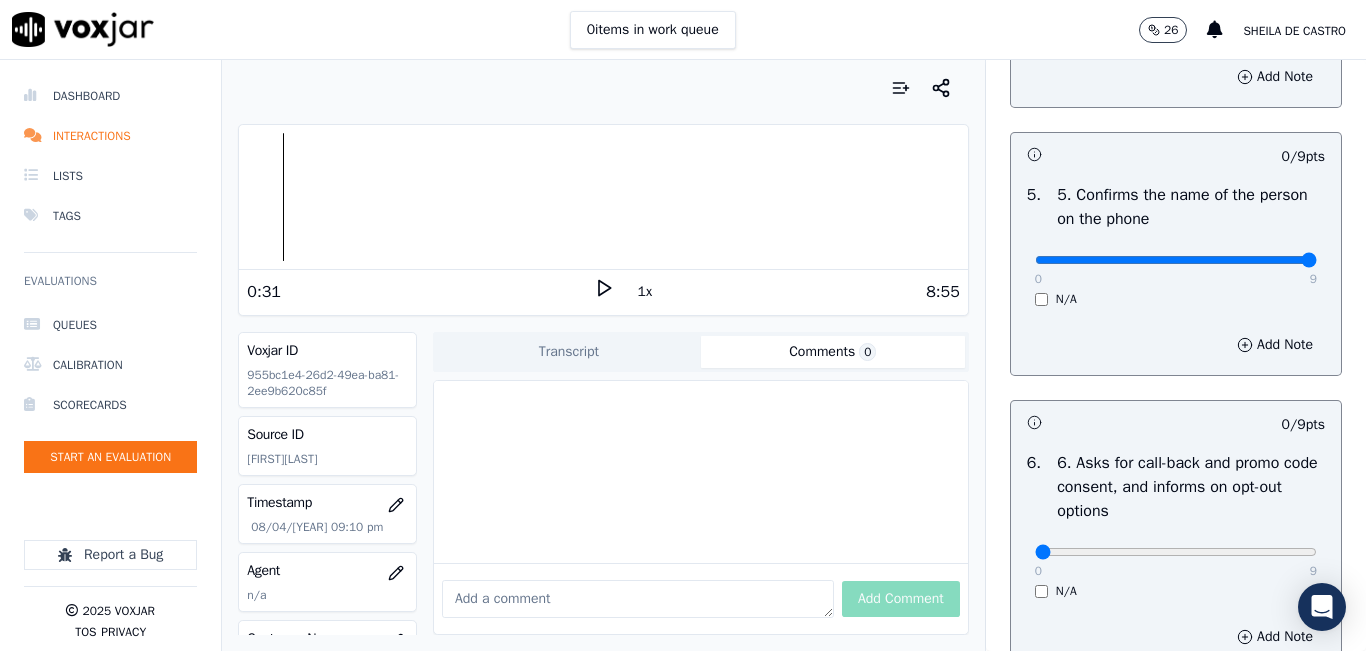 type on "9" 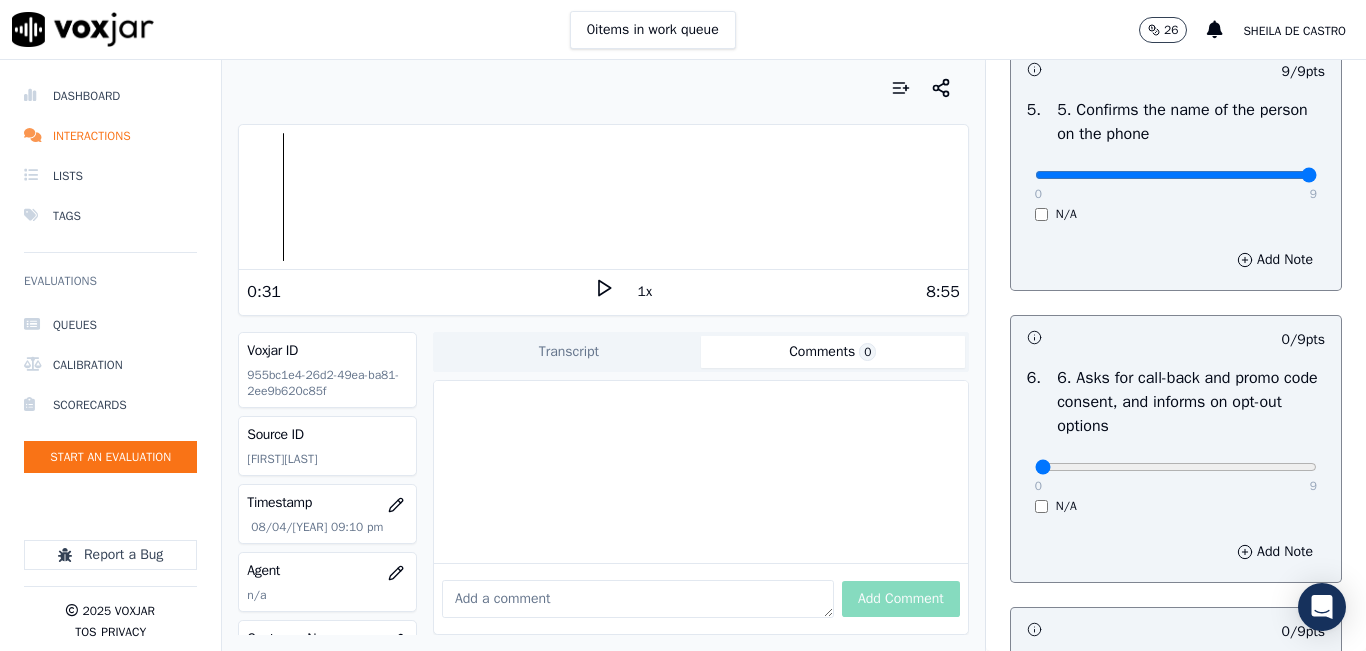 scroll, scrollTop: 1400, scrollLeft: 0, axis: vertical 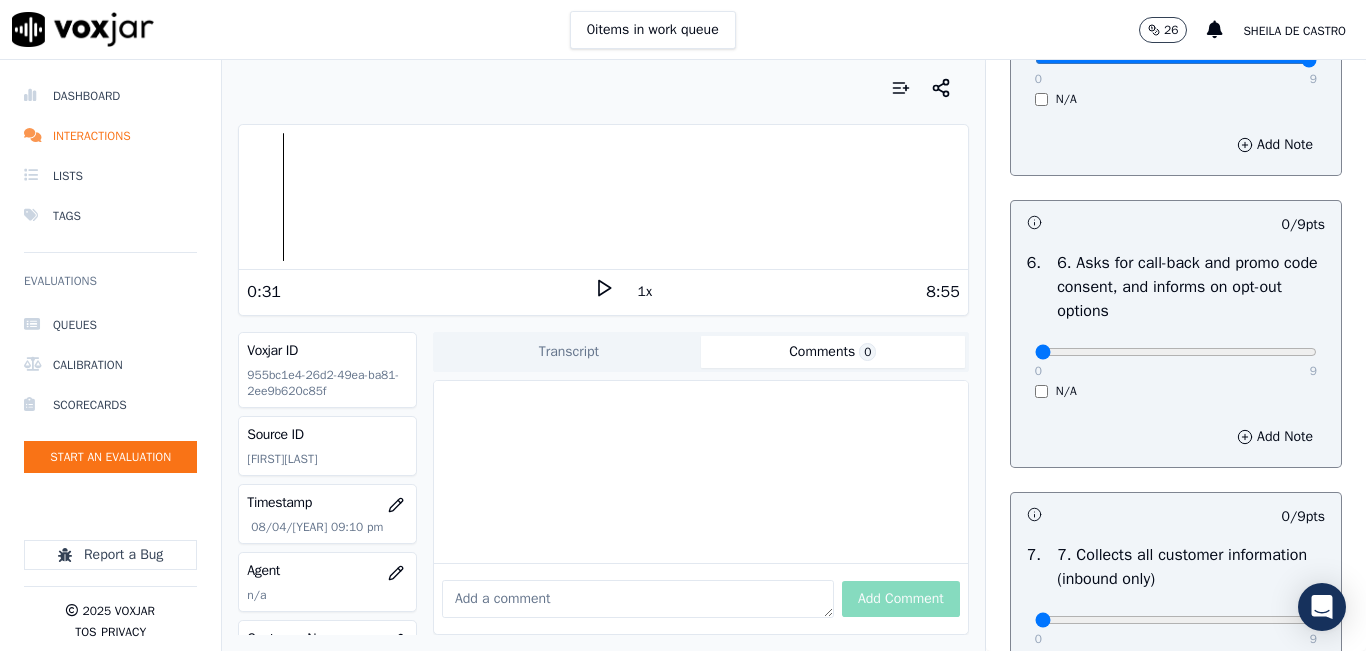 click on "N/A" at bounding box center (1176, 391) 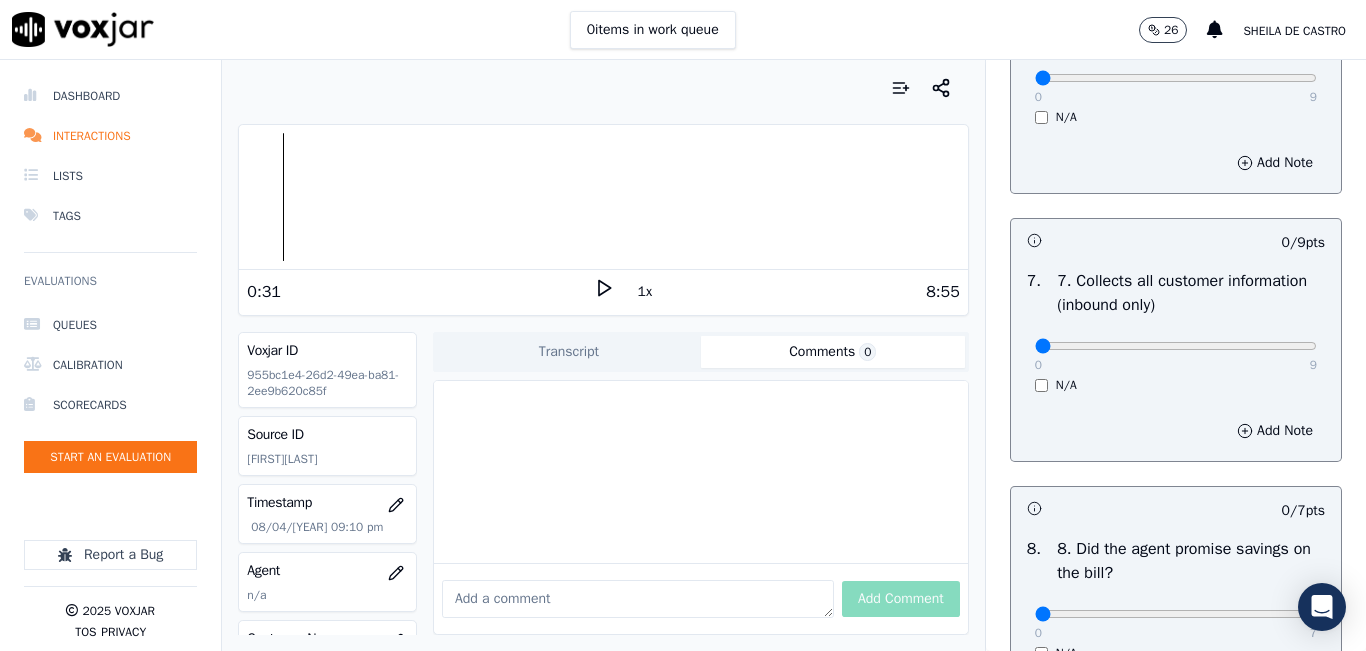scroll, scrollTop: 1700, scrollLeft: 0, axis: vertical 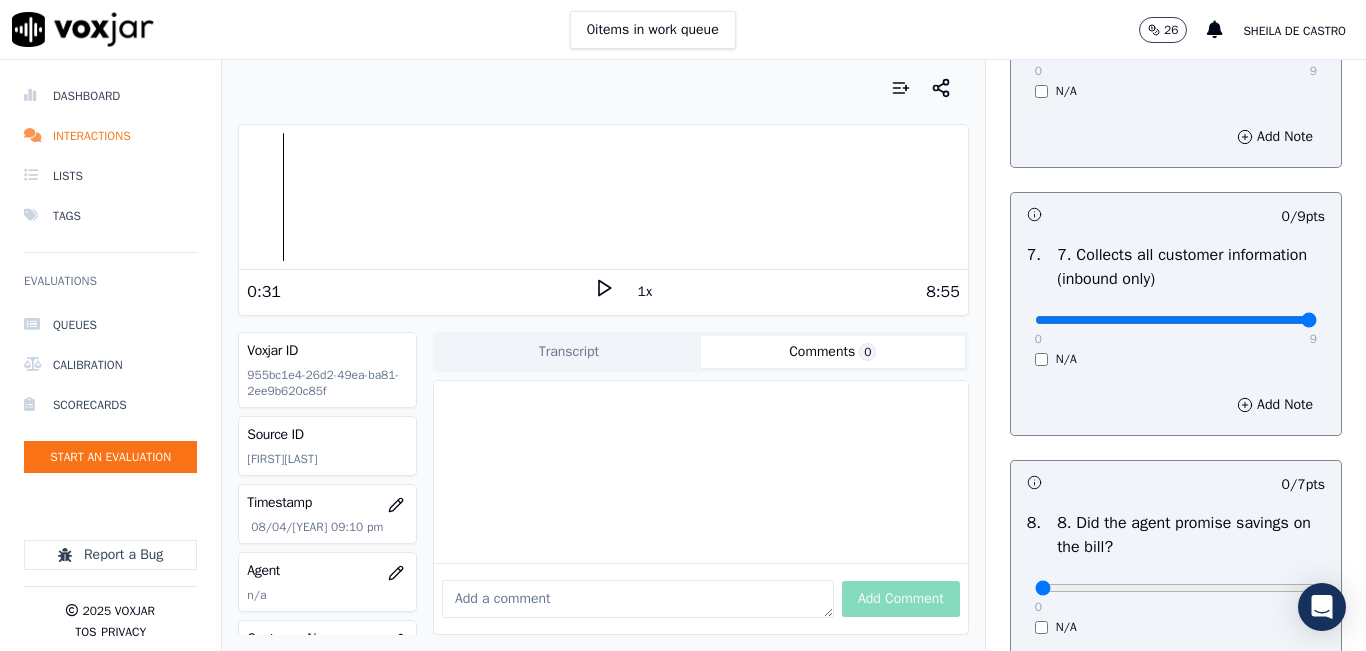 type on "9" 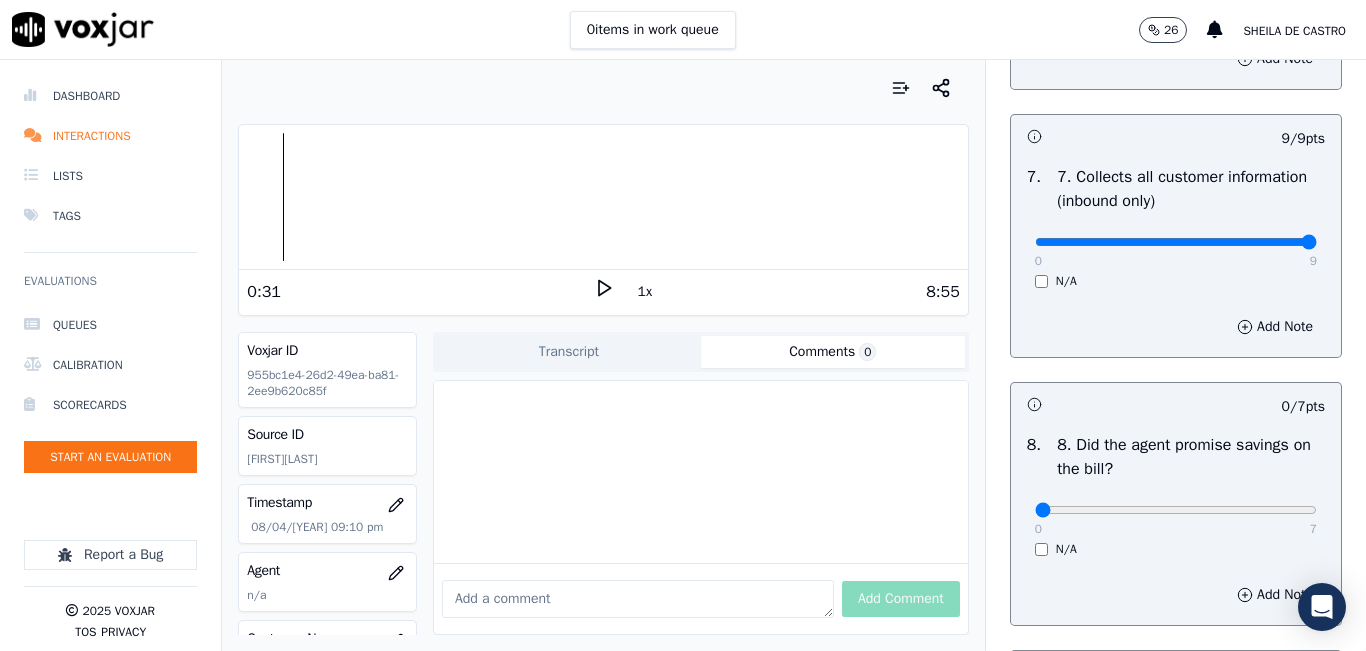 scroll, scrollTop: 2000, scrollLeft: 0, axis: vertical 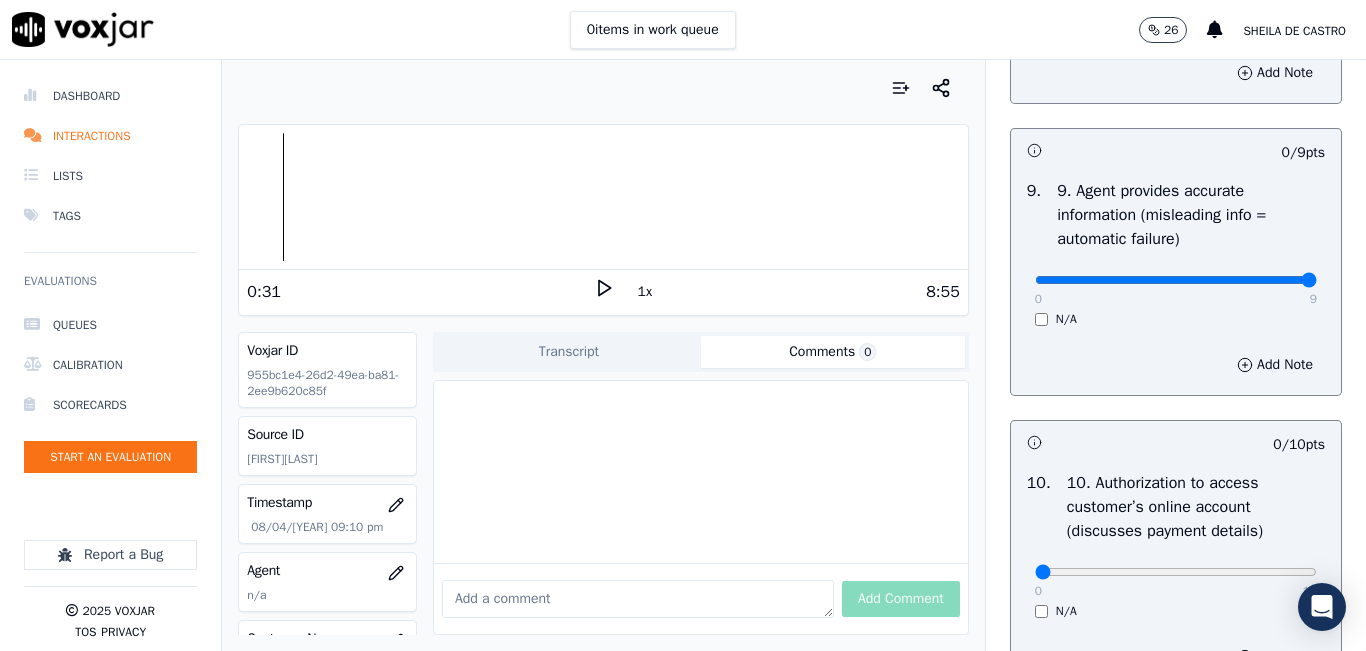 type on "9" 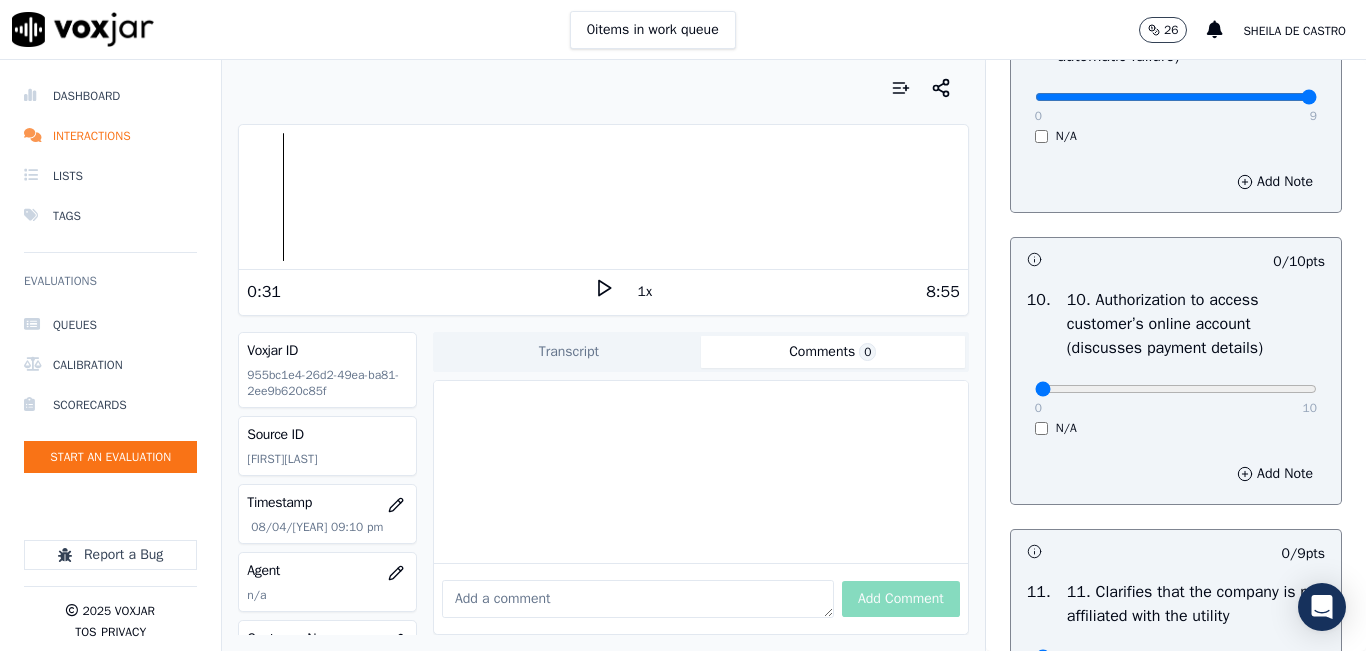scroll, scrollTop: 2500, scrollLeft: 0, axis: vertical 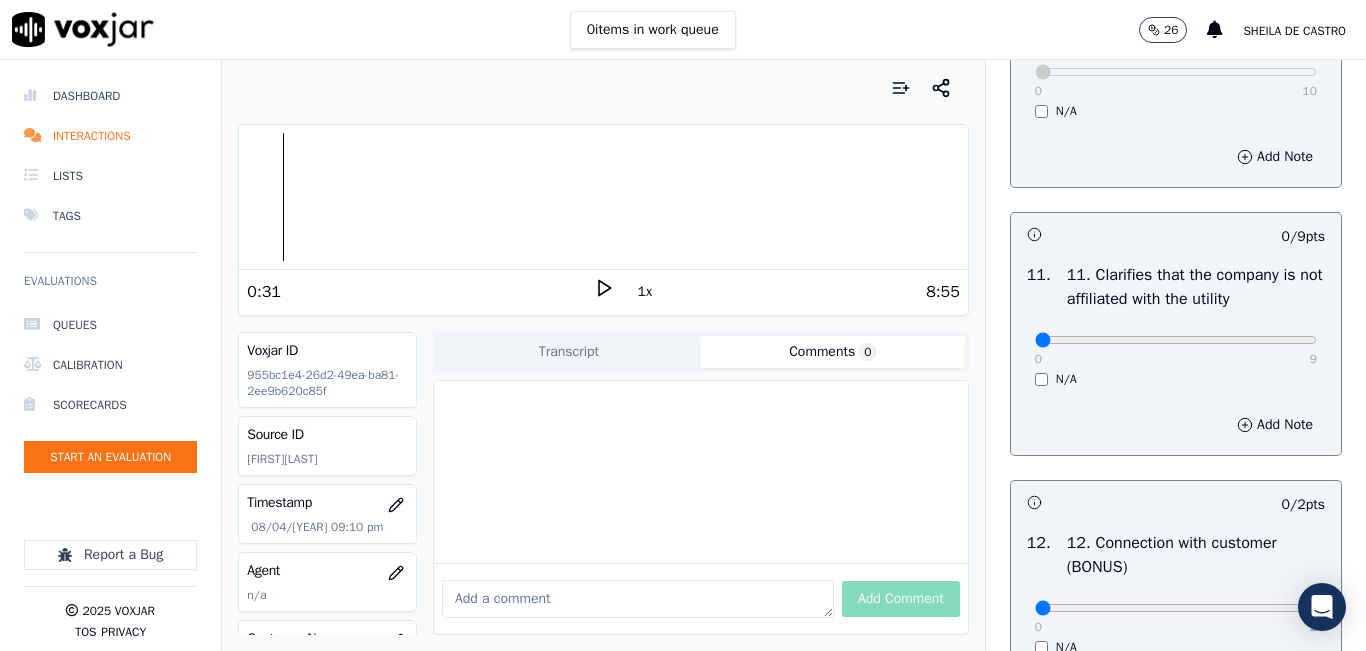 click on "0   9" at bounding box center (1176, 339) 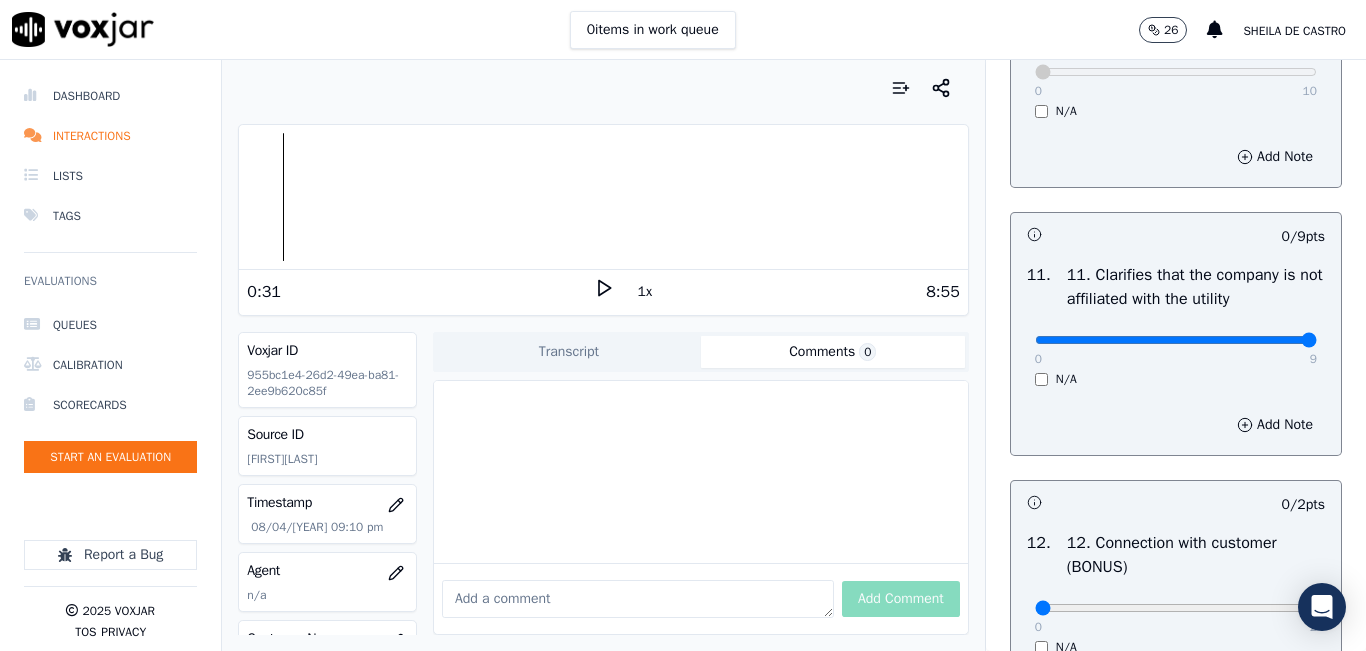type on "9" 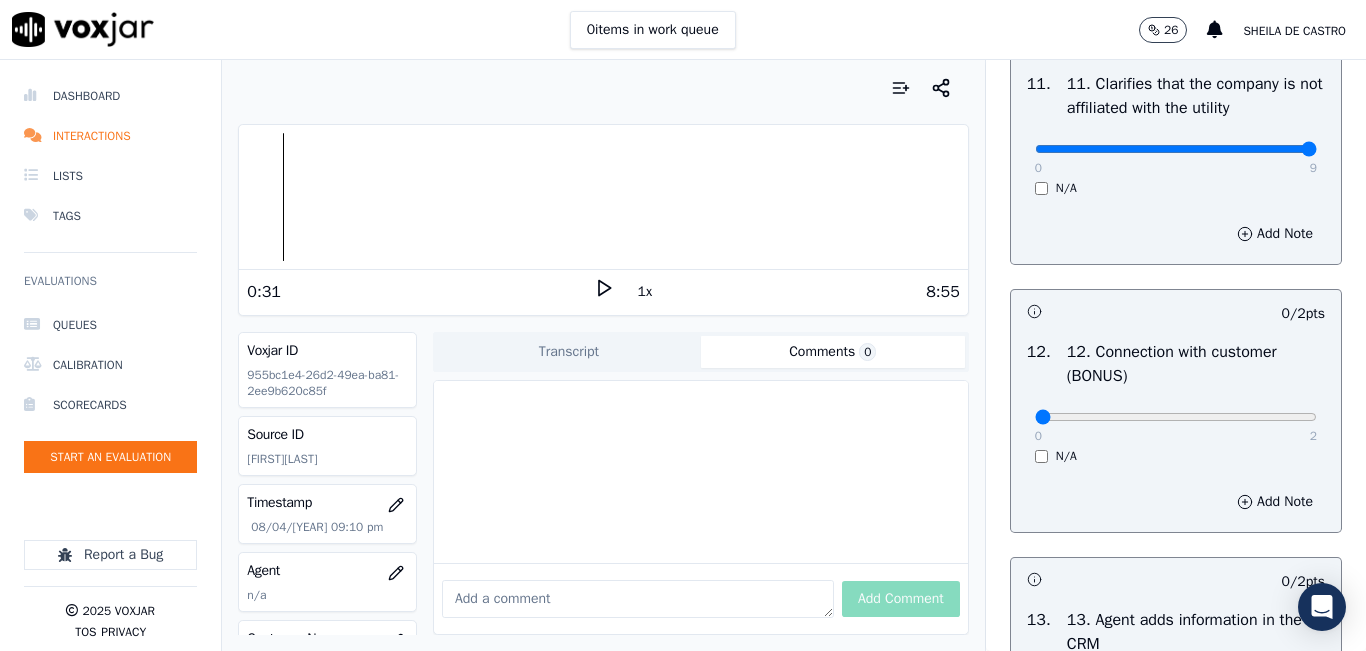 scroll, scrollTop: 3000, scrollLeft: 0, axis: vertical 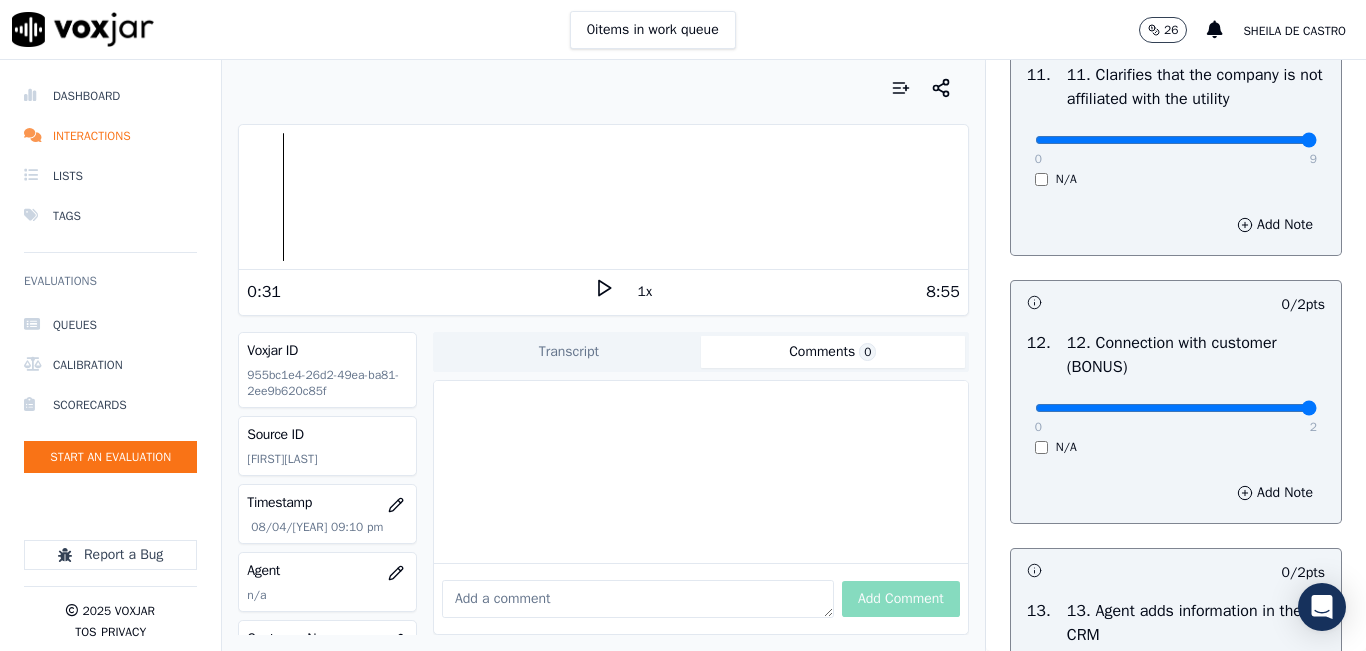 type on "2" 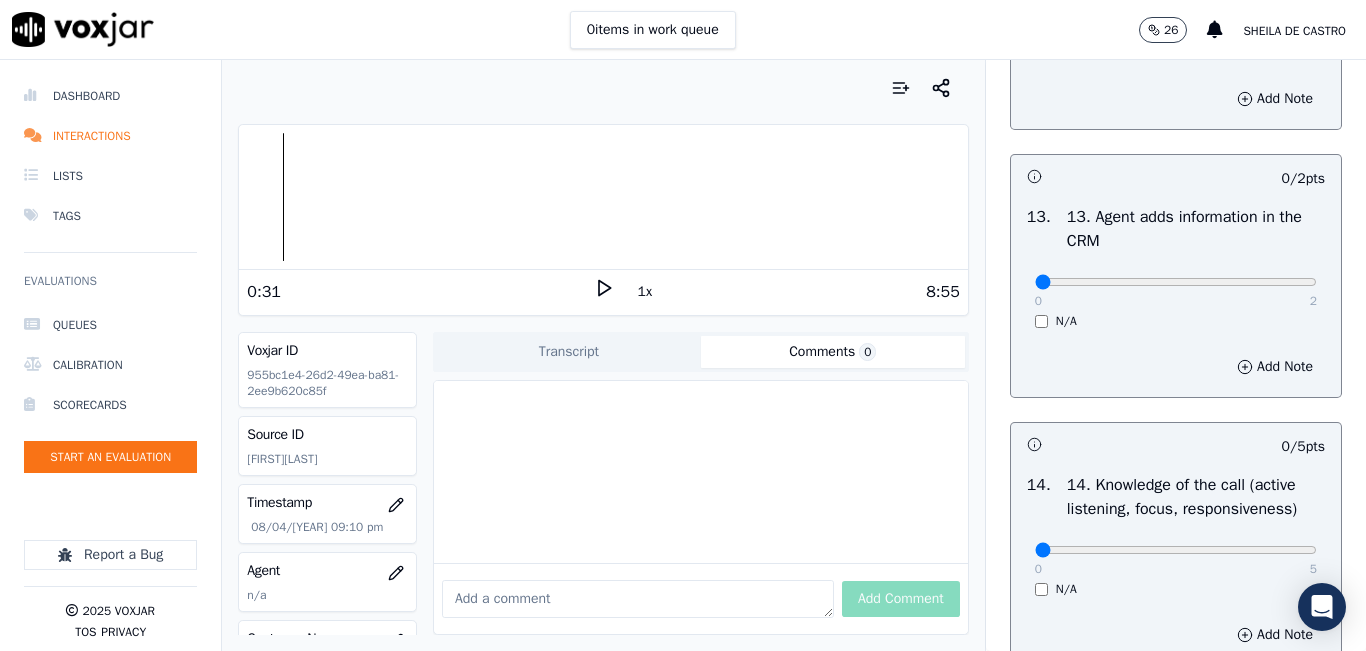 scroll, scrollTop: 3400, scrollLeft: 0, axis: vertical 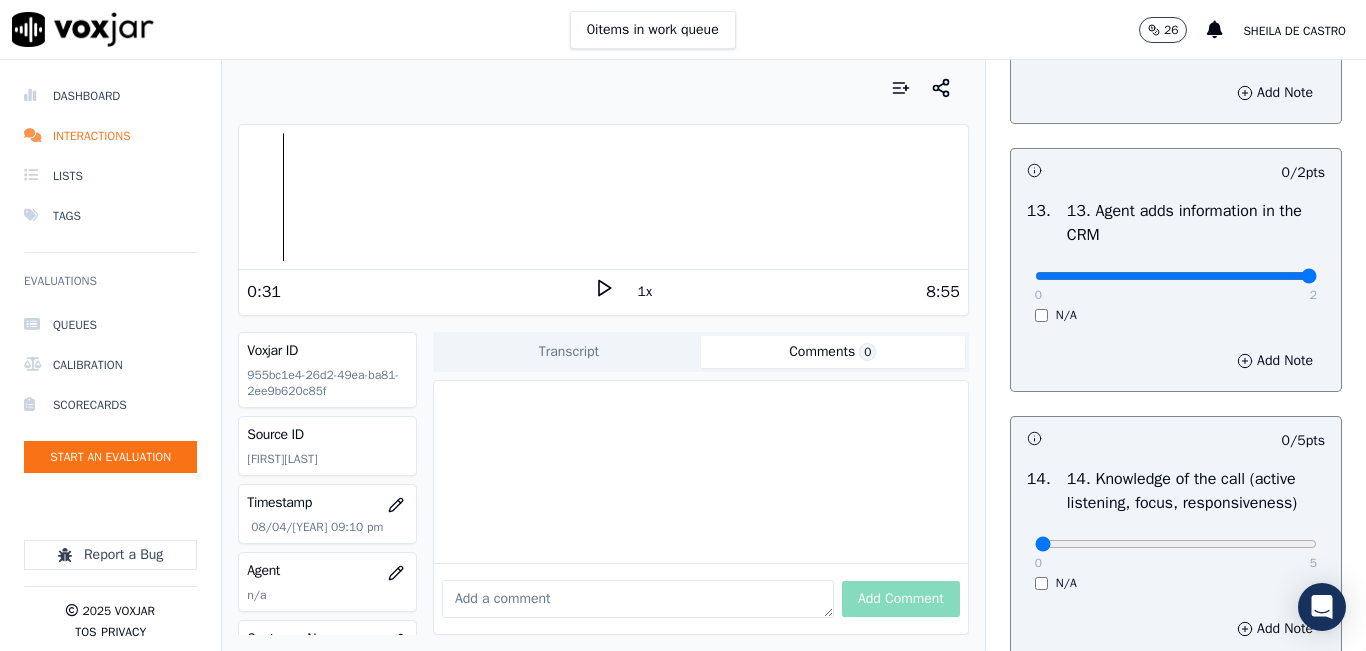 type on "2" 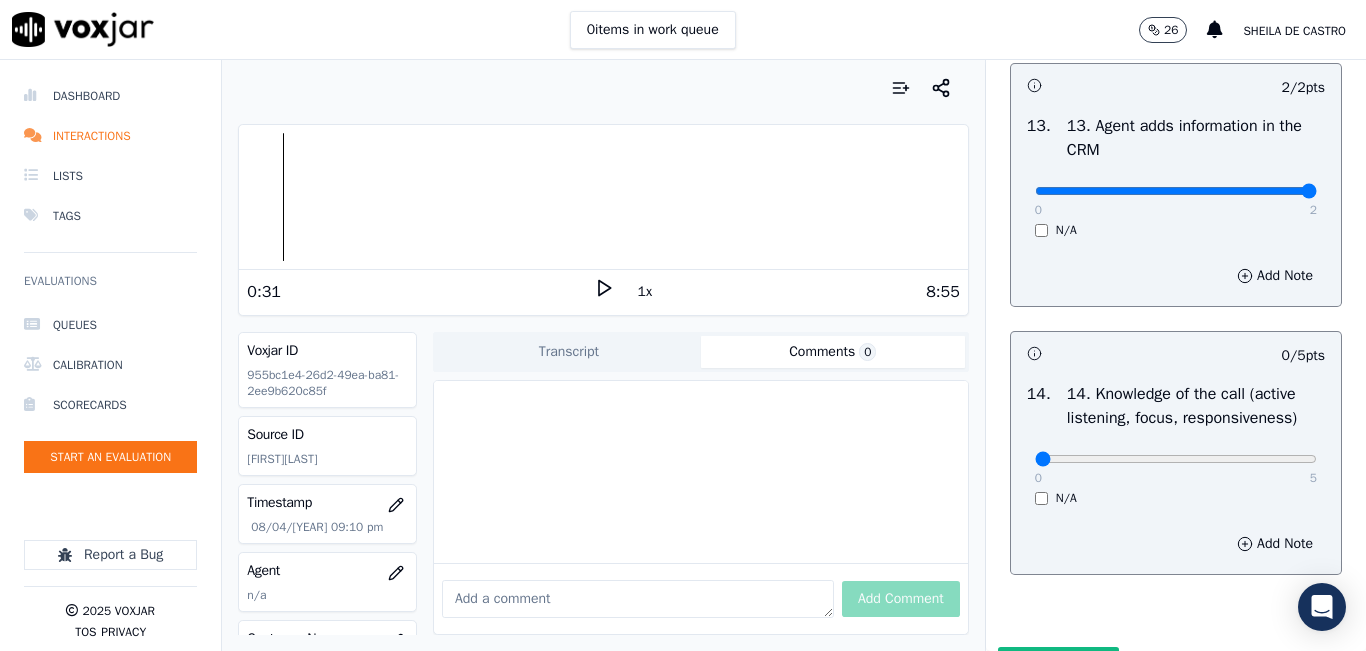 scroll, scrollTop: 3600, scrollLeft: 0, axis: vertical 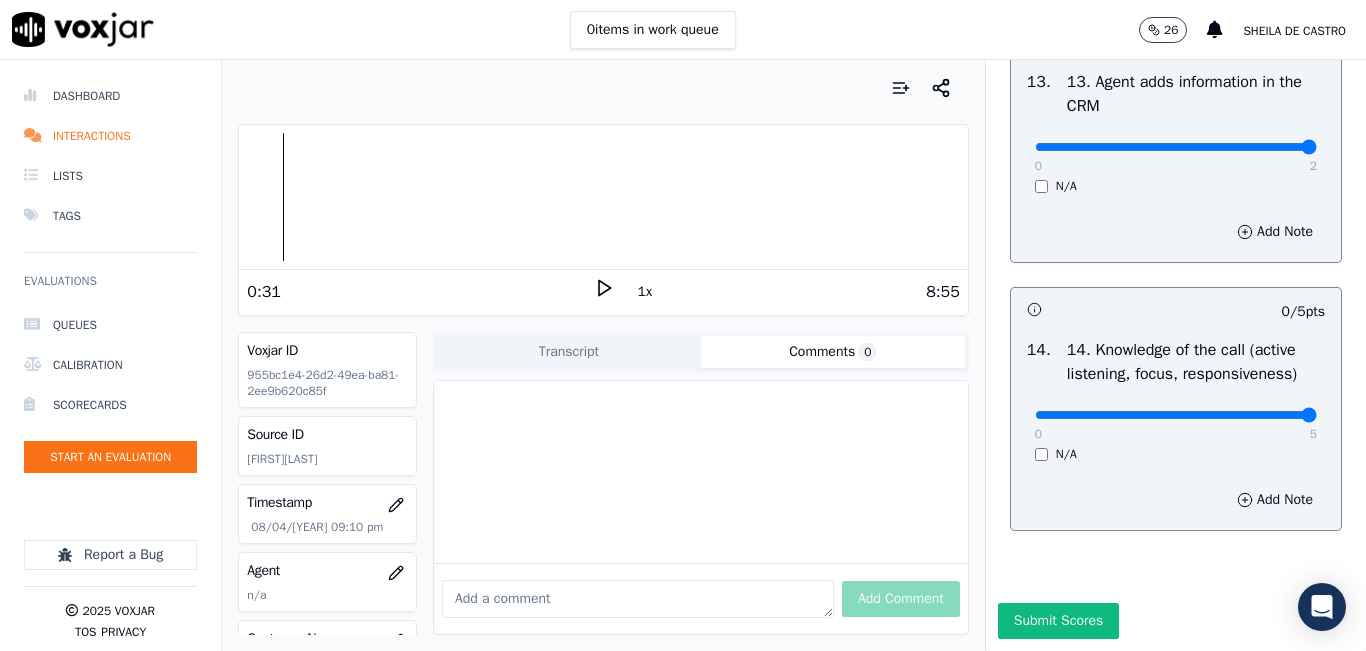 type on "5" 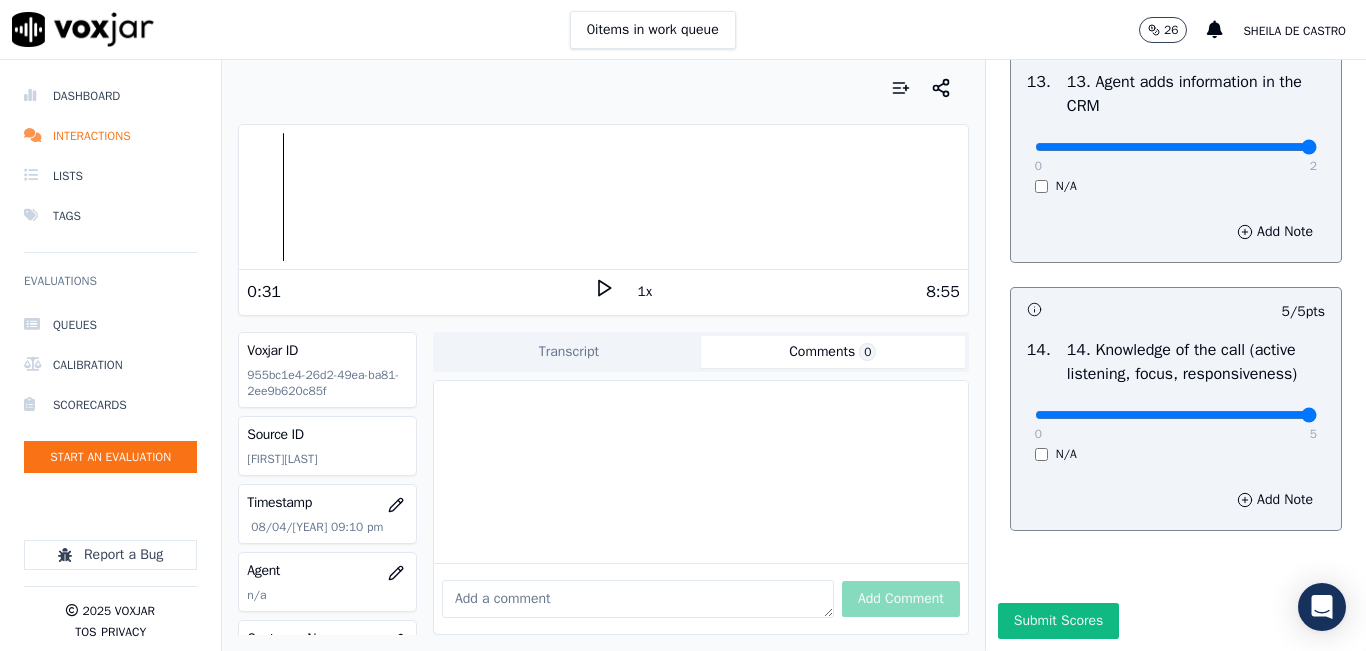 scroll, scrollTop: 3642, scrollLeft: 0, axis: vertical 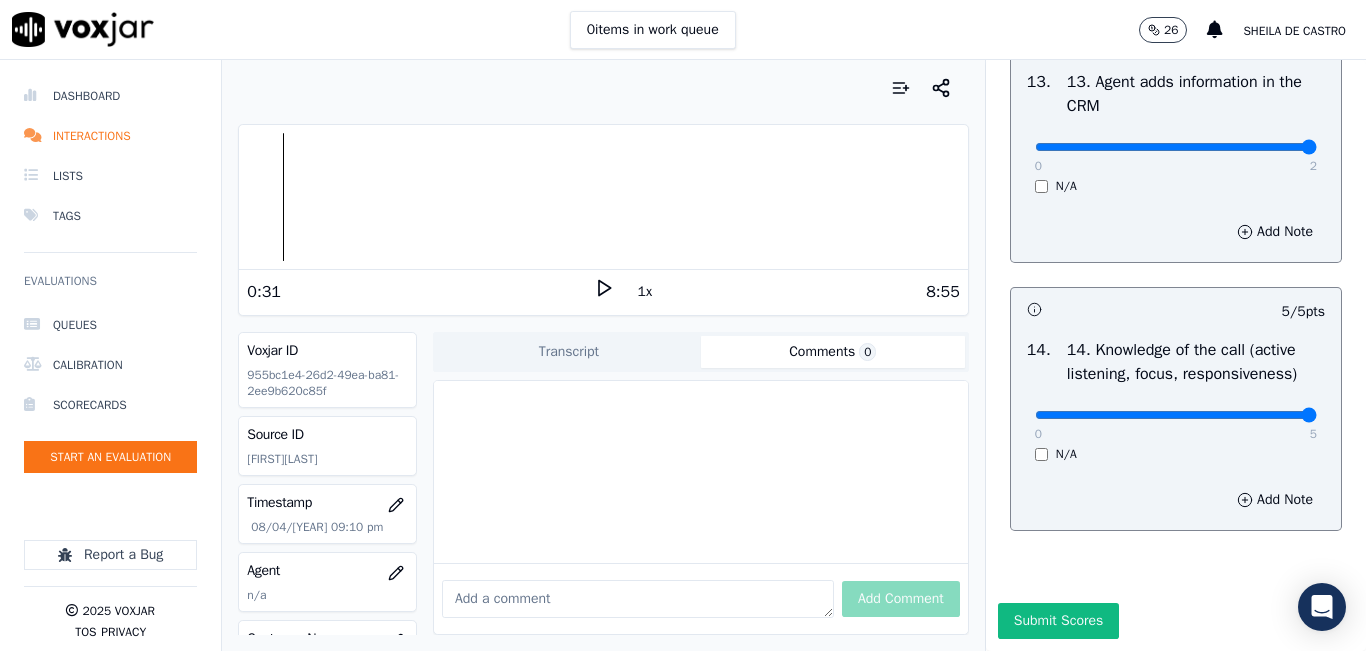 click on "Submit Scores" at bounding box center (1058, 621) 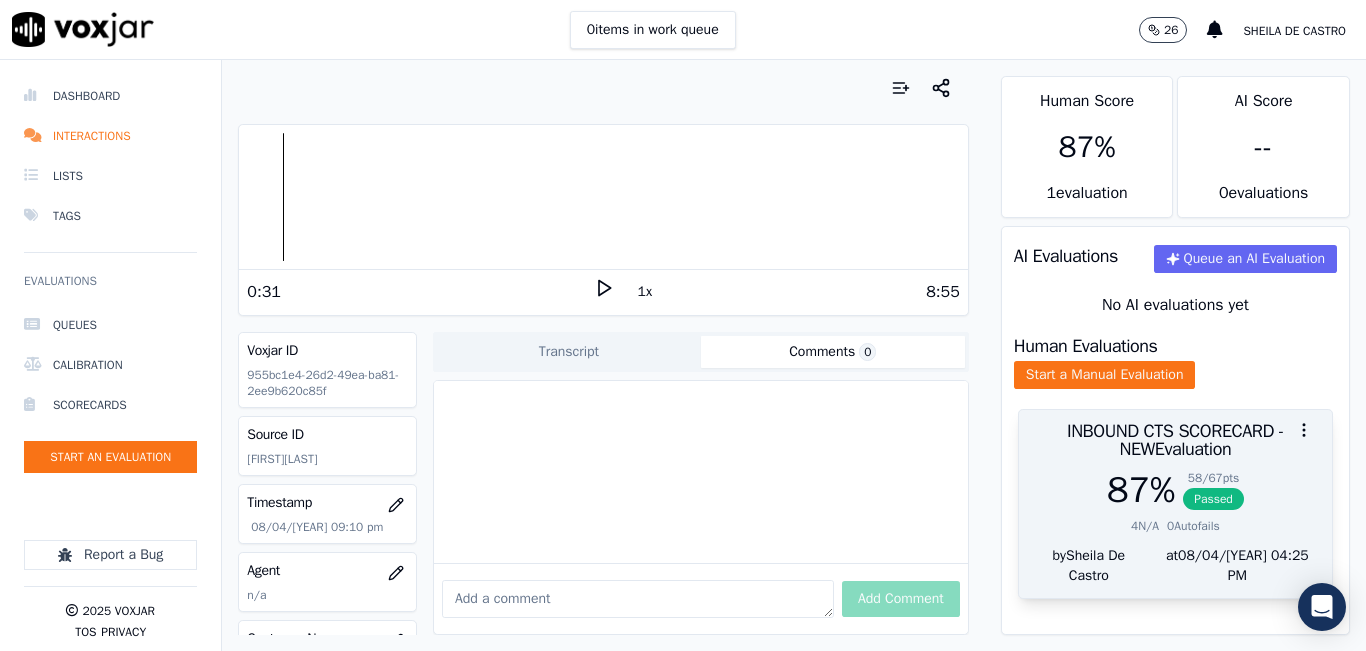 click on "Passed" at bounding box center (1213, 499) 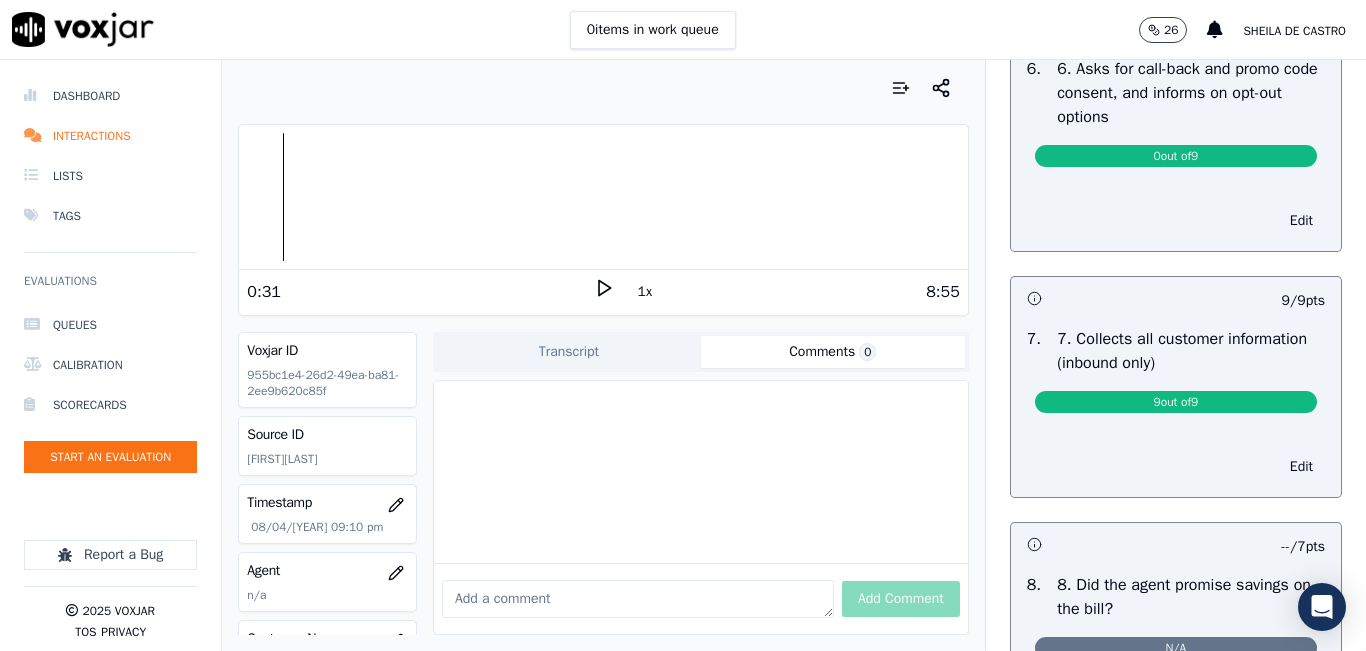 scroll, scrollTop: 1500, scrollLeft: 0, axis: vertical 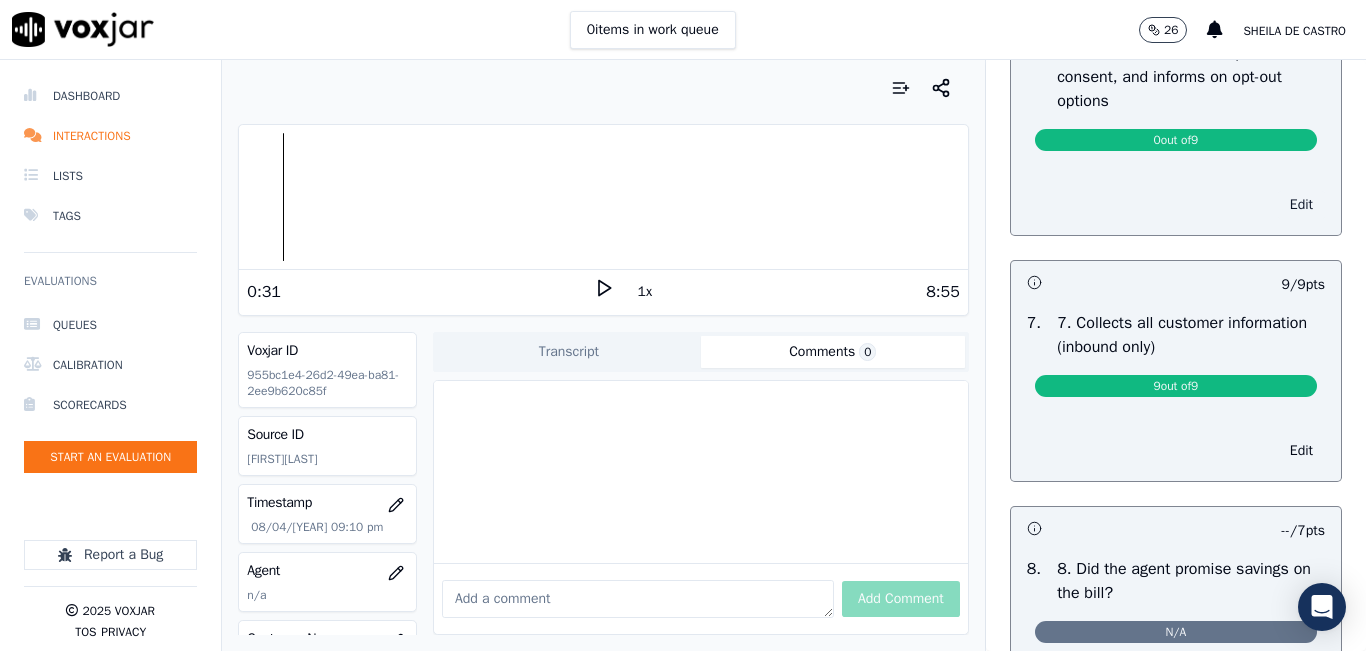 click on "Edit" at bounding box center (1301, 205) 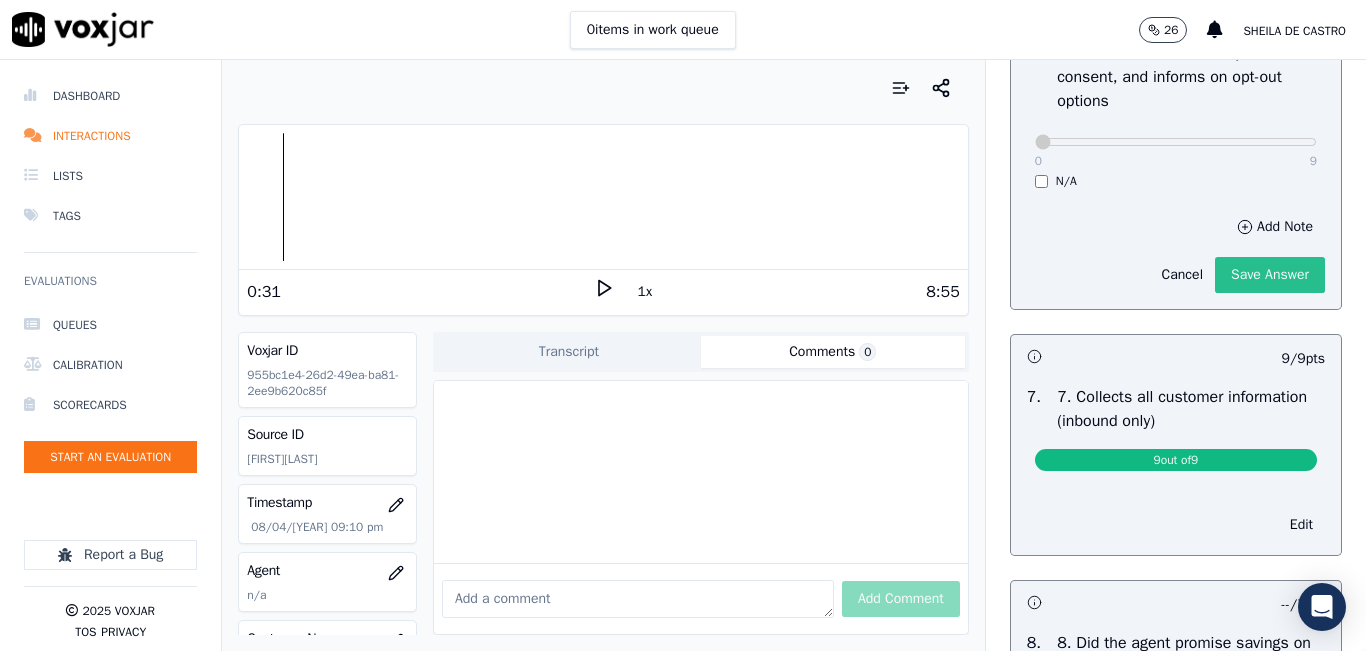click on "Save Answer" 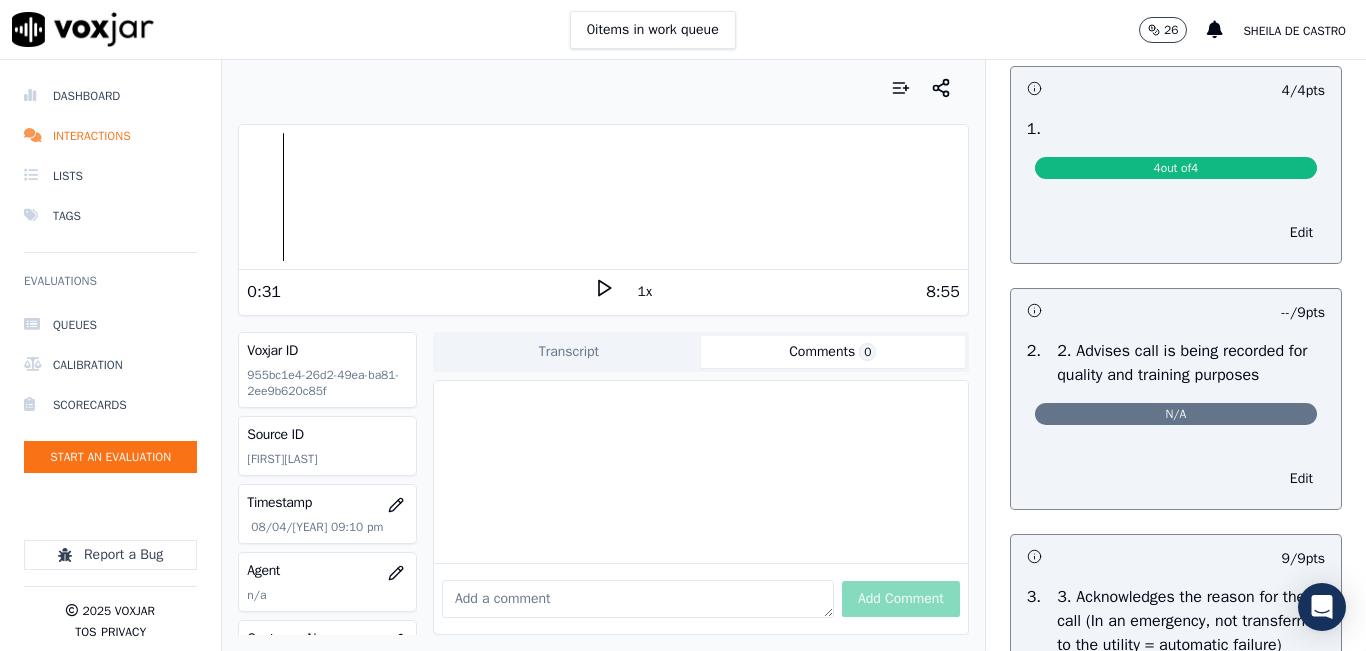 scroll, scrollTop: 0, scrollLeft: 0, axis: both 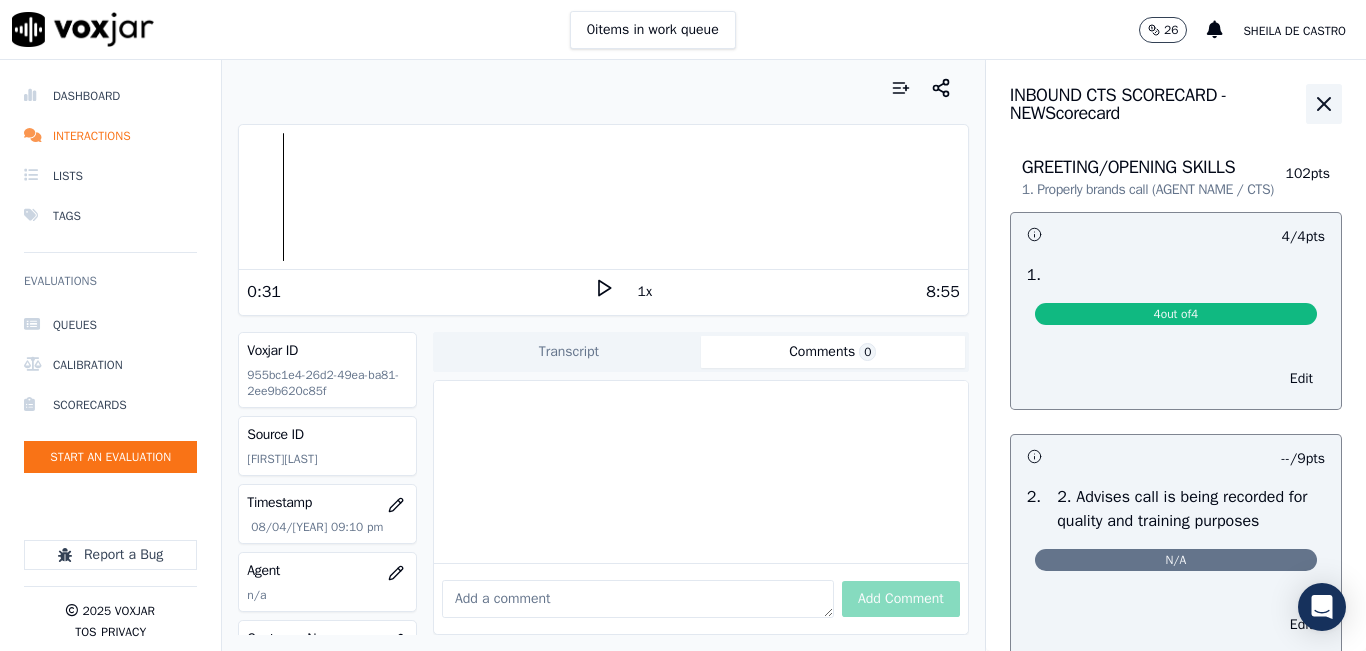click 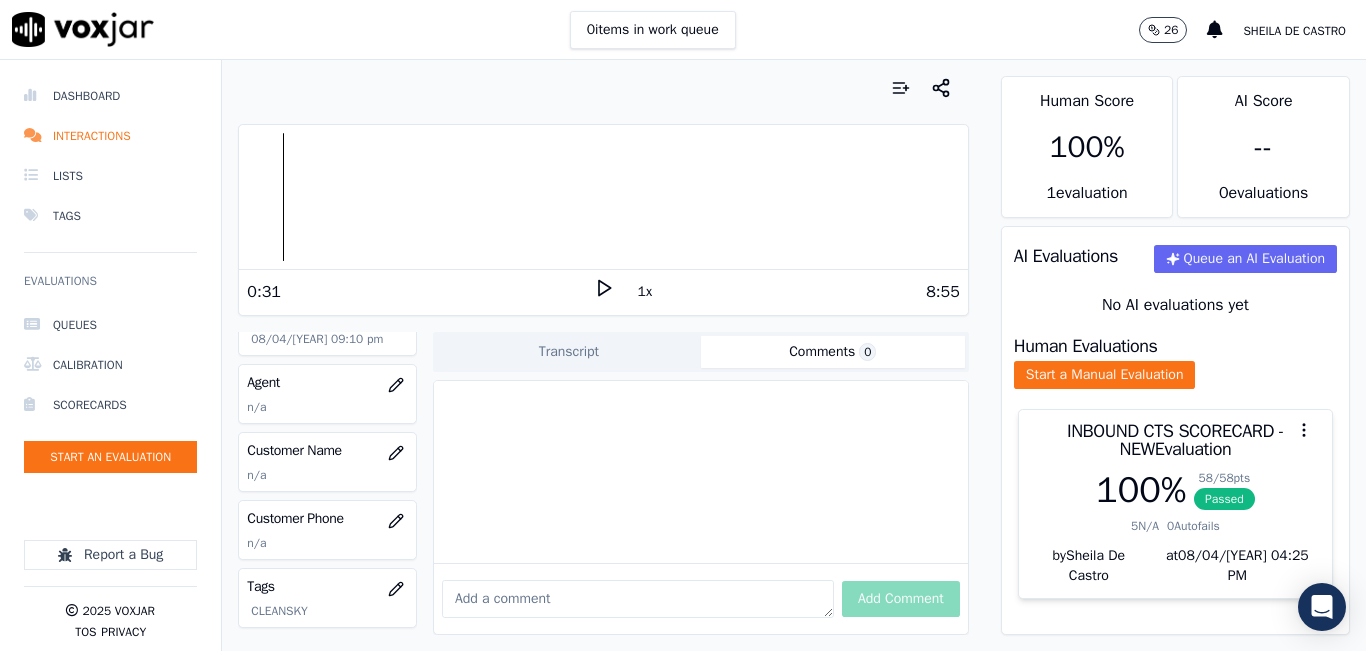 scroll, scrollTop: 200, scrollLeft: 0, axis: vertical 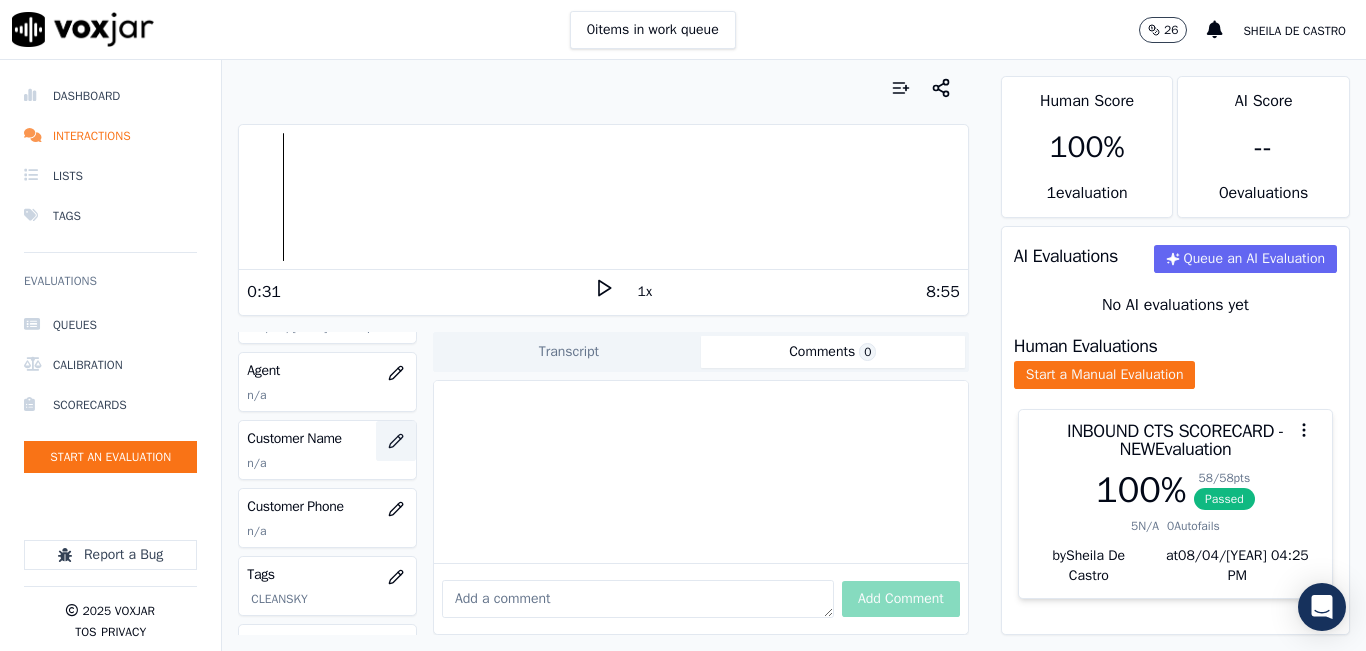 click at bounding box center [396, 441] 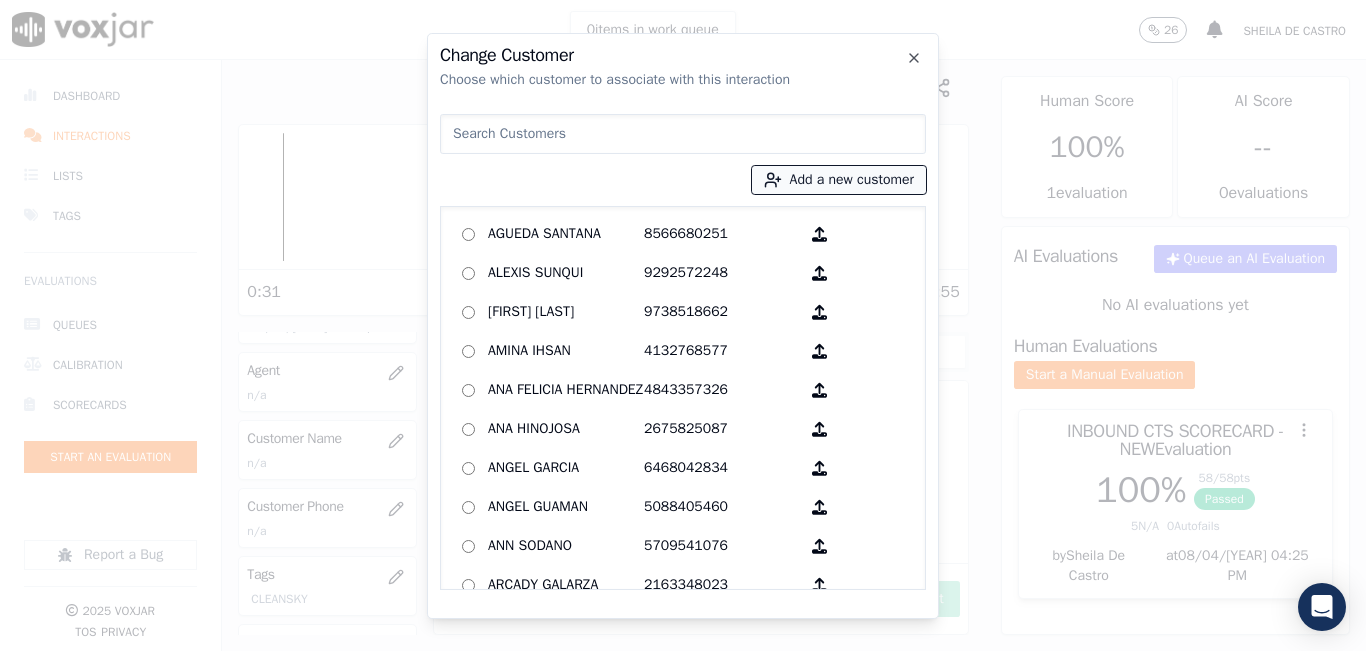 click on "Add a new customer" at bounding box center [839, 180] 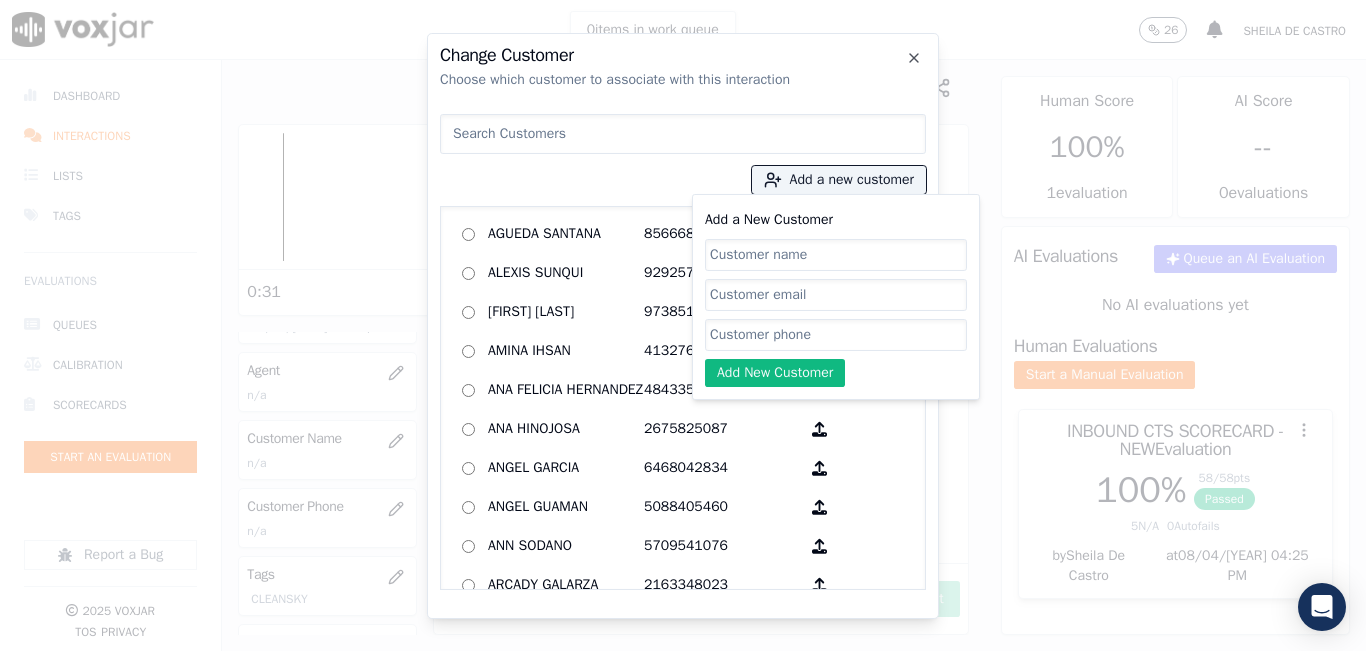 click on "Add a New Customer" 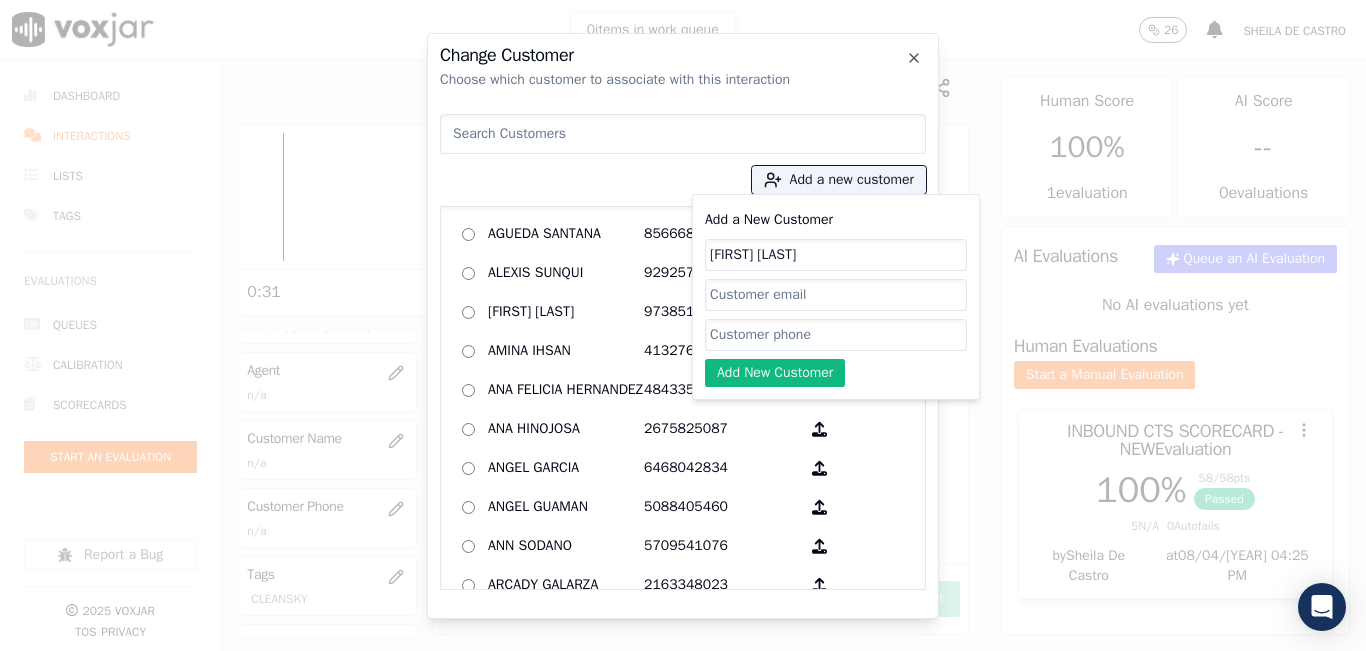 type on "Jonny Cruz Vasquez" 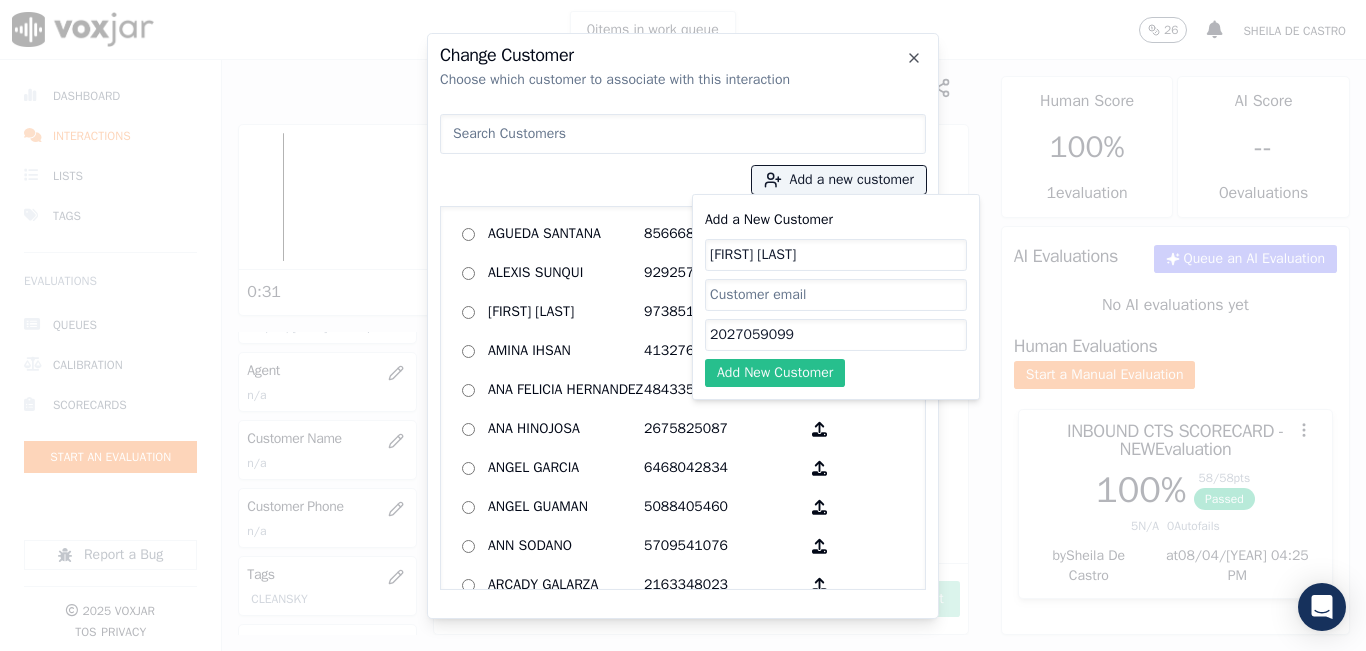 type on "2027059099" 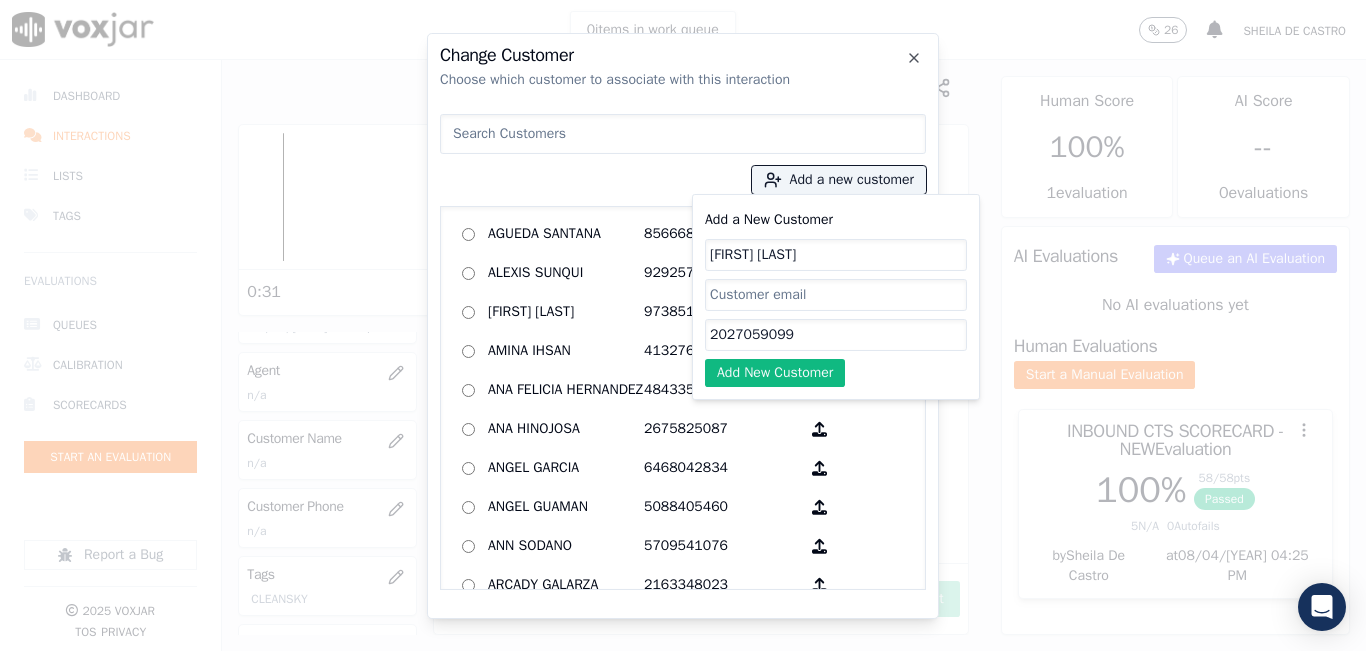 click on "Add New Customer" 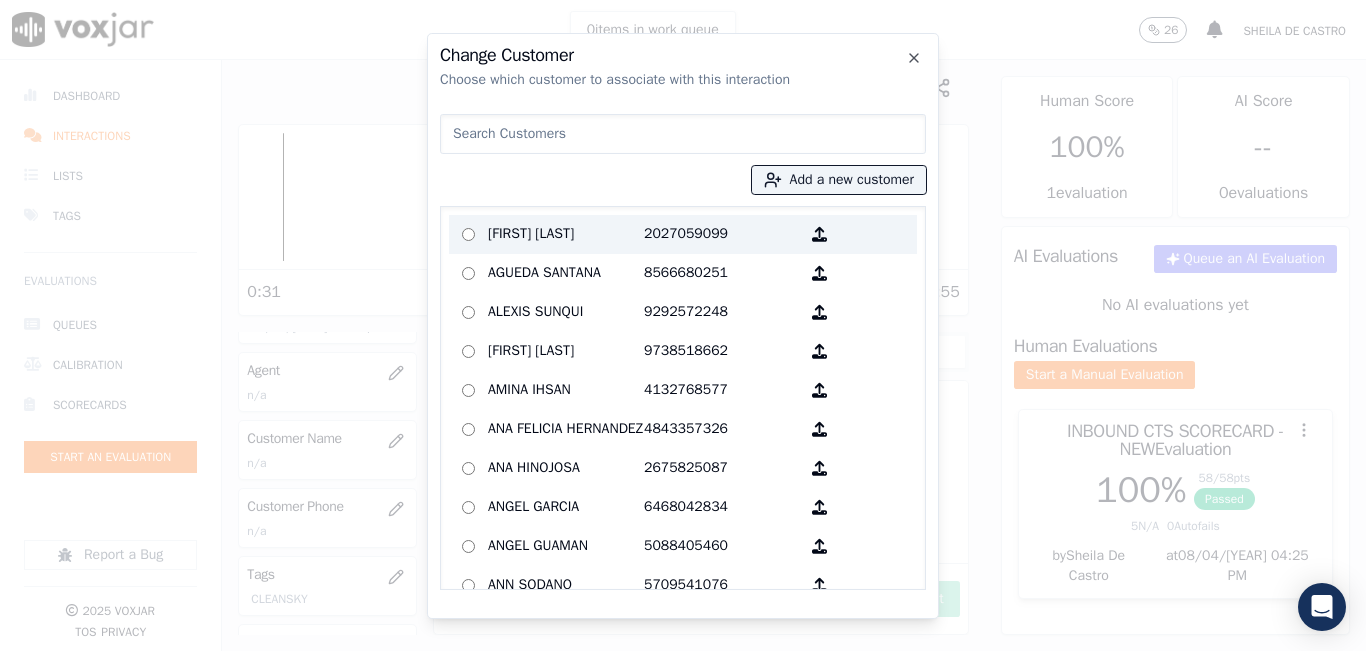 click on "2027059099" at bounding box center (722, 234) 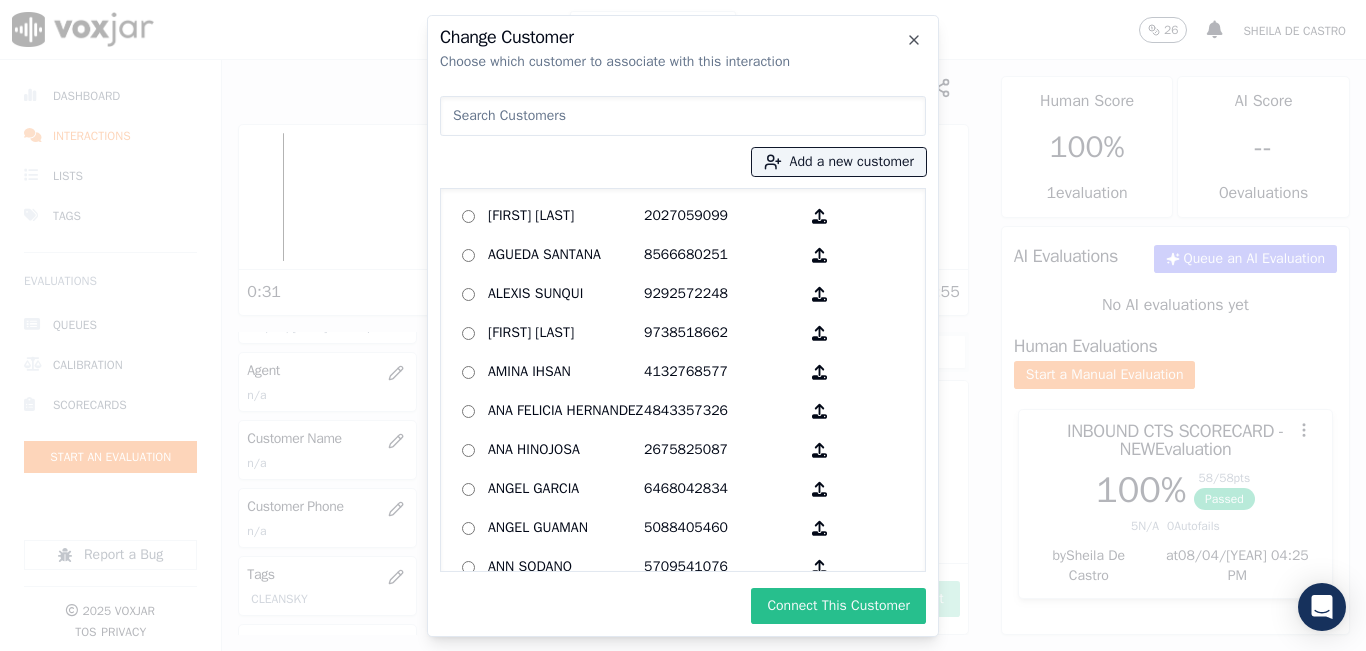 click on "Connect This Customer" at bounding box center (838, 606) 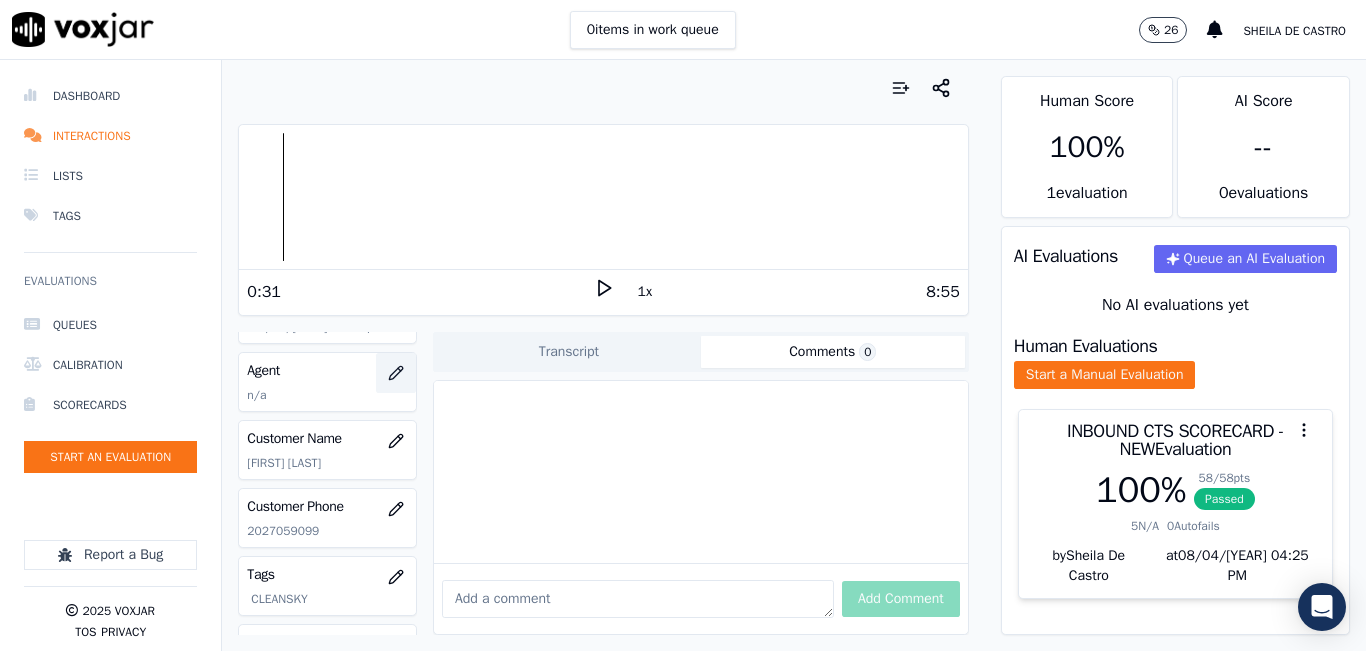 click 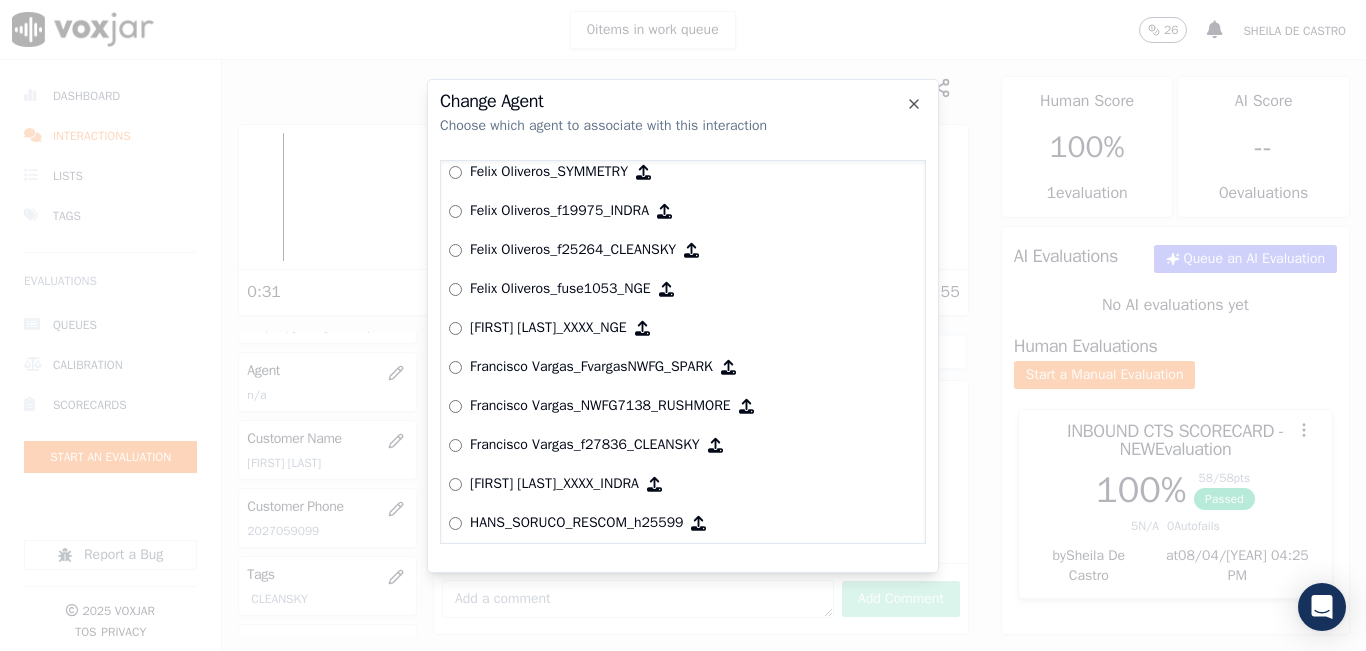 scroll, scrollTop: 3349, scrollLeft: 0, axis: vertical 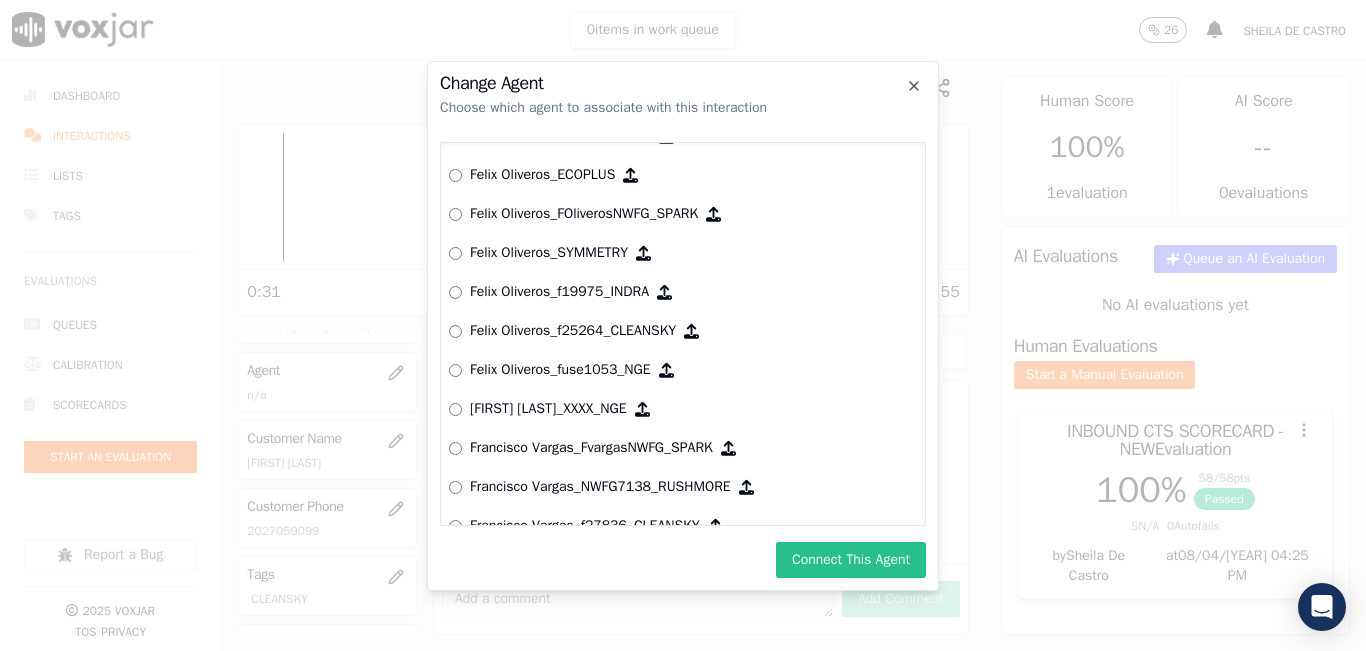 click on "Connect This Agent" at bounding box center (851, 560) 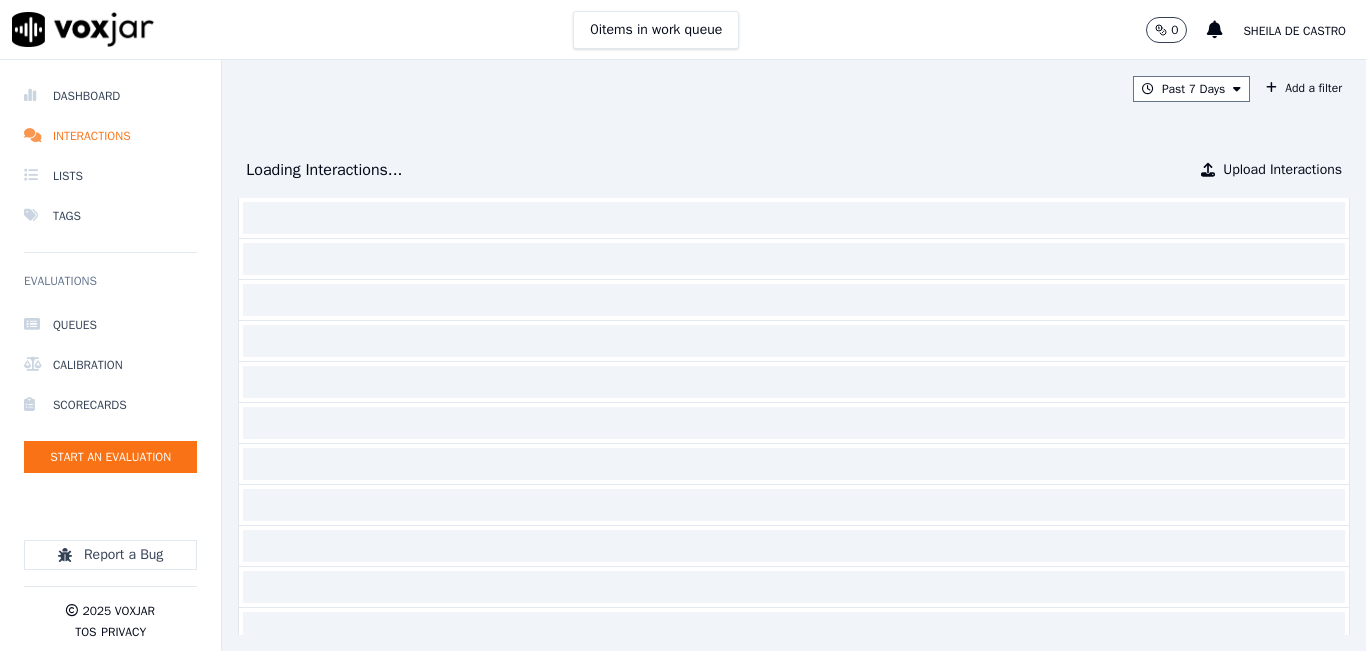 scroll, scrollTop: 0, scrollLeft: 0, axis: both 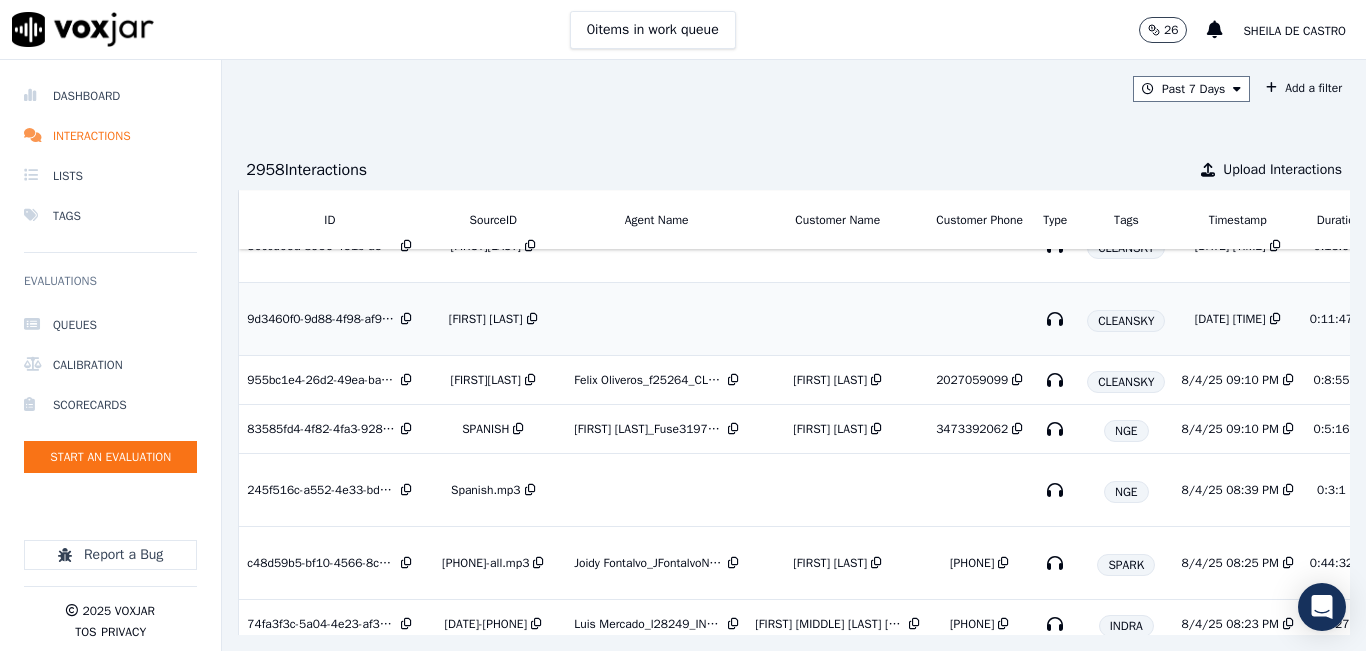 click on "[FIRST] [LAST]" at bounding box center [486, 319] 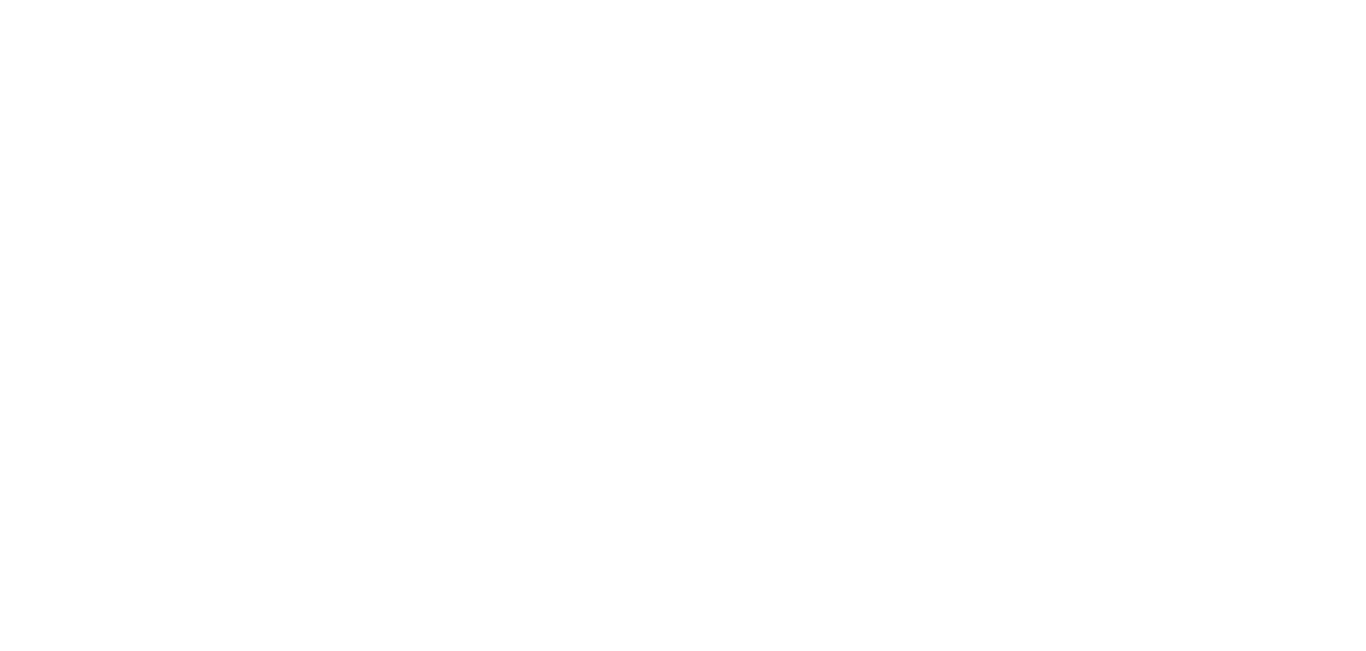 scroll, scrollTop: 0, scrollLeft: 0, axis: both 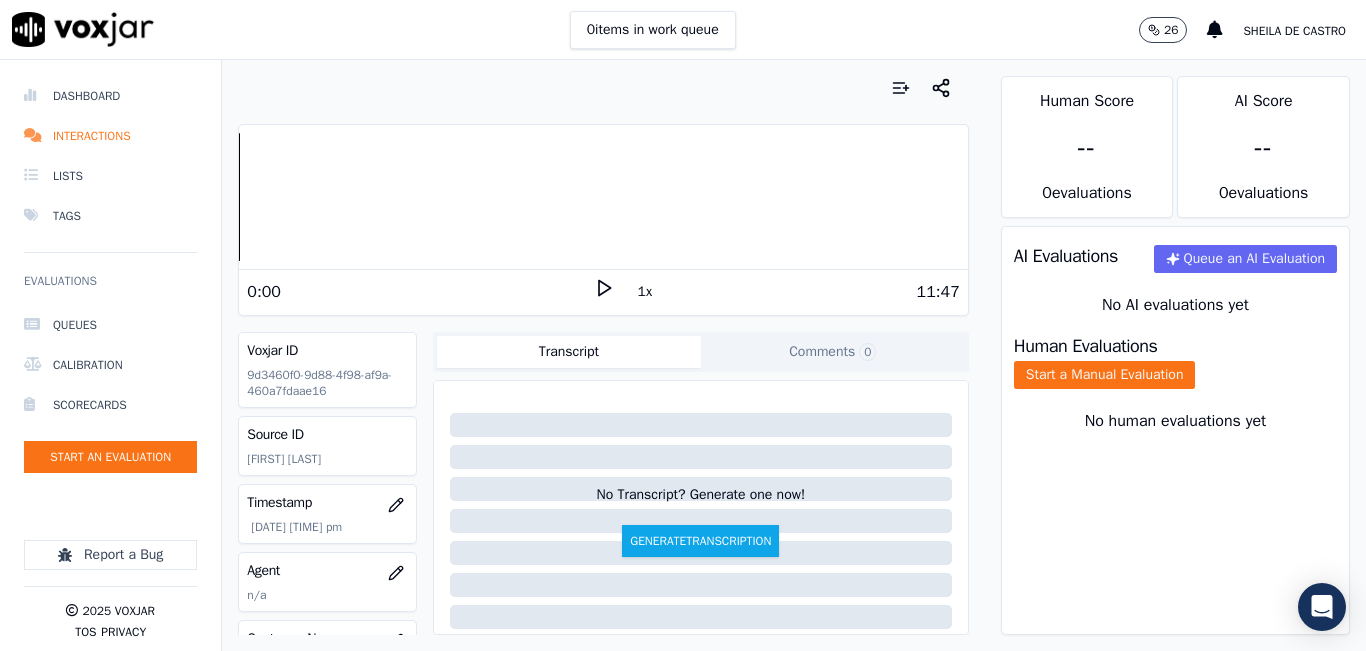 click on "0  items in work queue     26         Sheila De Castro" at bounding box center (683, 30) 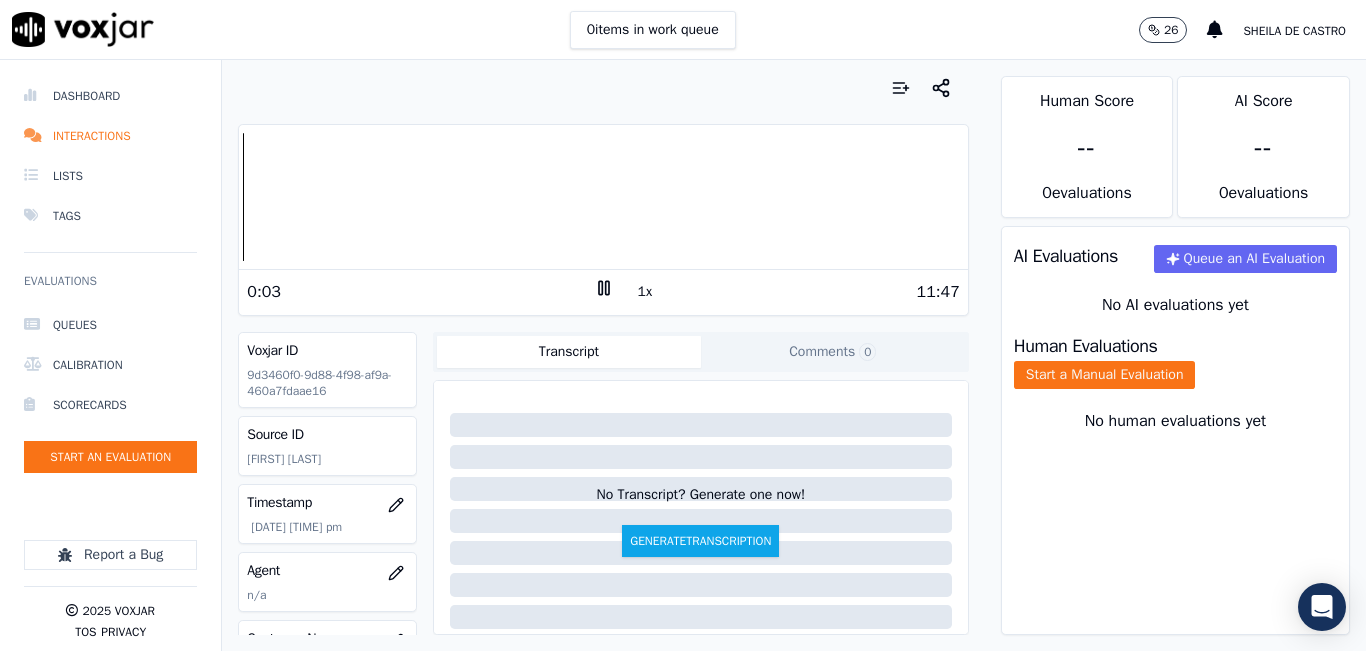 click on "Comments  0" 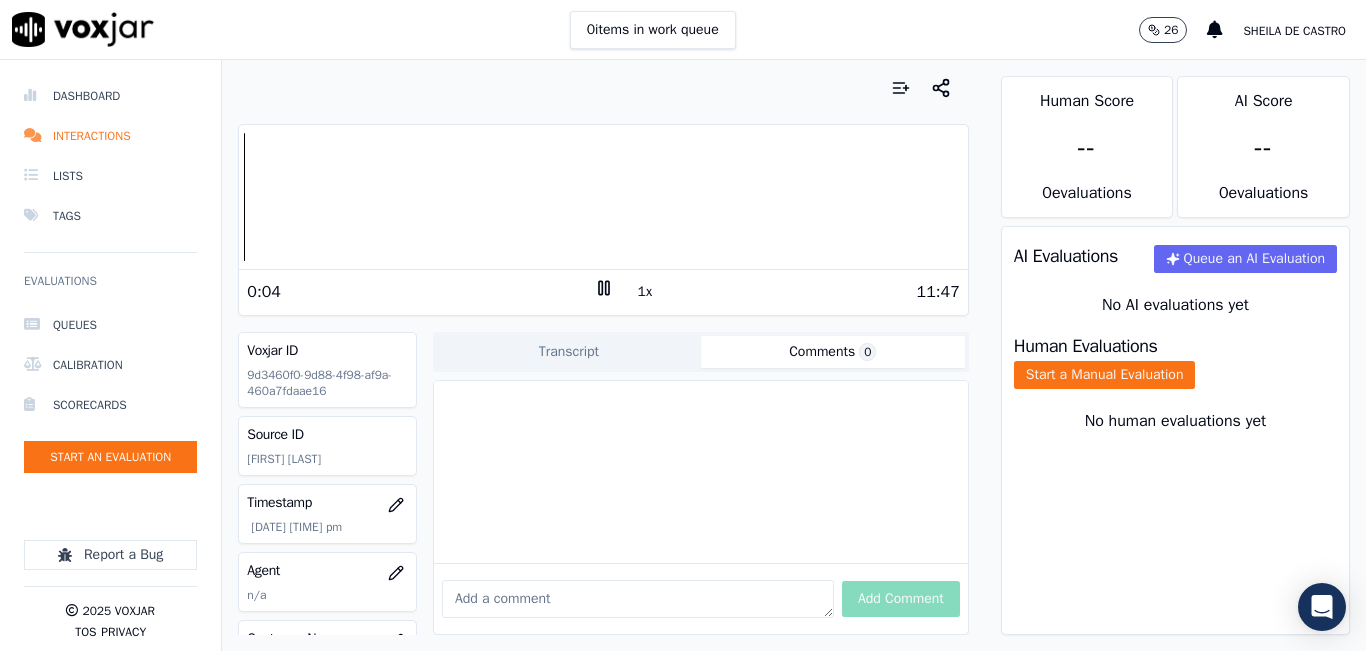 click at bounding box center (638, 599) 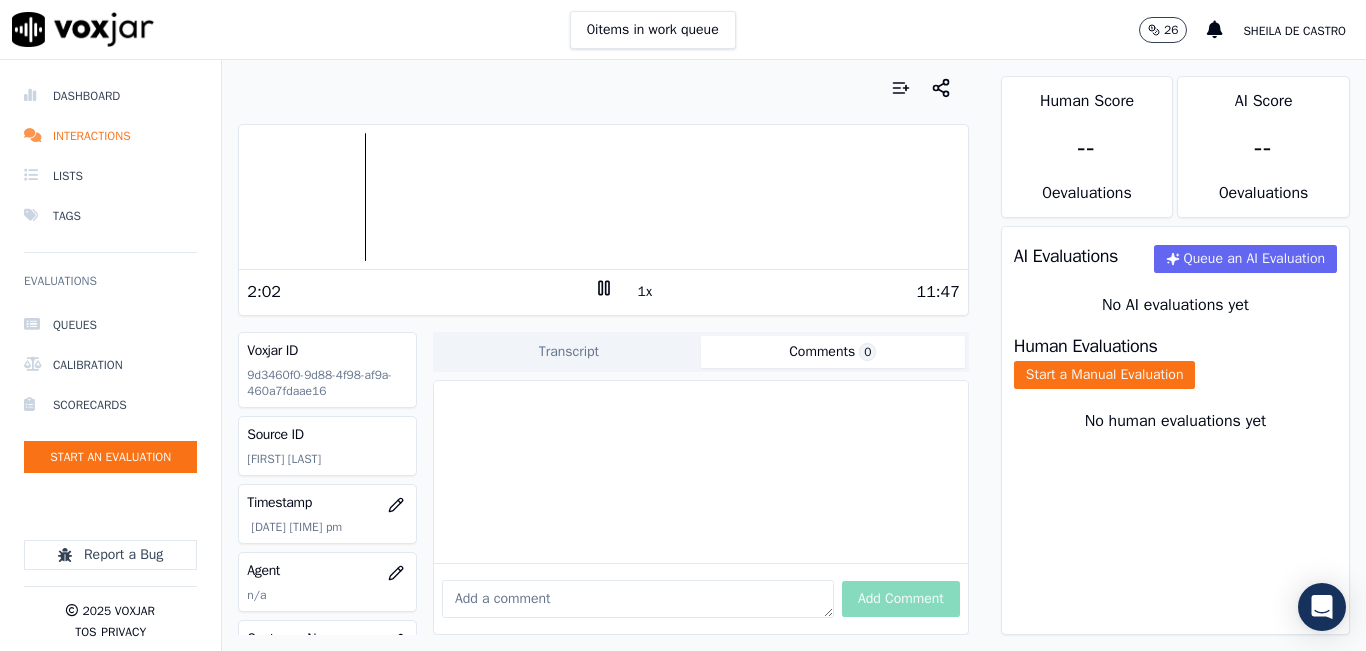 click at bounding box center (638, 599) 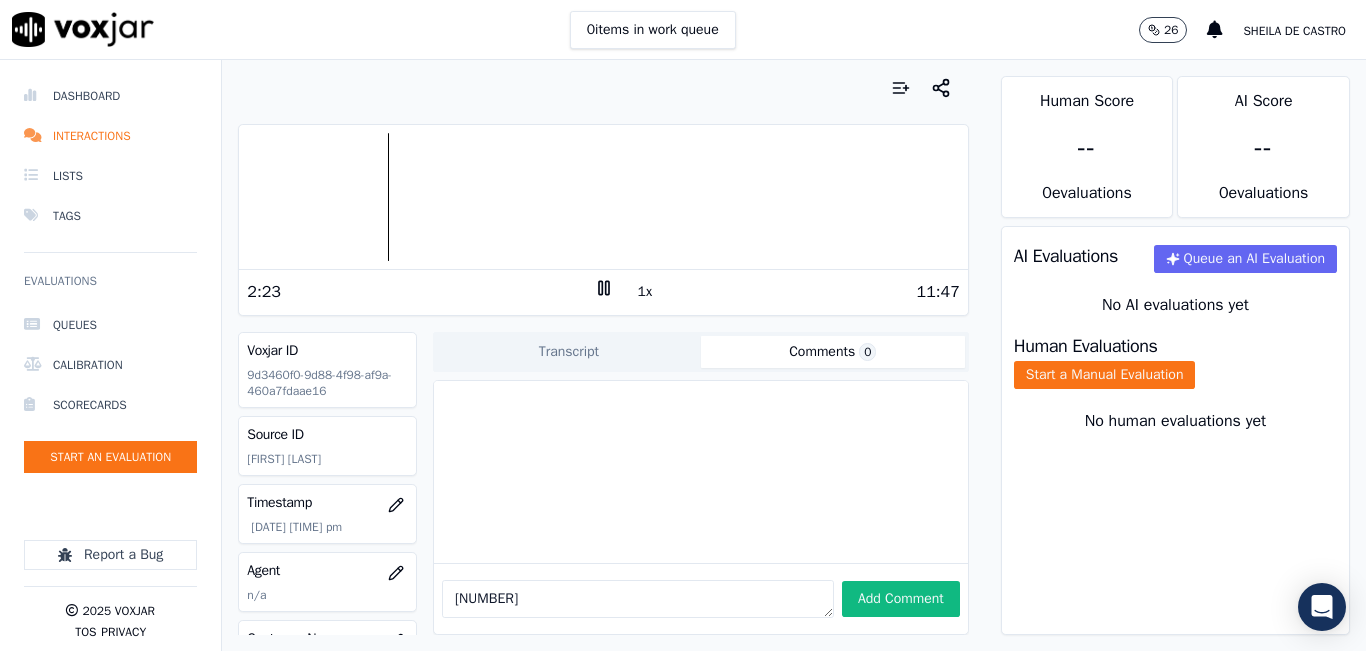 type on "[NUMBER]" 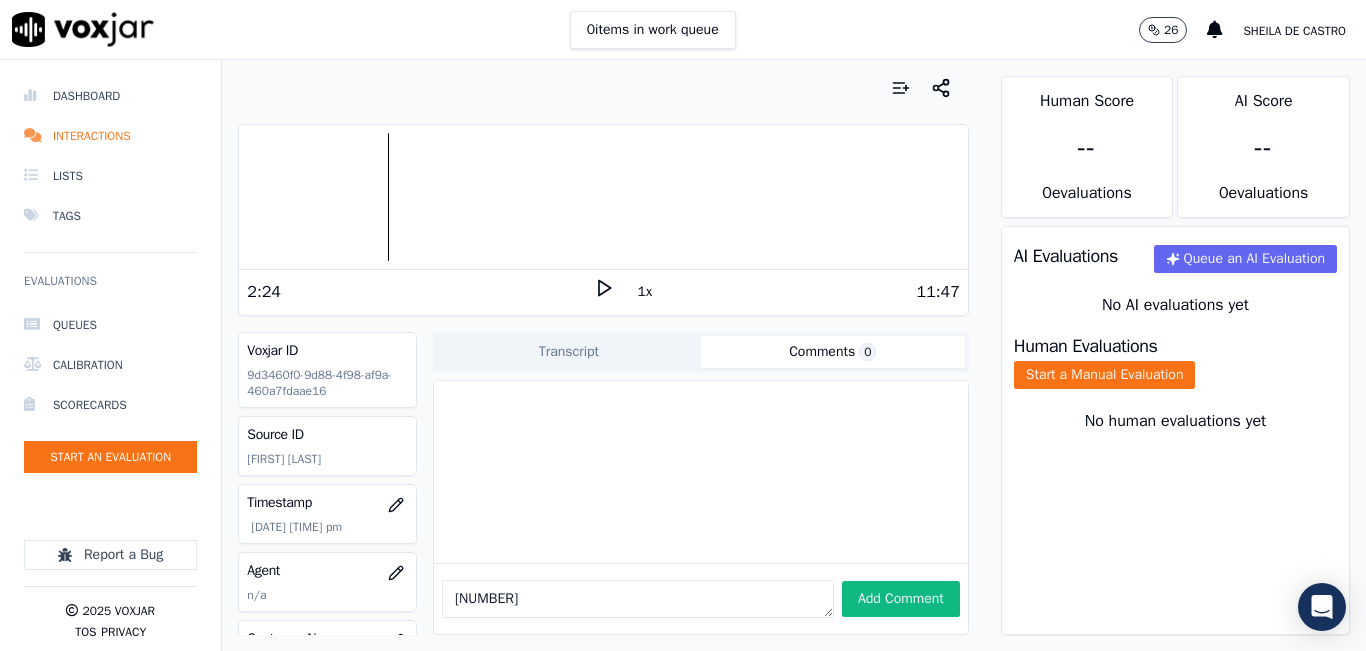 click on "[NUMBER]" at bounding box center [638, 599] 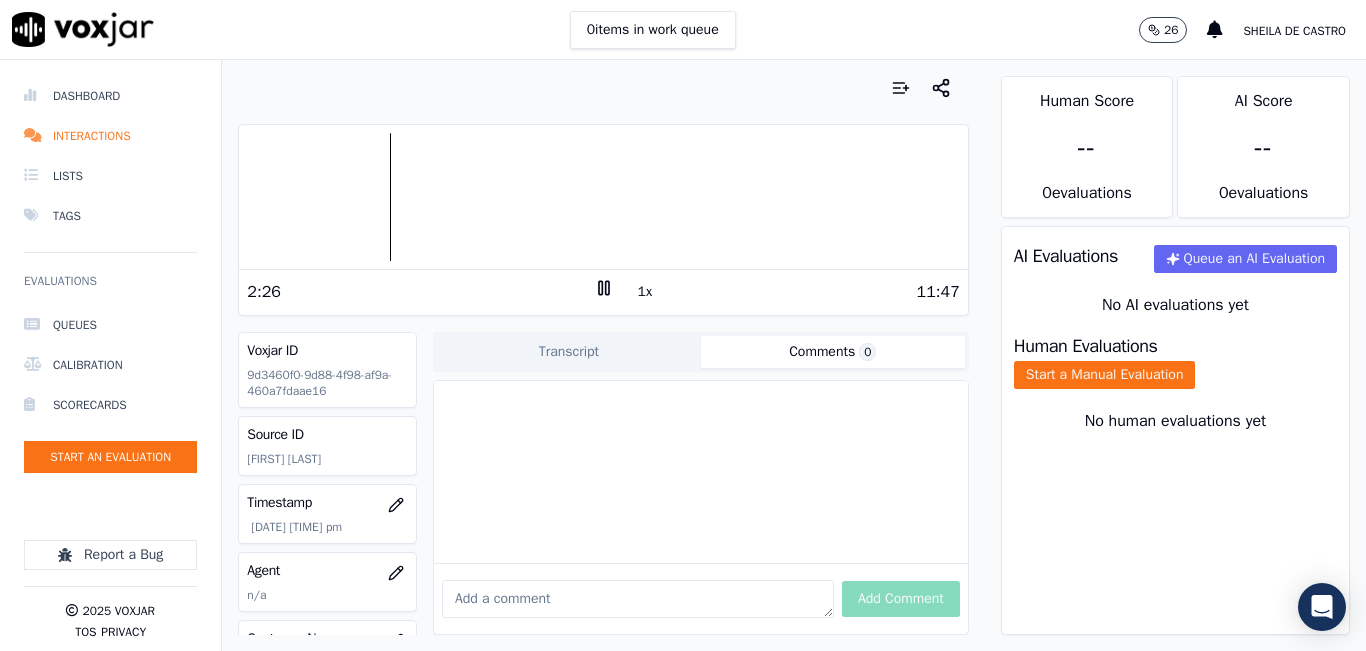 type on "0" 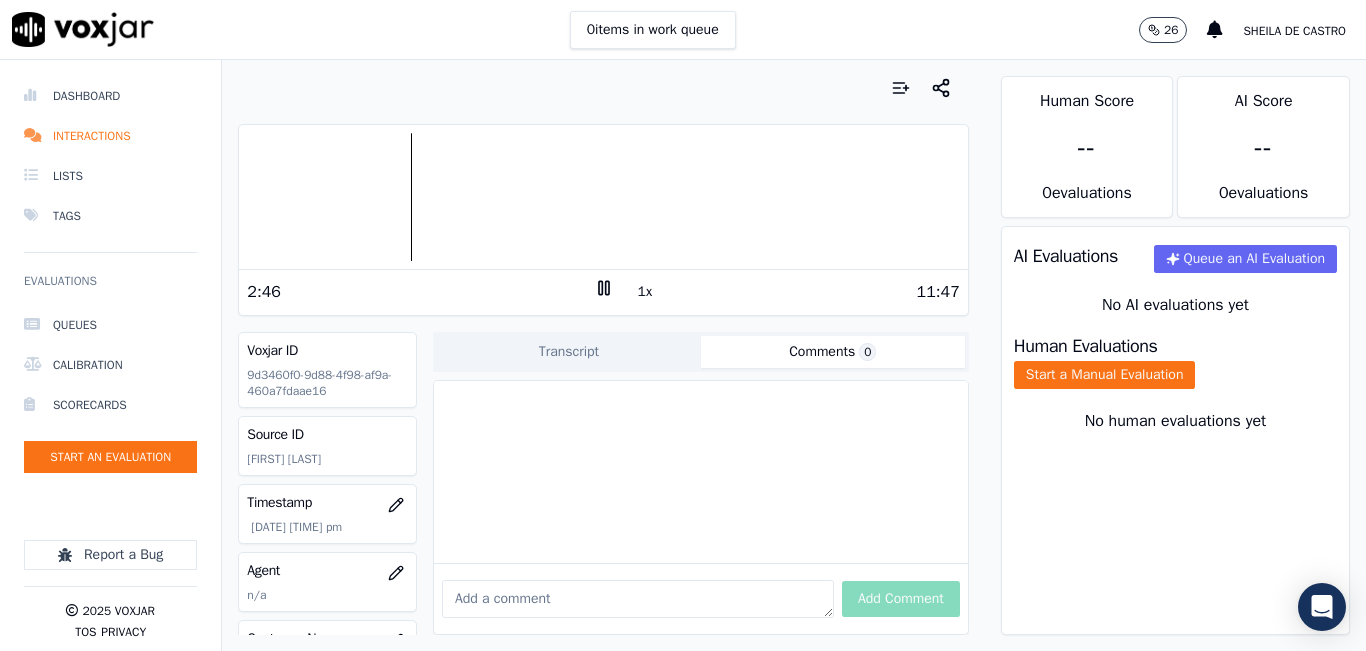 drag, startPoint x: 589, startPoint y: 275, endPoint x: 588, endPoint y: 286, distance: 11.045361 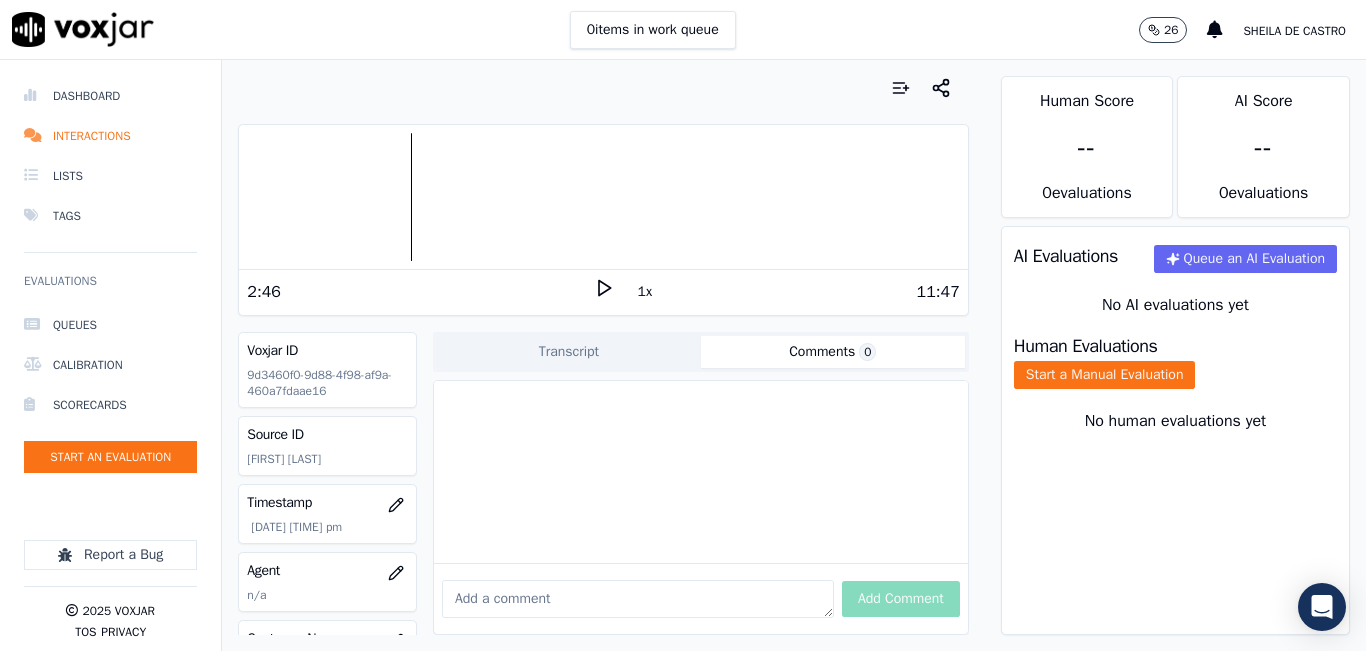 click 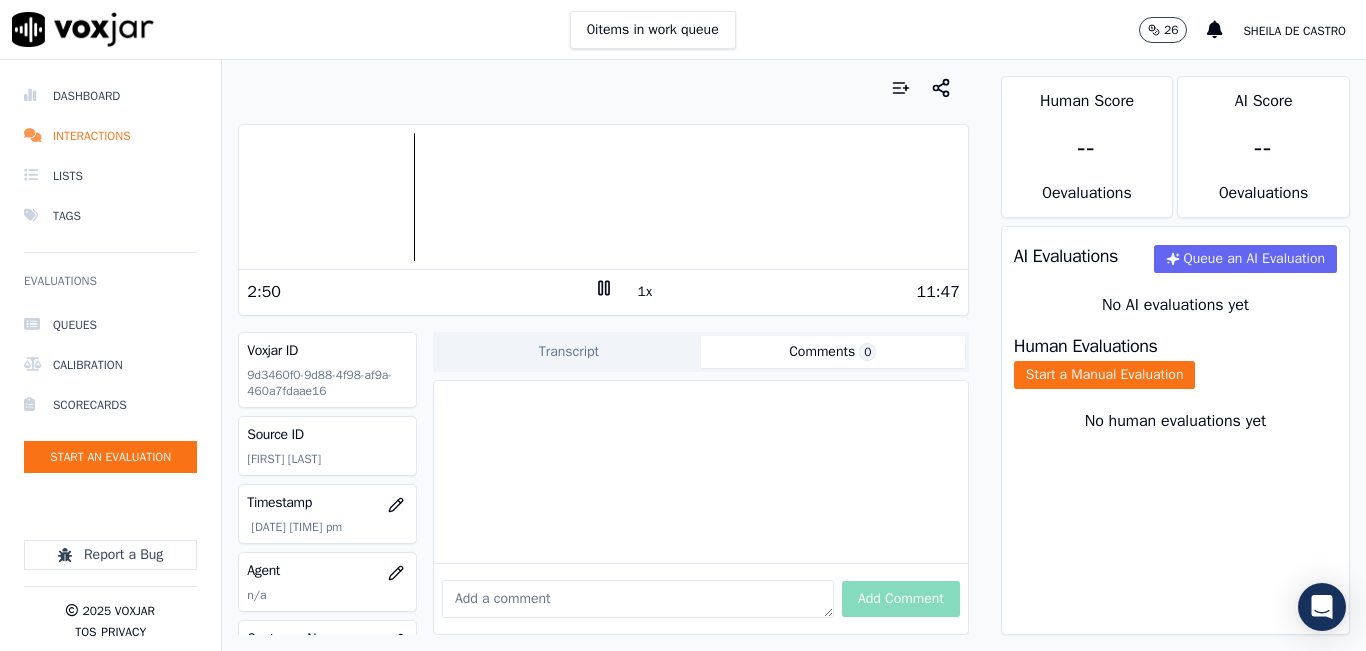 click at bounding box center (638, 599) 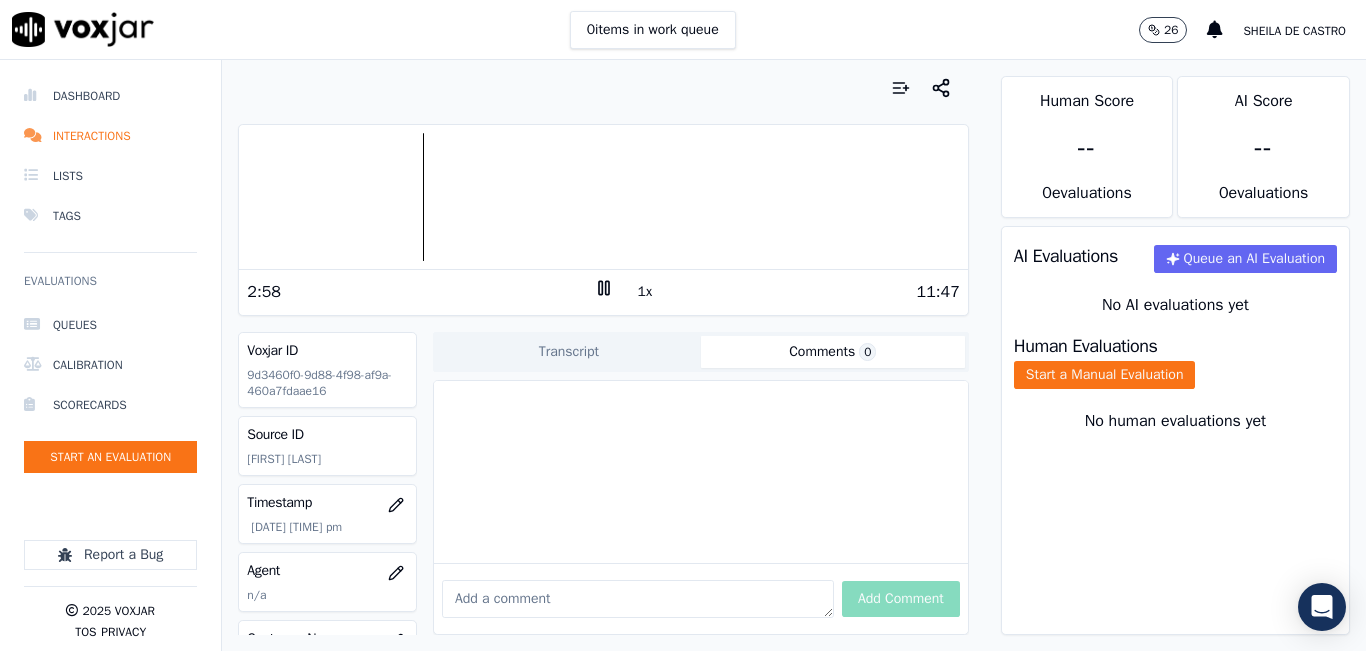 click at bounding box center (603, 197) 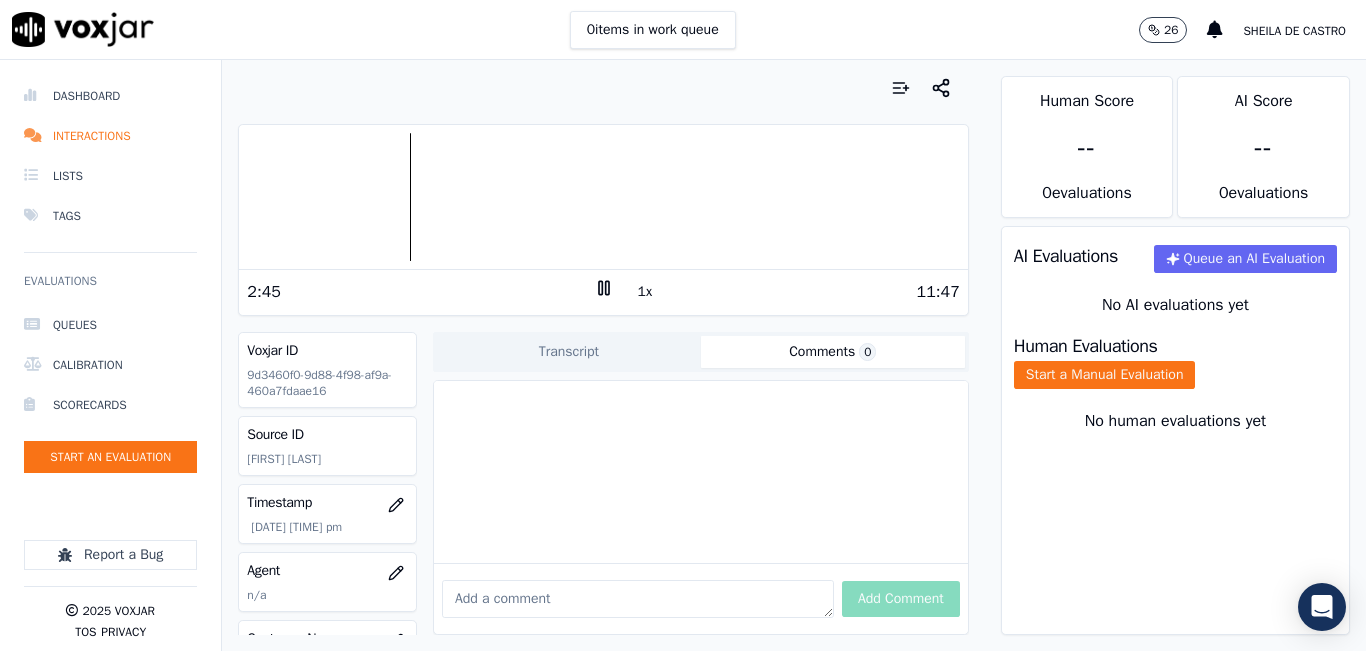click at bounding box center [638, 599] 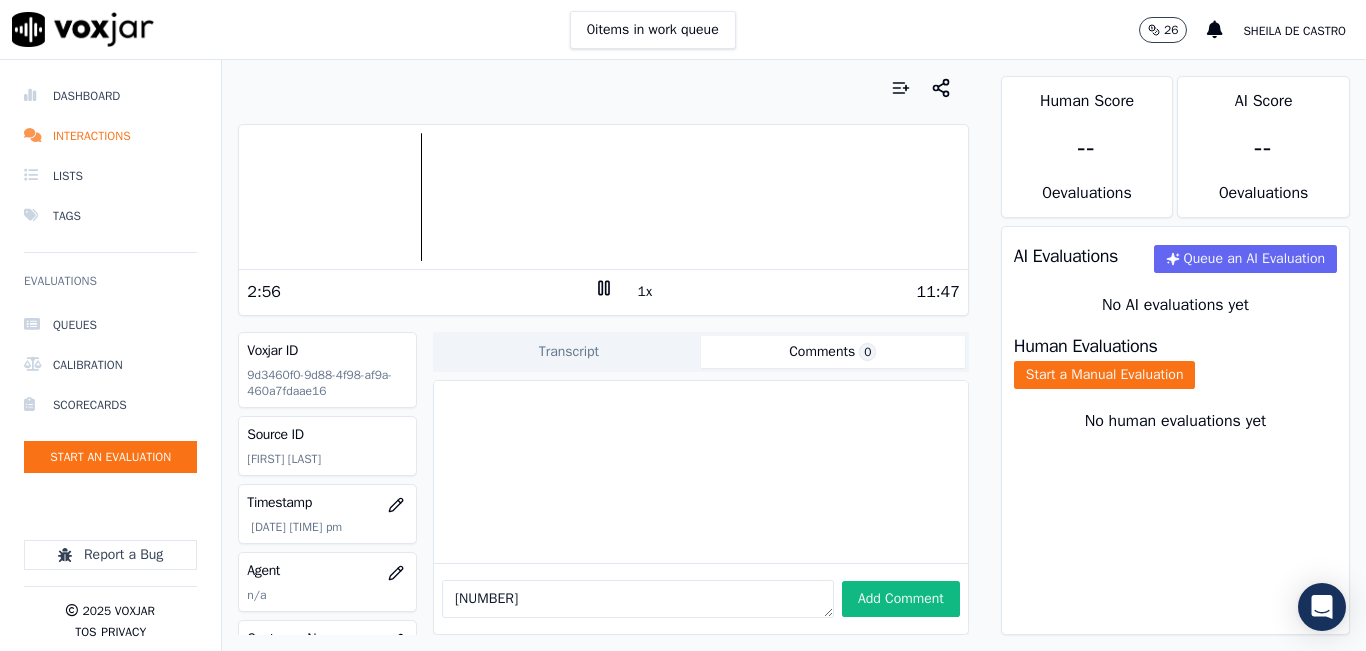 type on "2679041779" 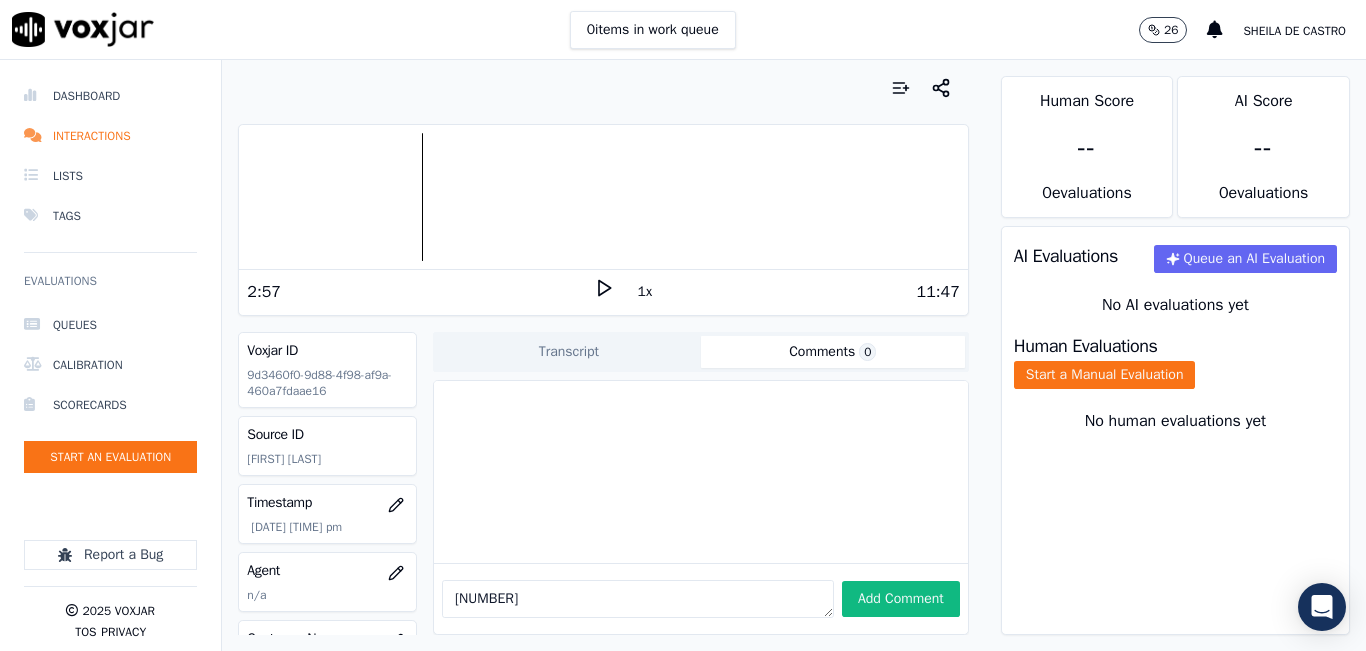 click on "2679041779" at bounding box center [638, 599] 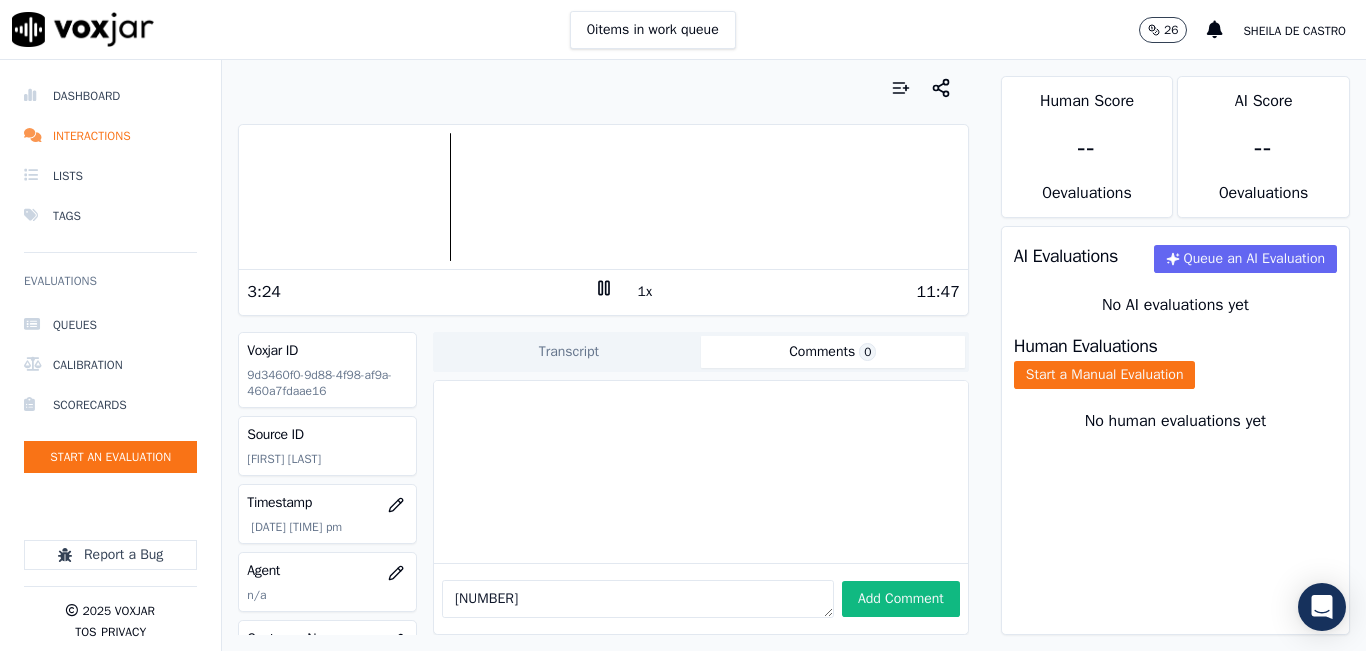 click 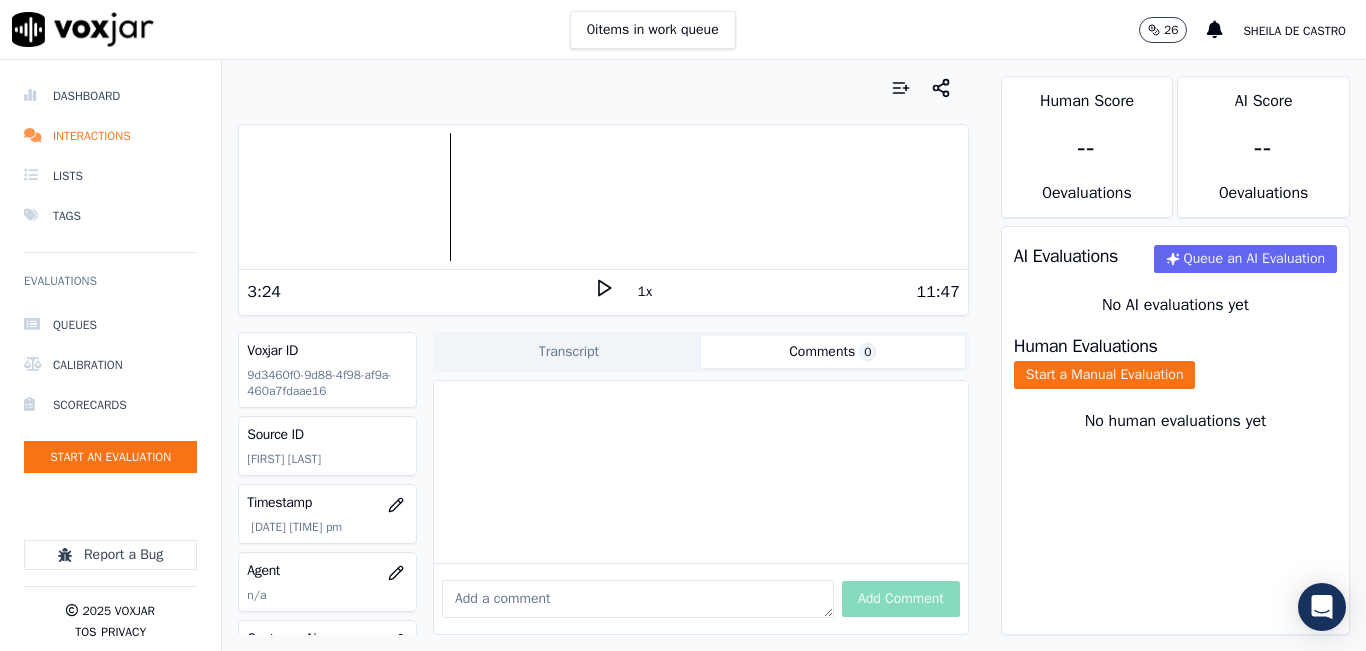 type 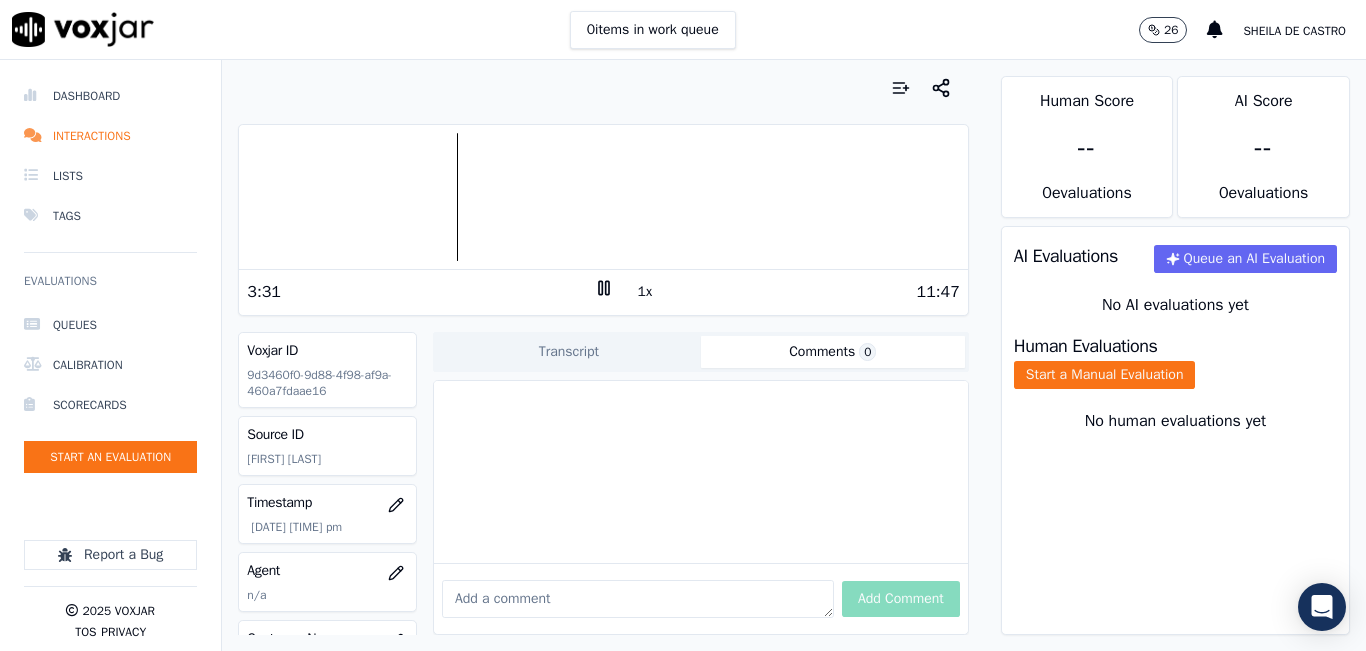 click 